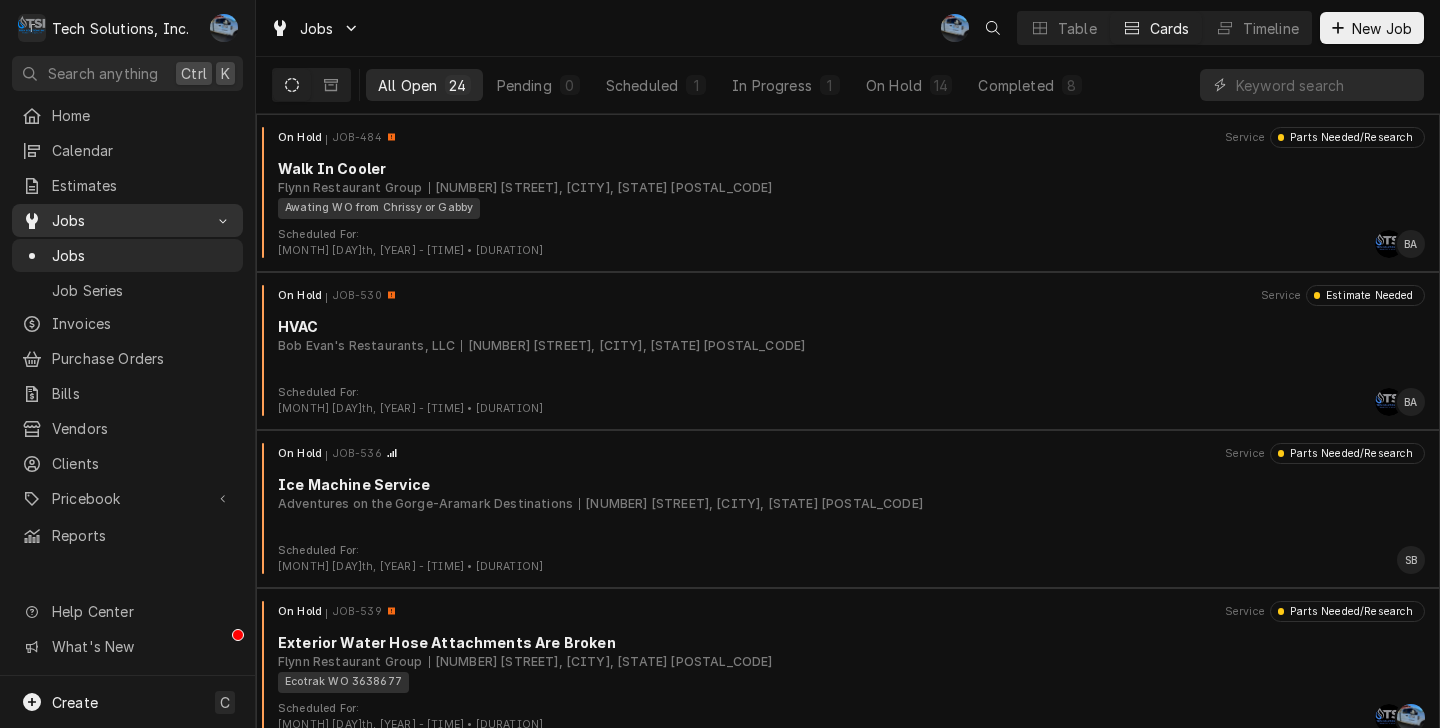 scroll, scrollTop: 0, scrollLeft: 0, axis: both 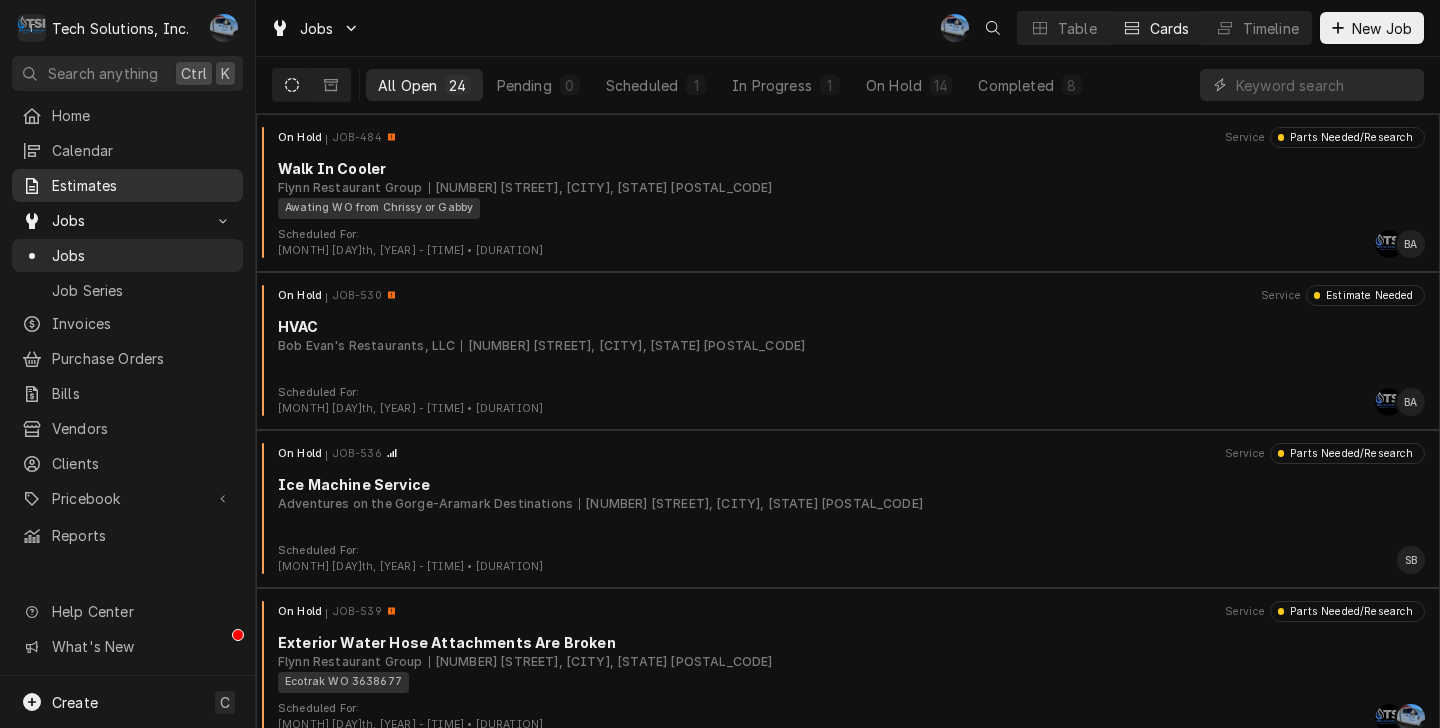 click on "Estimates" at bounding box center [127, 185] 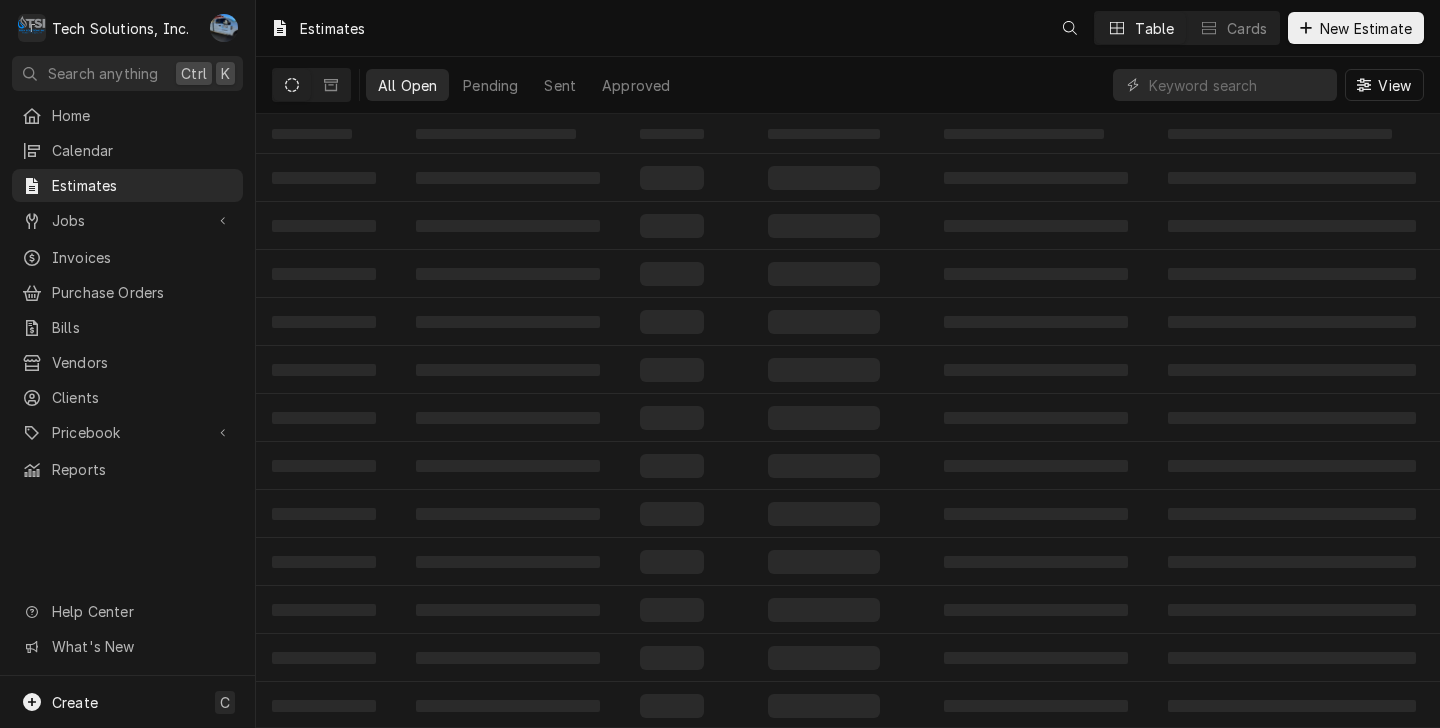 scroll, scrollTop: 0, scrollLeft: 0, axis: both 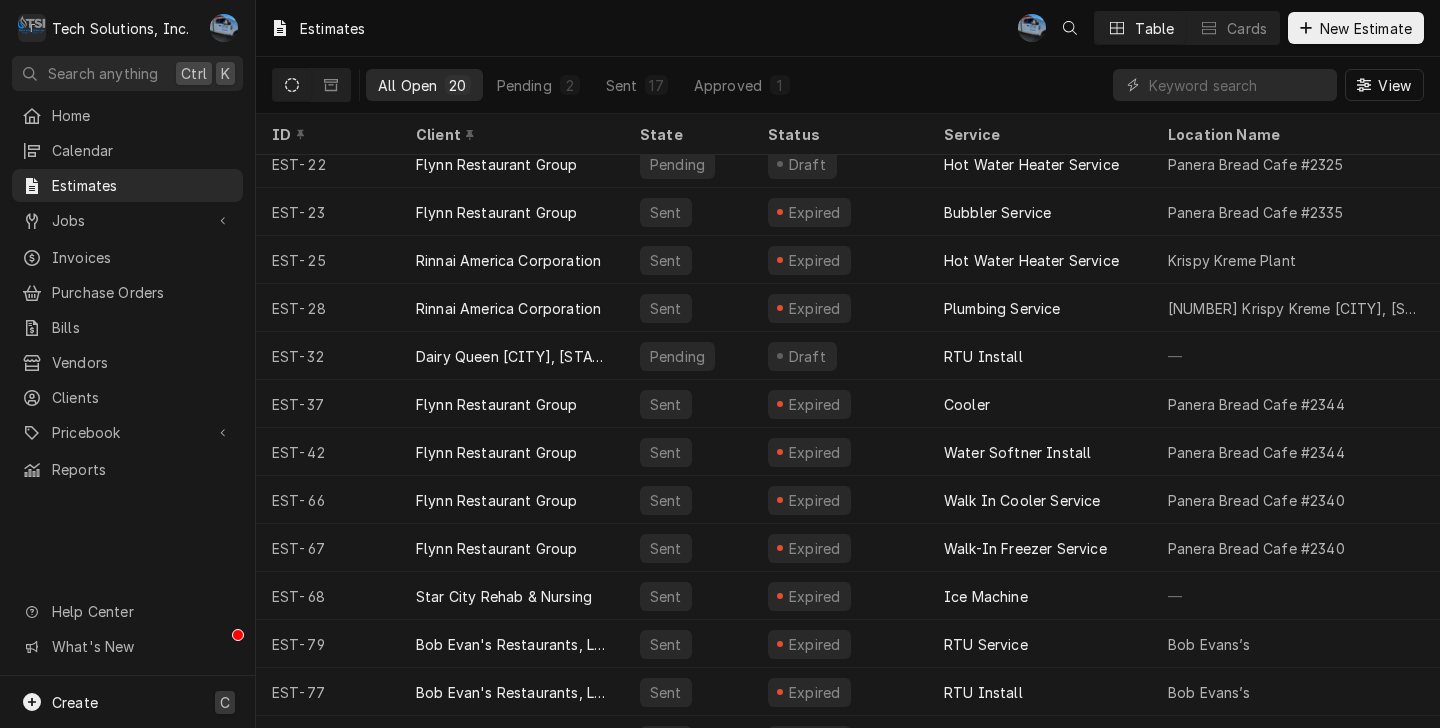 drag, startPoint x: 36, startPoint y: 700, endPoint x: 65, endPoint y: 702, distance: 29.068884 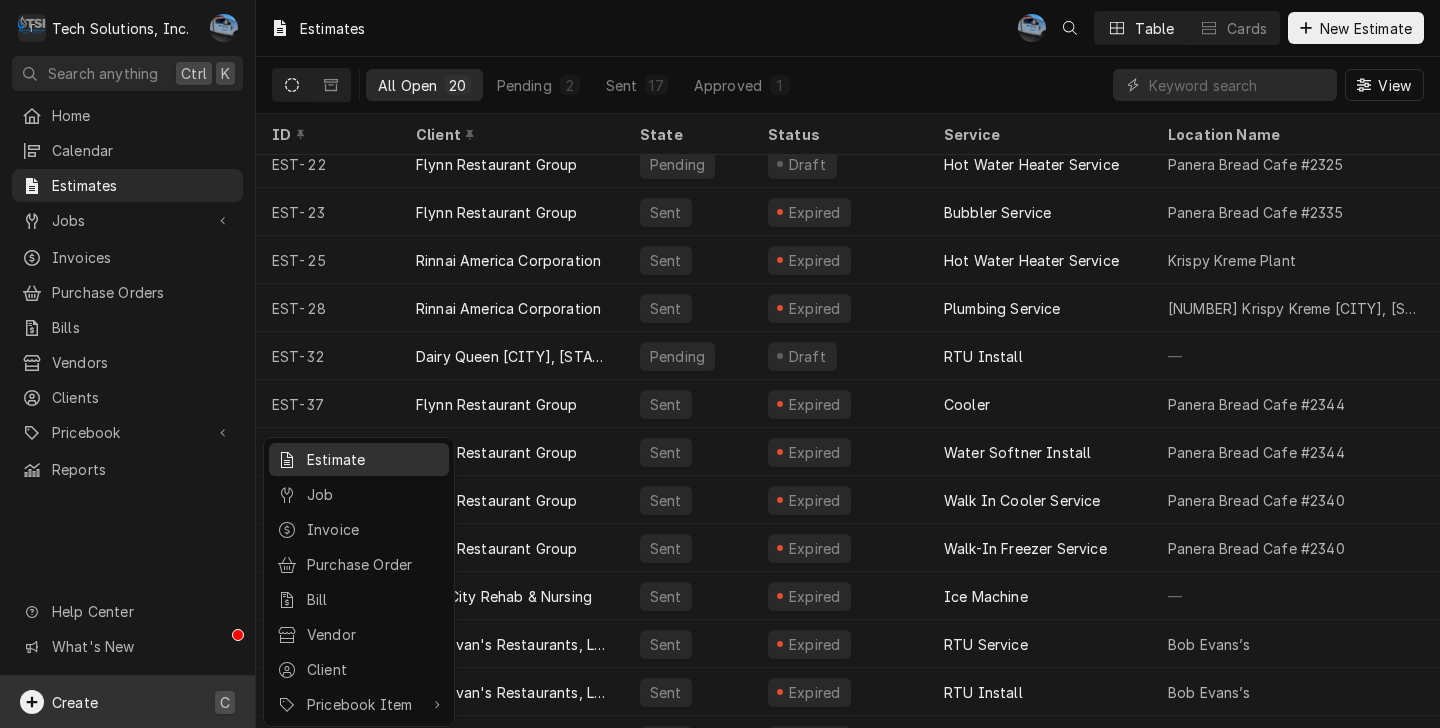 click on "Estimate" at bounding box center [374, 459] 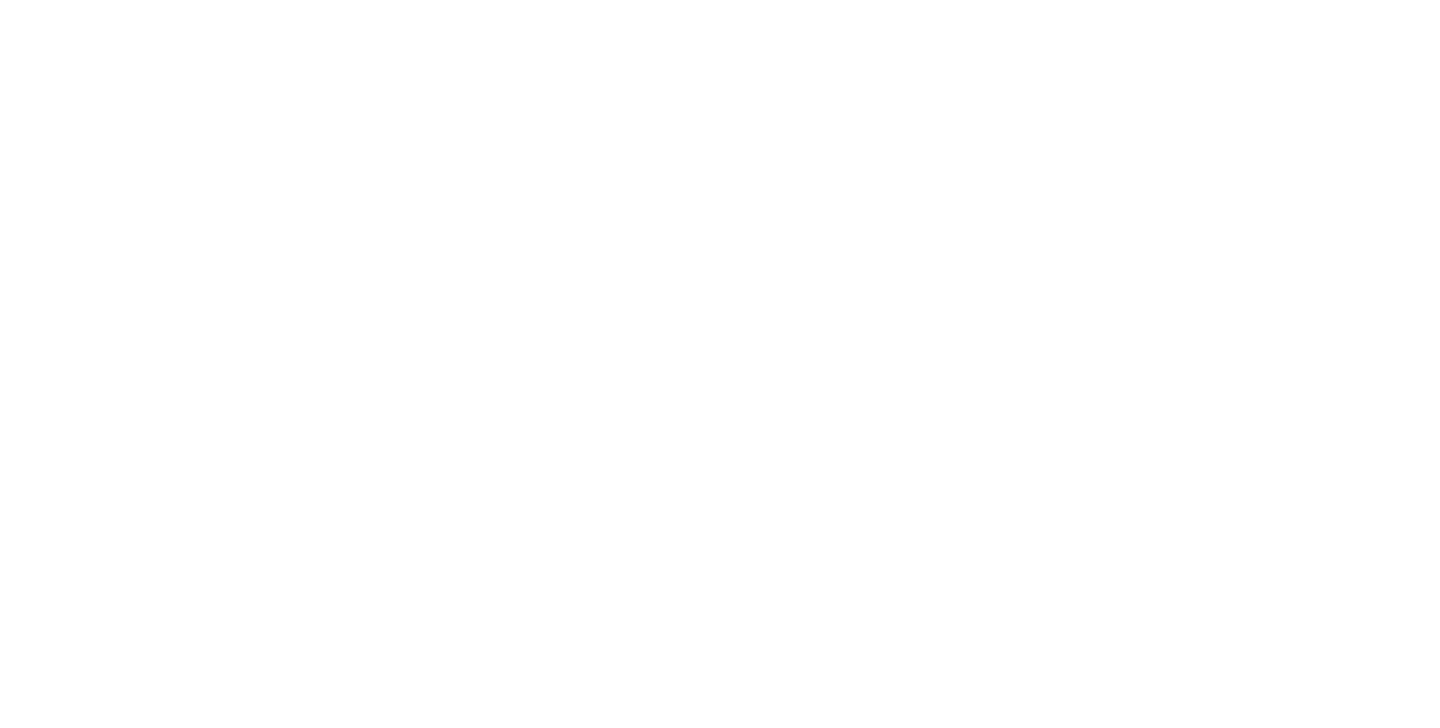 scroll, scrollTop: 0, scrollLeft: 0, axis: both 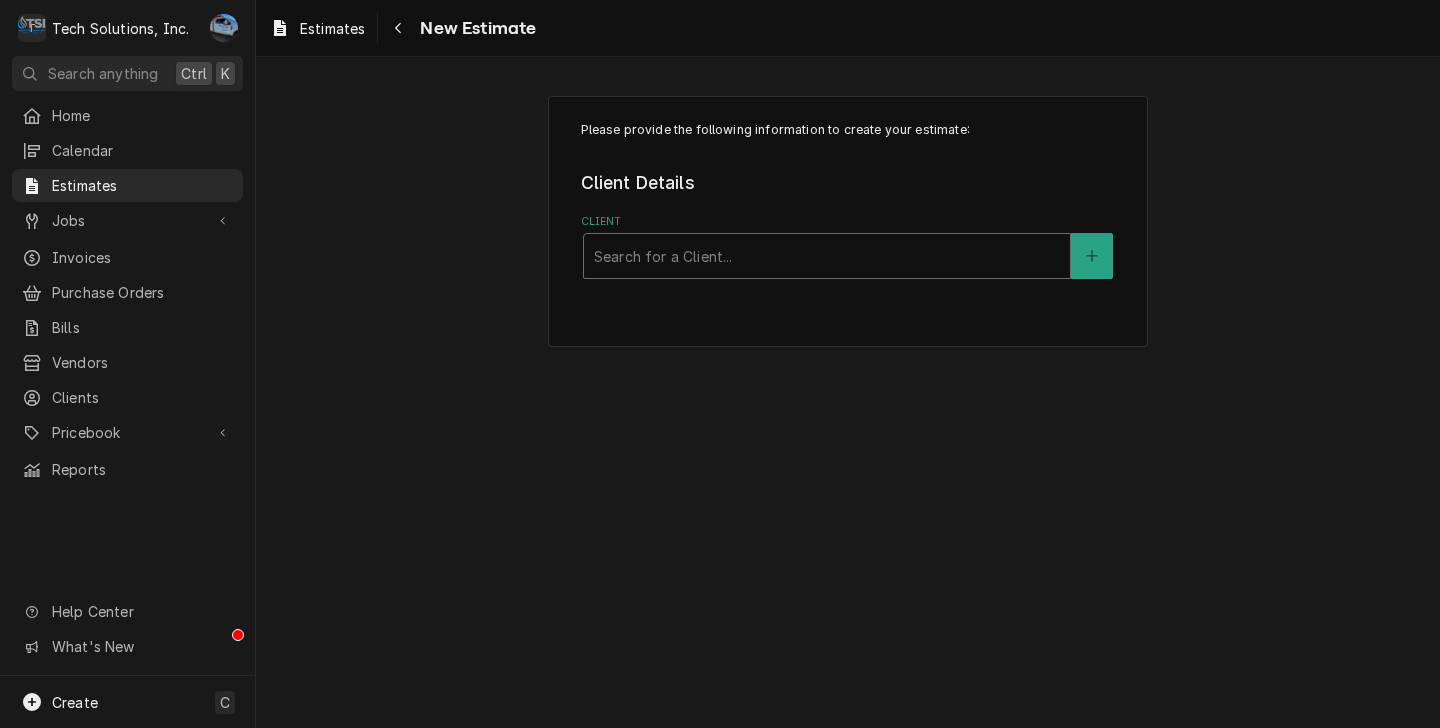 click at bounding box center [827, 256] 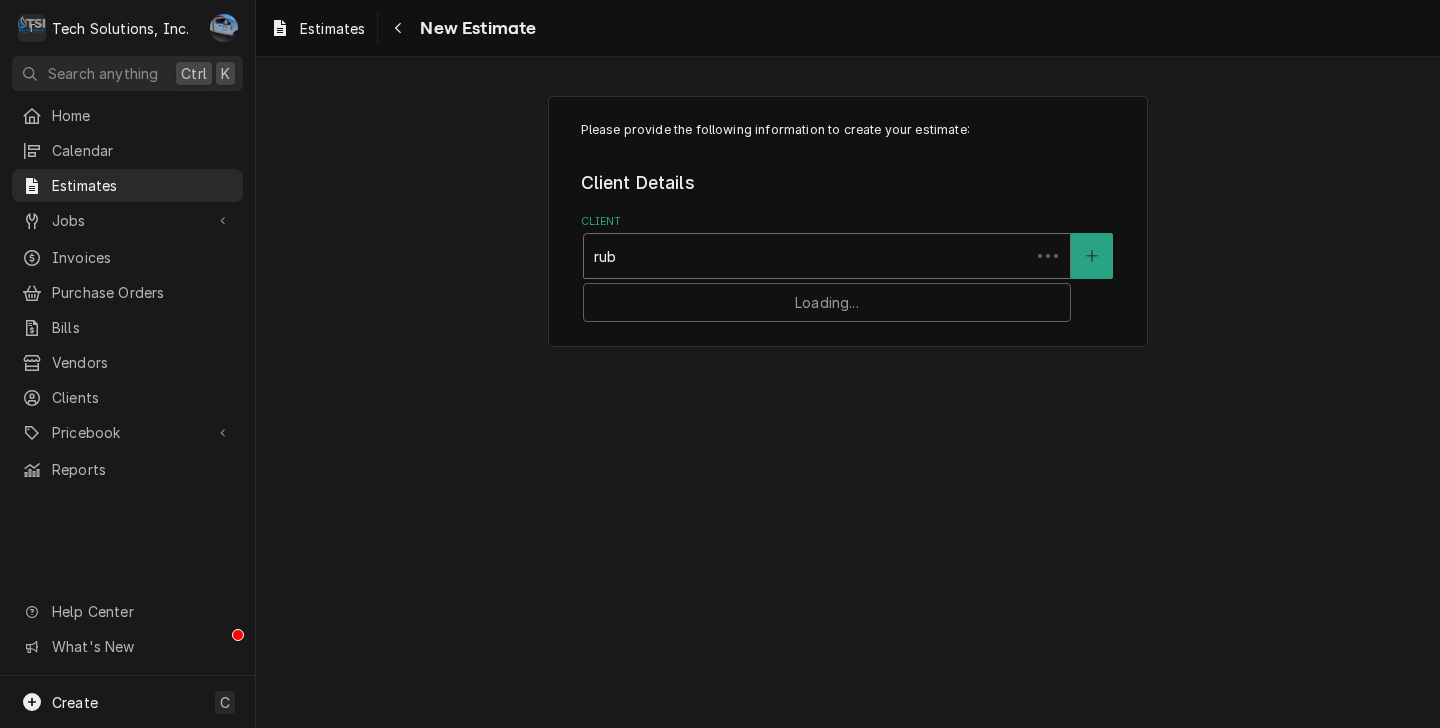 type on "ruby" 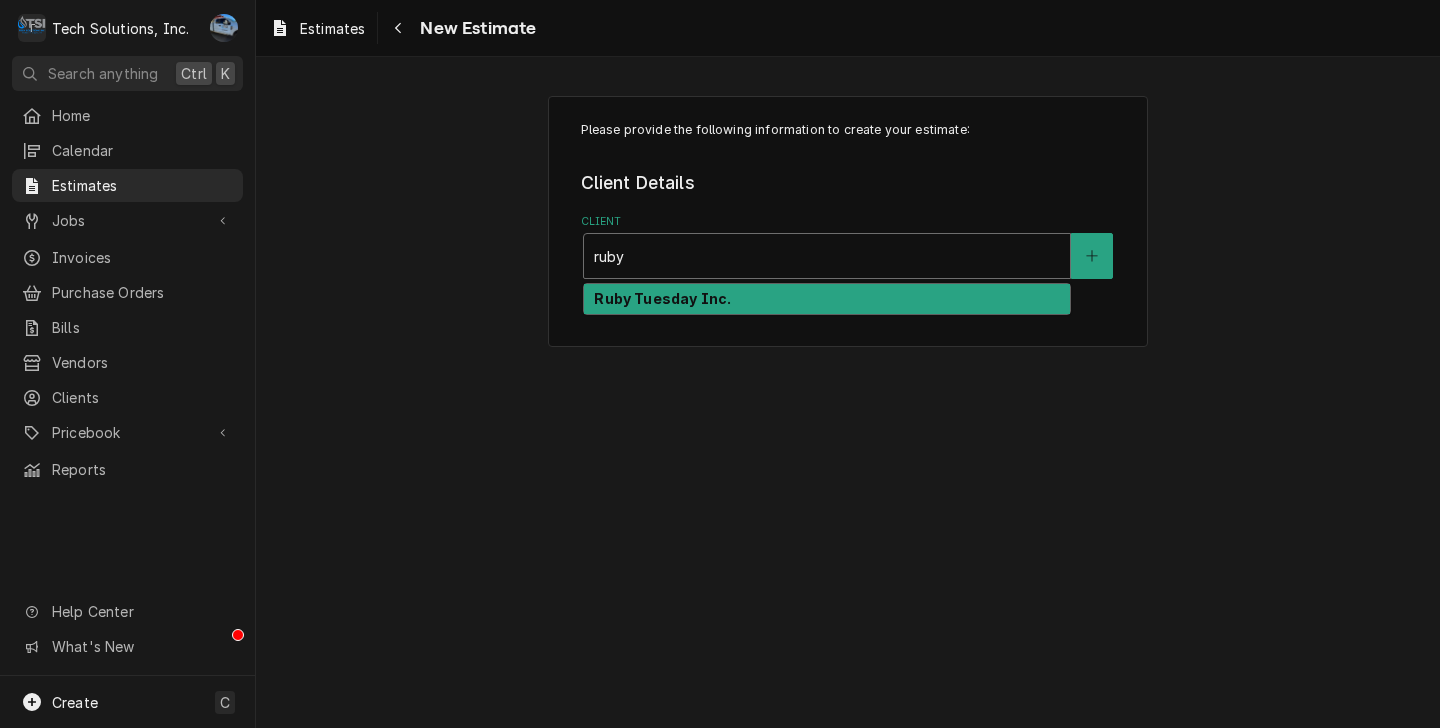 click on "Ruby Tuesday Inc." at bounding box center [662, 298] 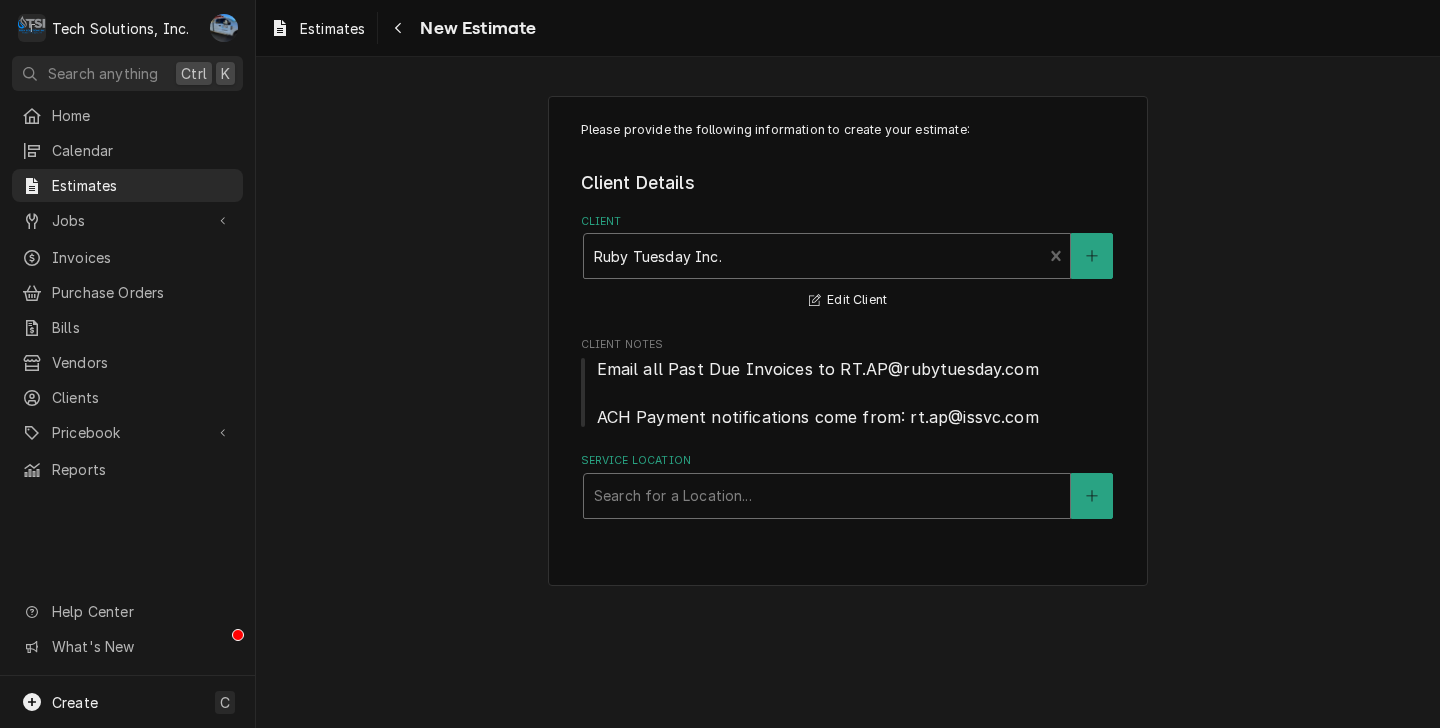 click at bounding box center [827, 496] 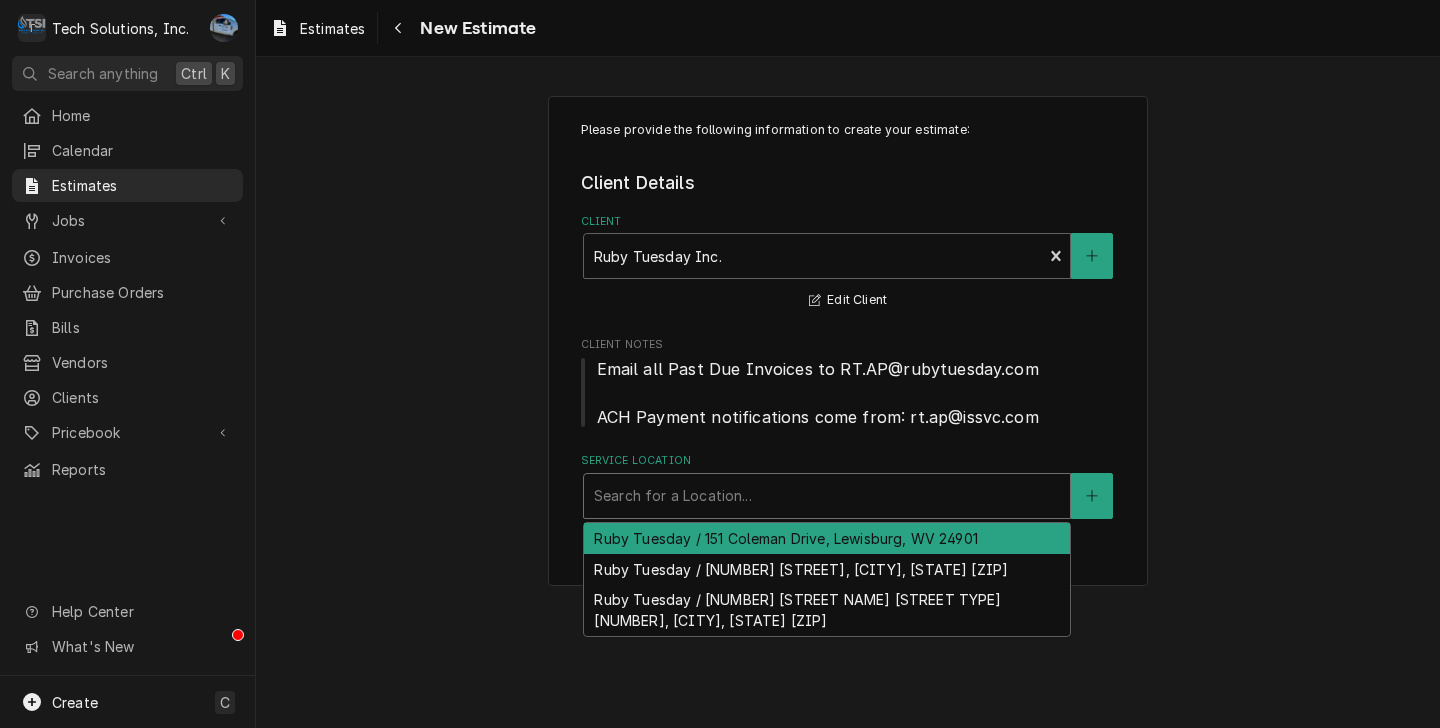 click on "Ruby Tuesday / 151 Coleman Drive, Lewisburg, WV 24901" at bounding box center (827, 538) 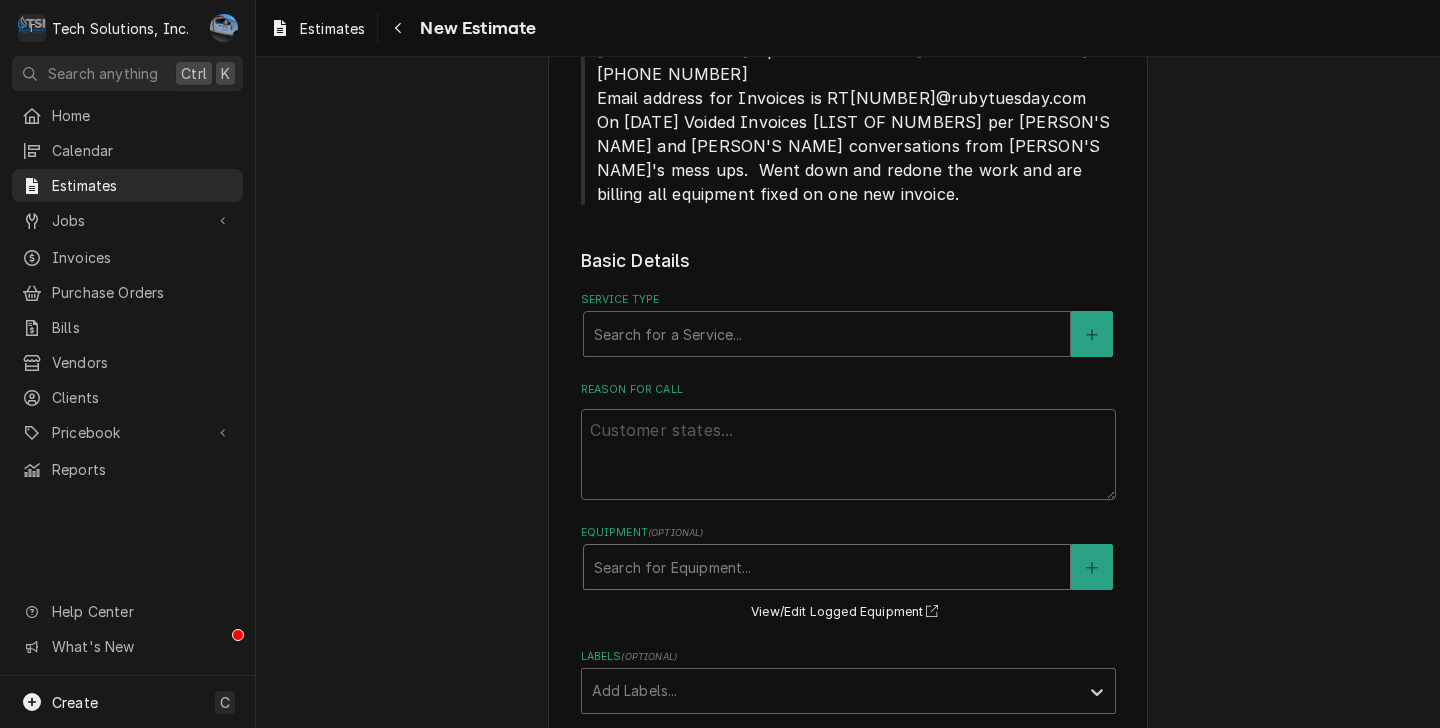 scroll, scrollTop: 800, scrollLeft: 0, axis: vertical 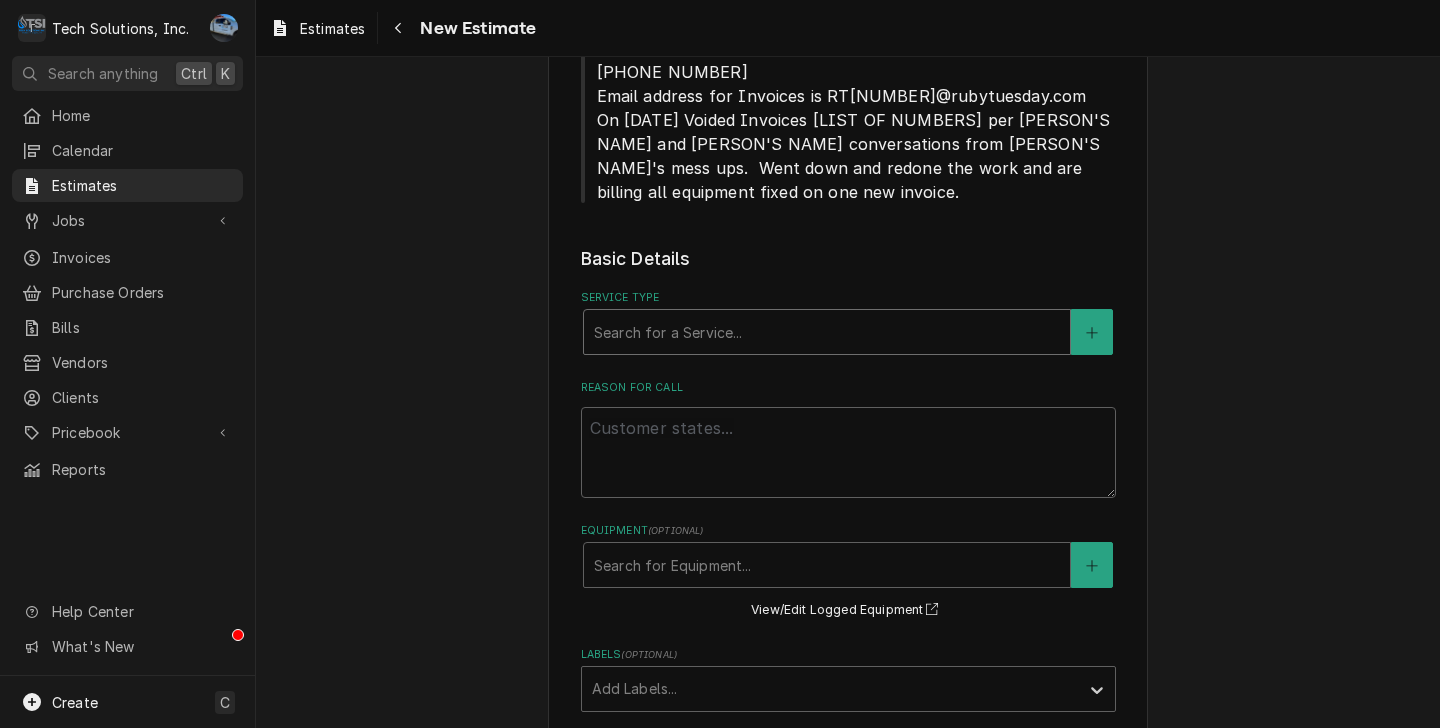 click at bounding box center [827, 332] 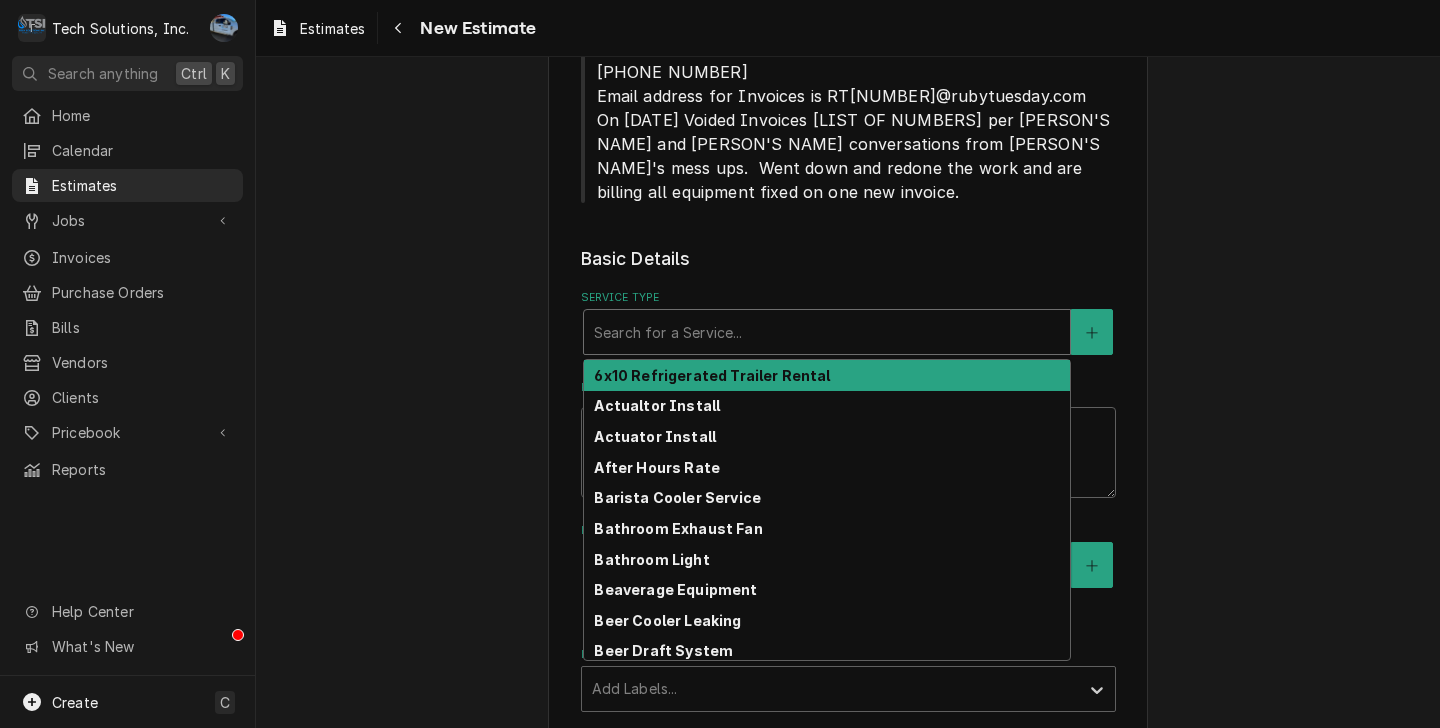 type on "x" 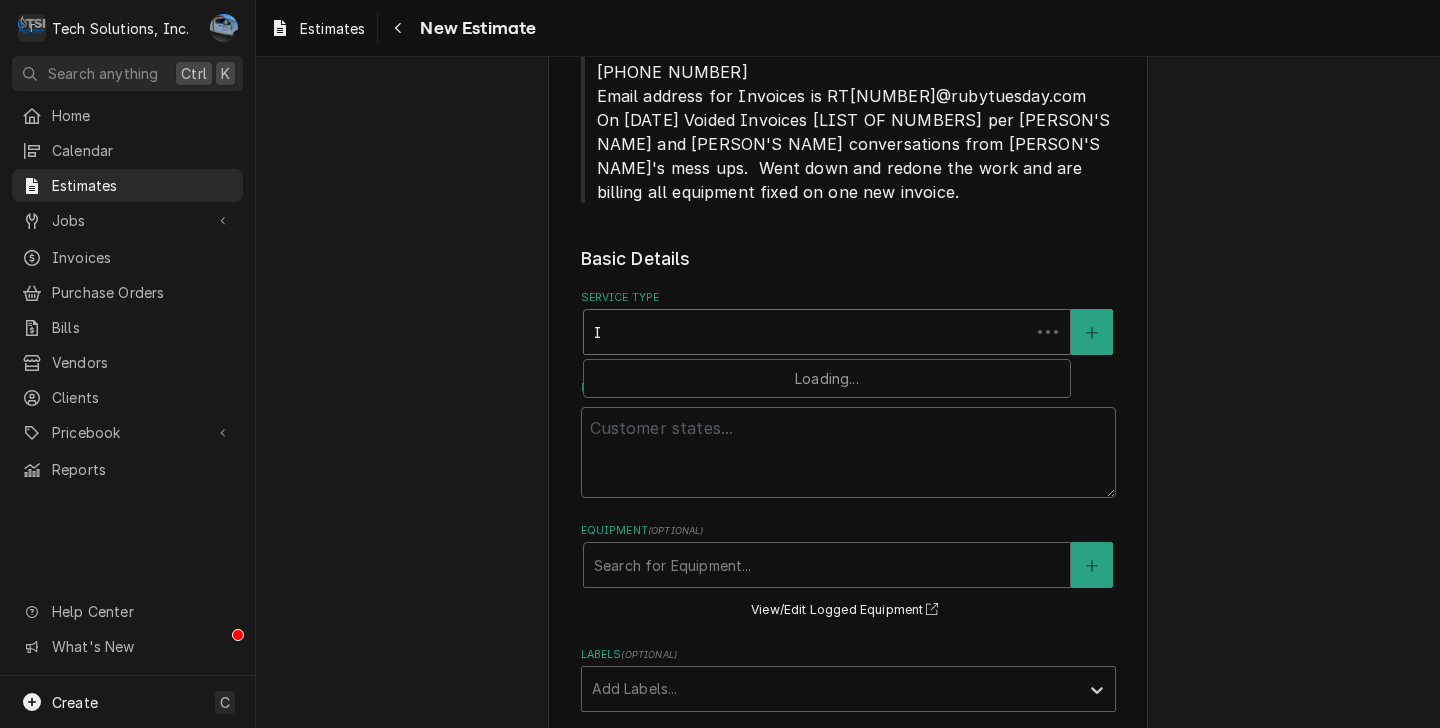 type on "x" 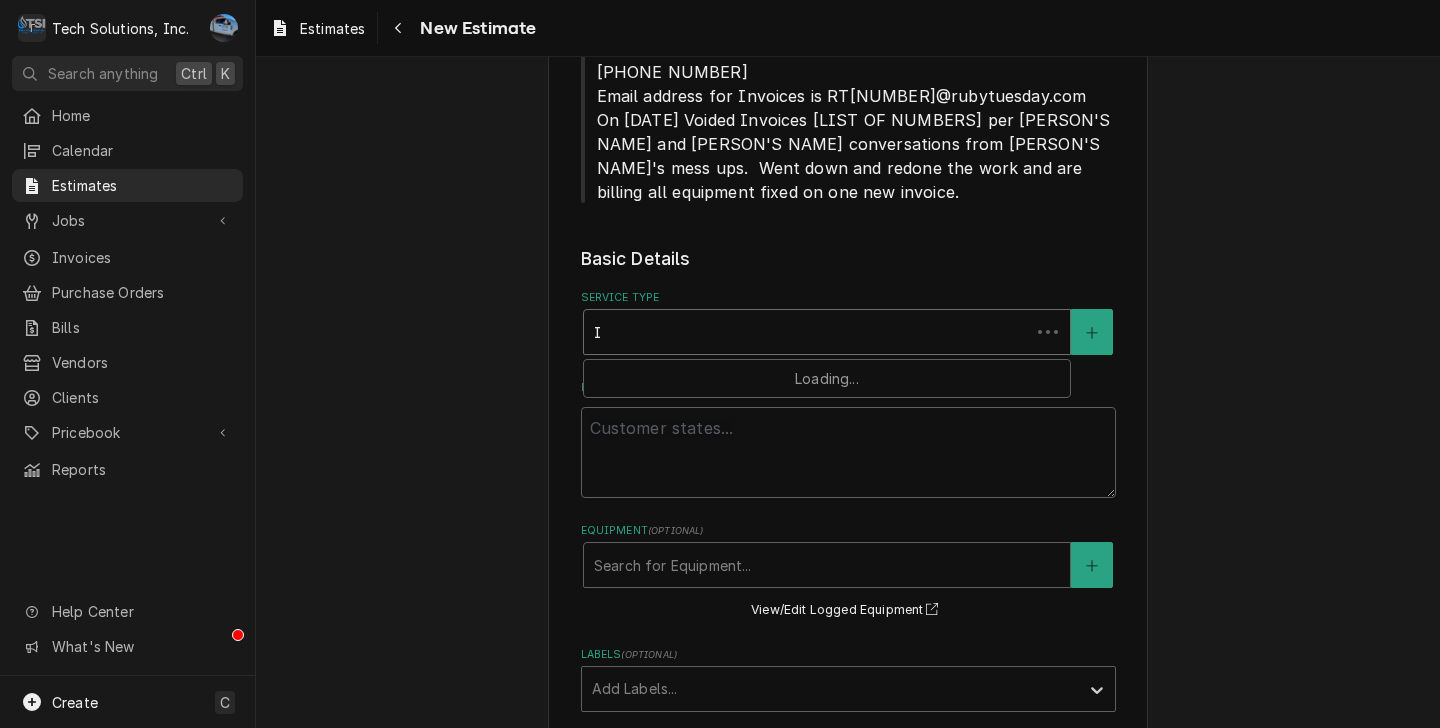 type on "Ic" 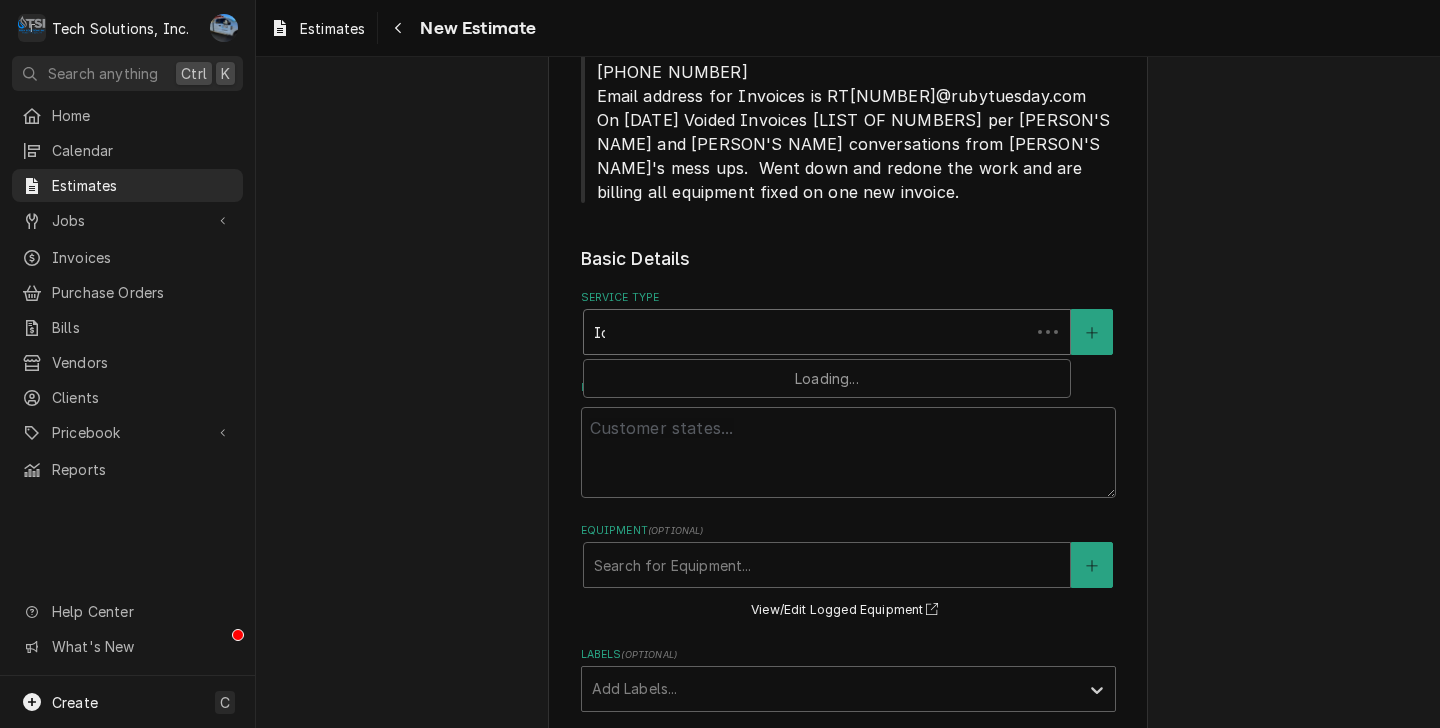 type on "x" 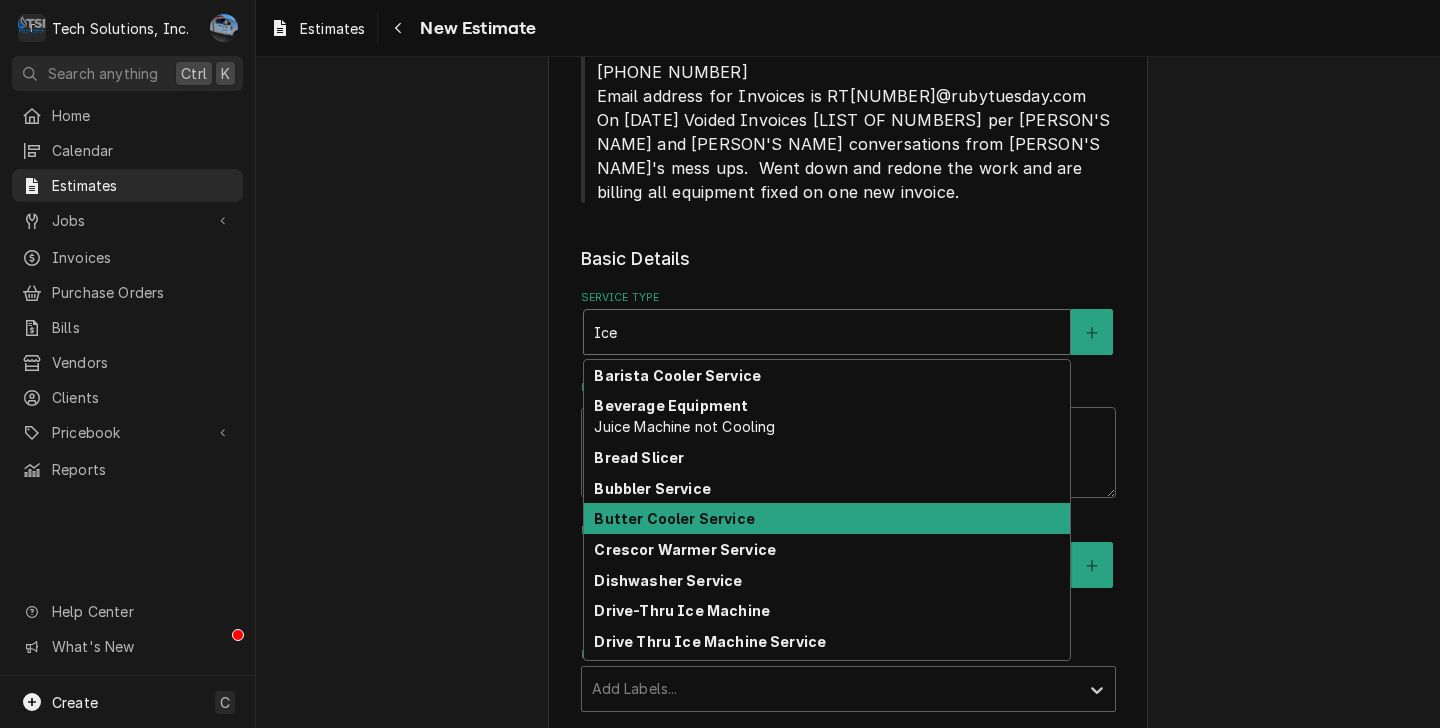 type on "x" 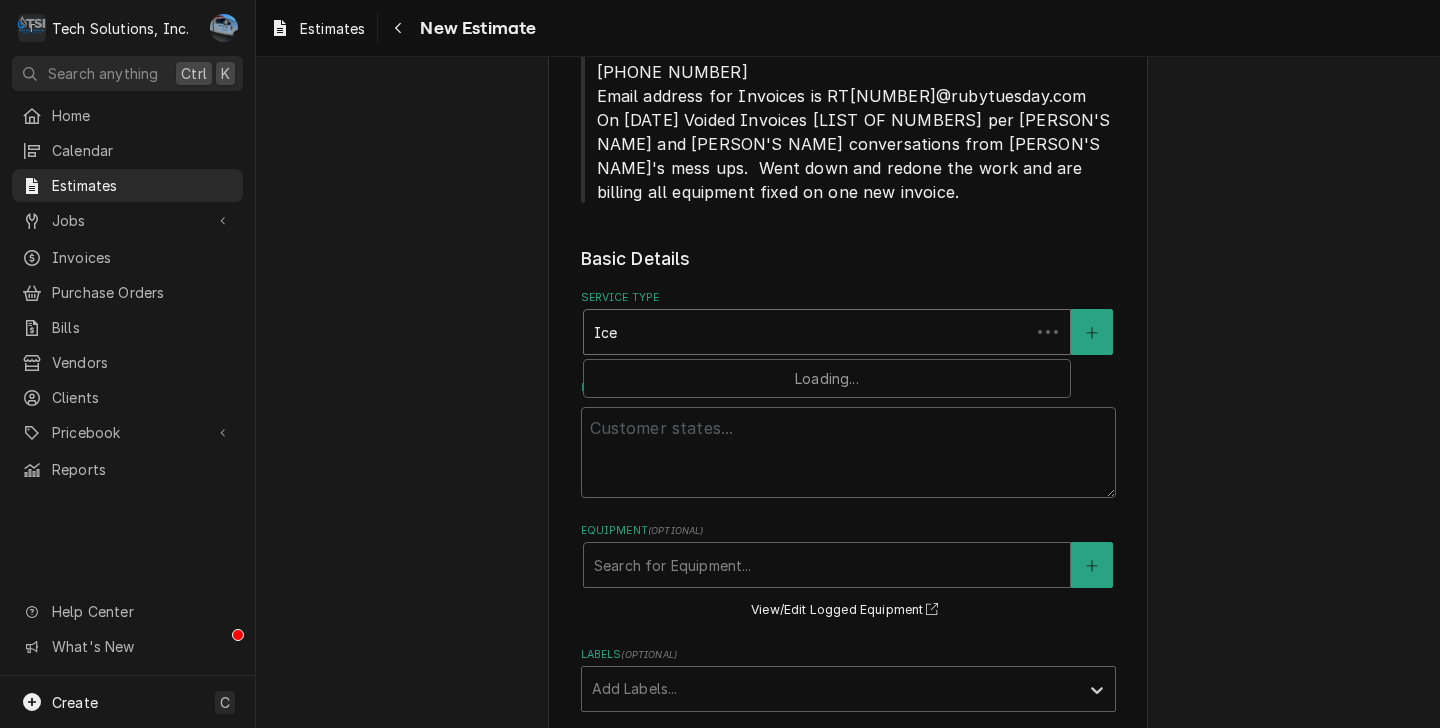 type on "x" 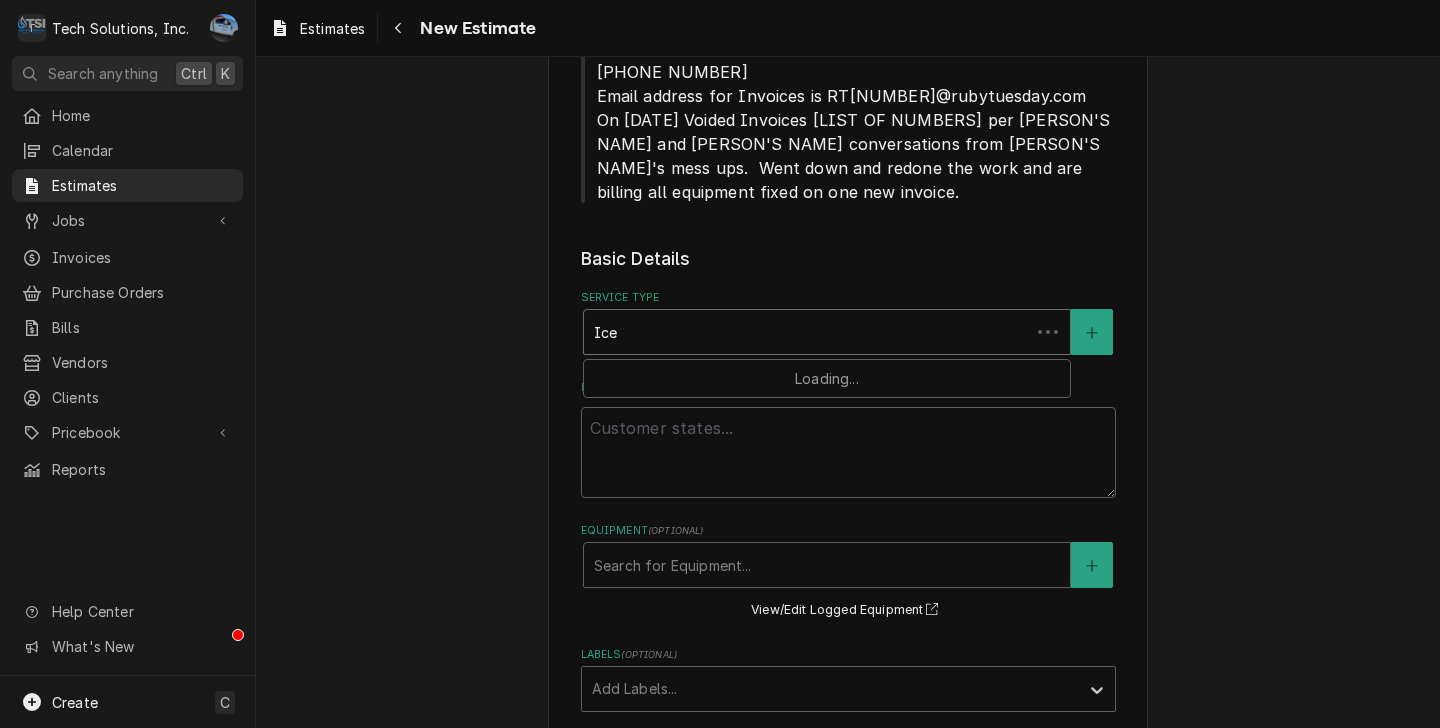 type on "Ice M" 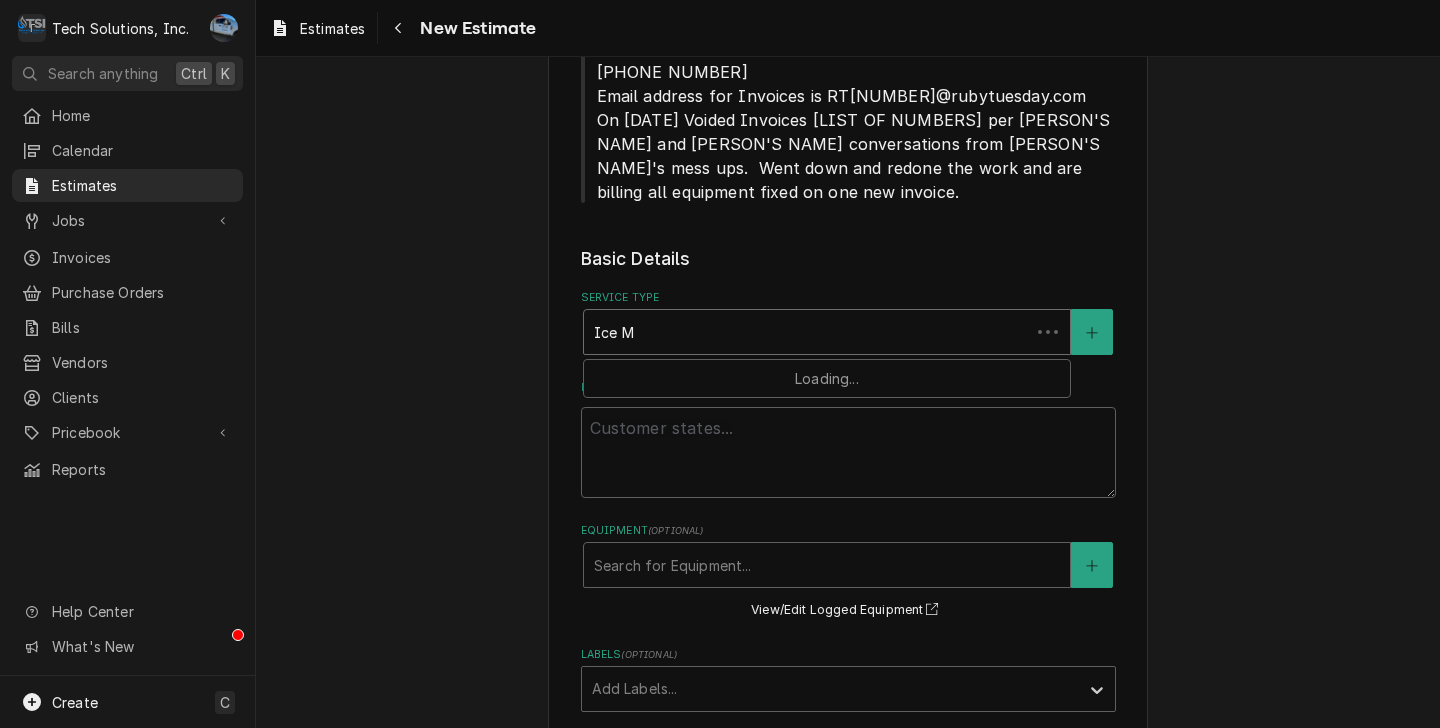 type on "x" 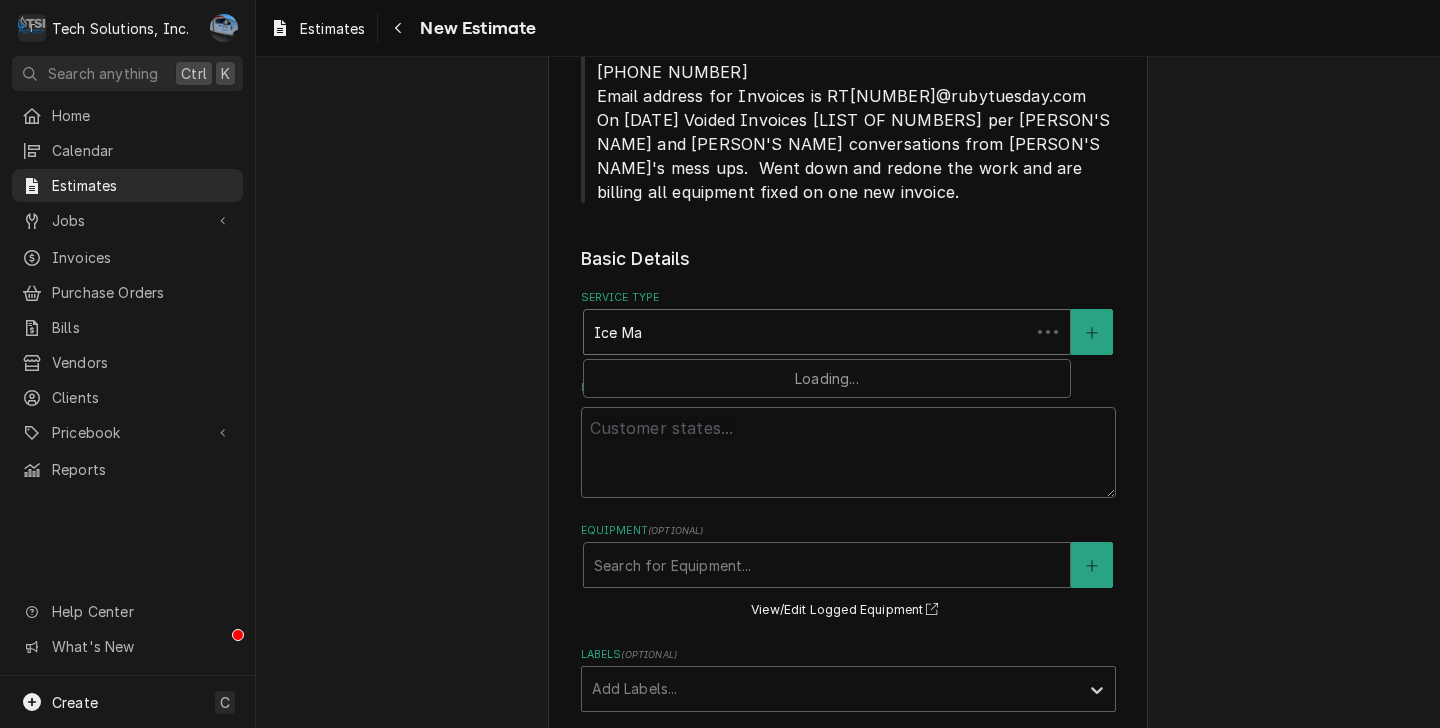 type on "x" 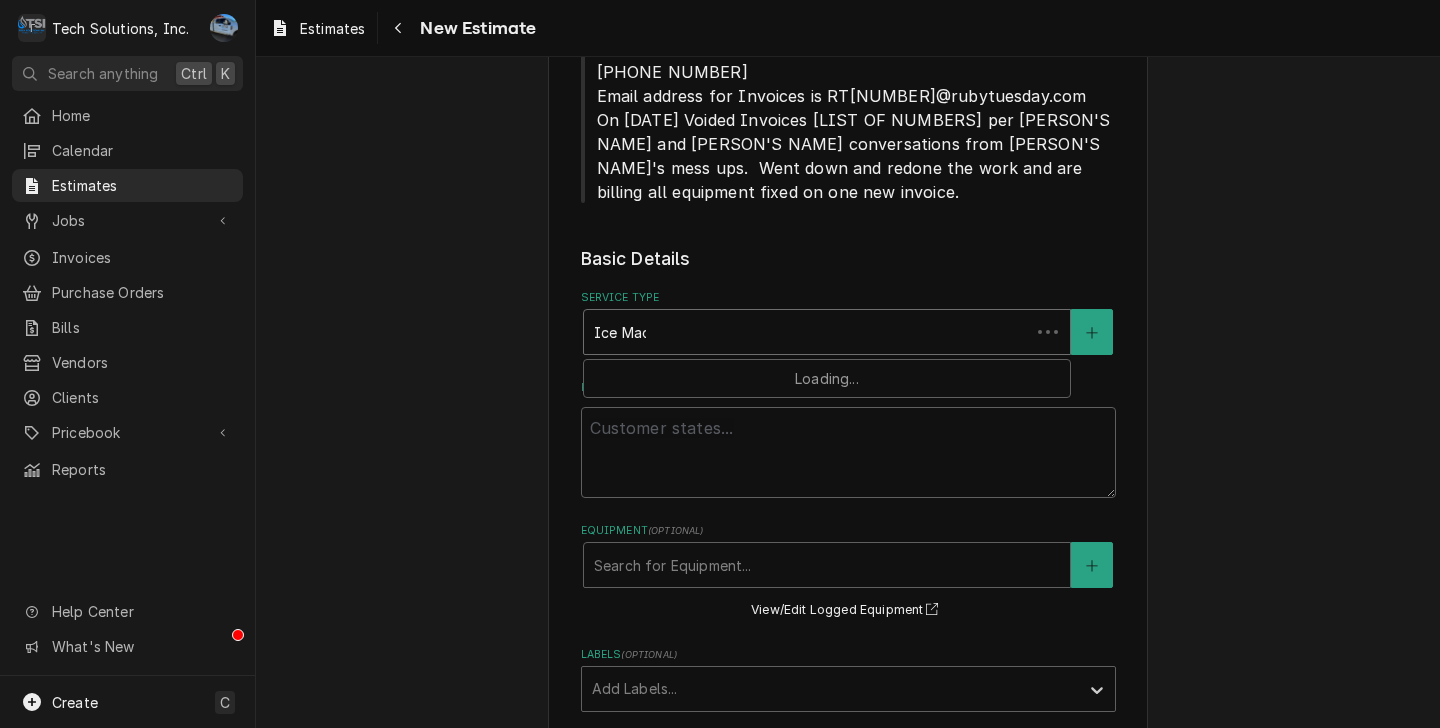 type on "Ice Mach" 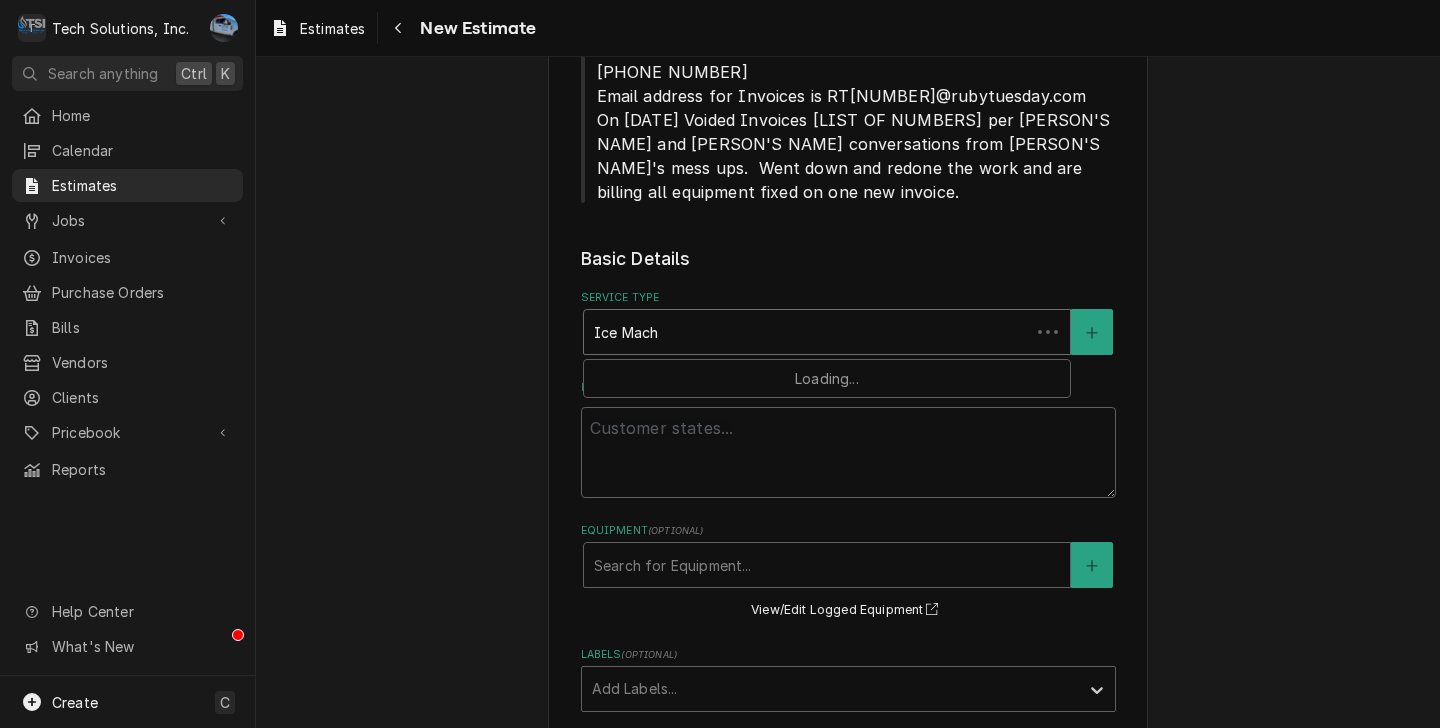 type on "x" 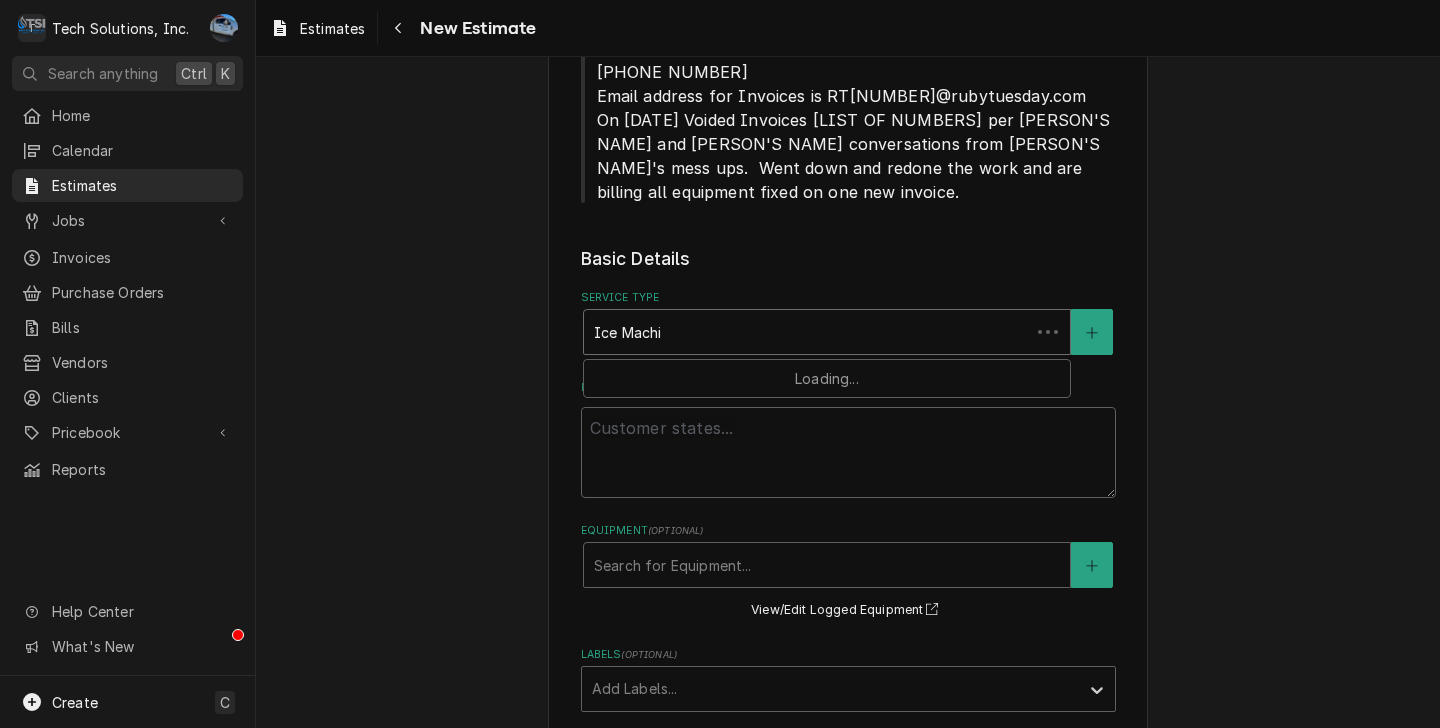 type on "x" 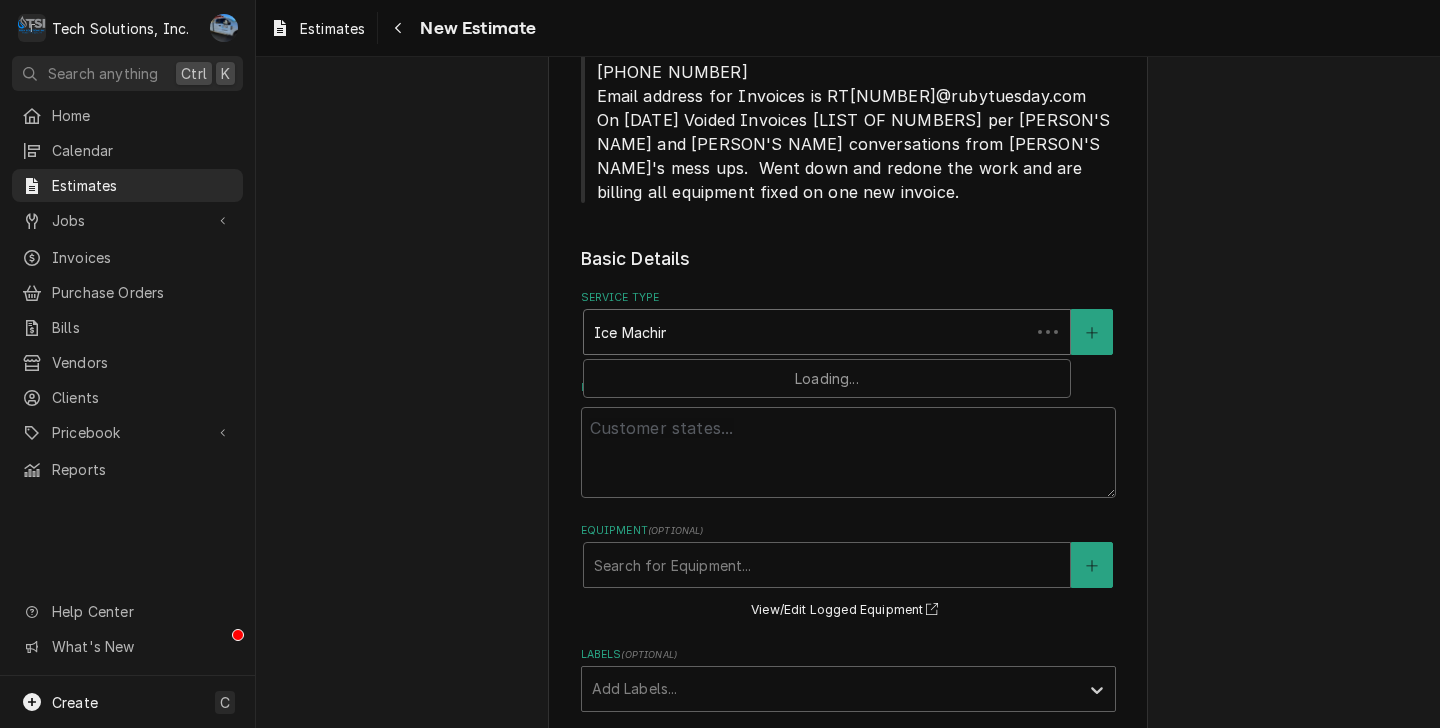 type on "x" 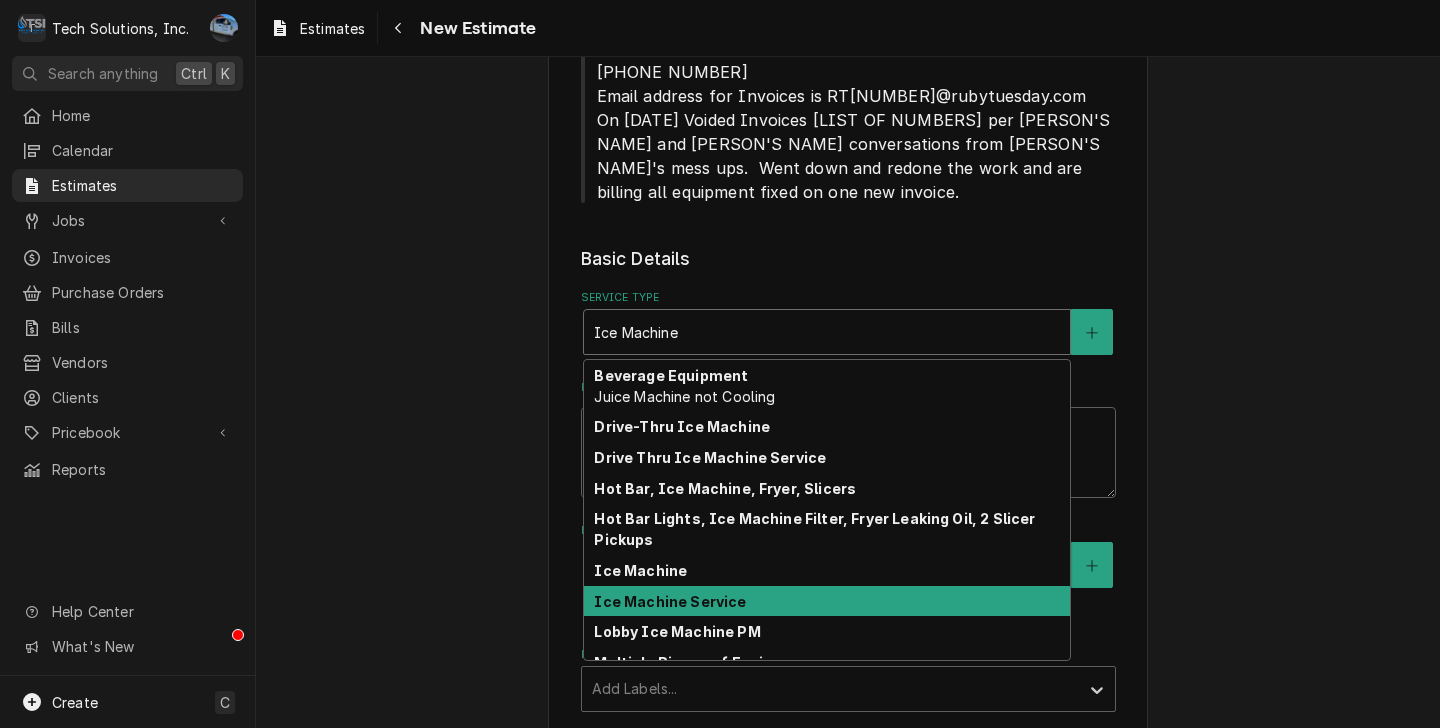 click on "Ice Machine Service" at bounding box center [670, 601] 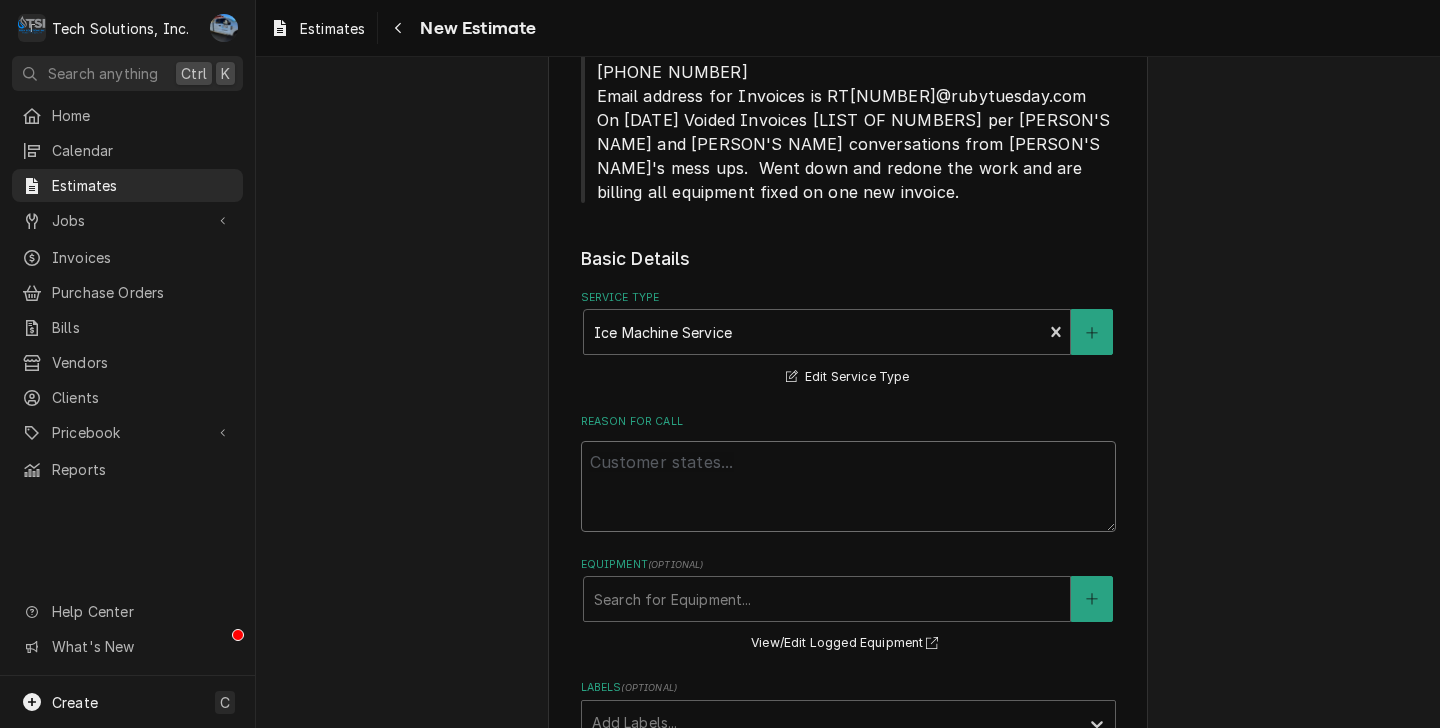 click on "Reason For Call" at bounding box center (848, 486) 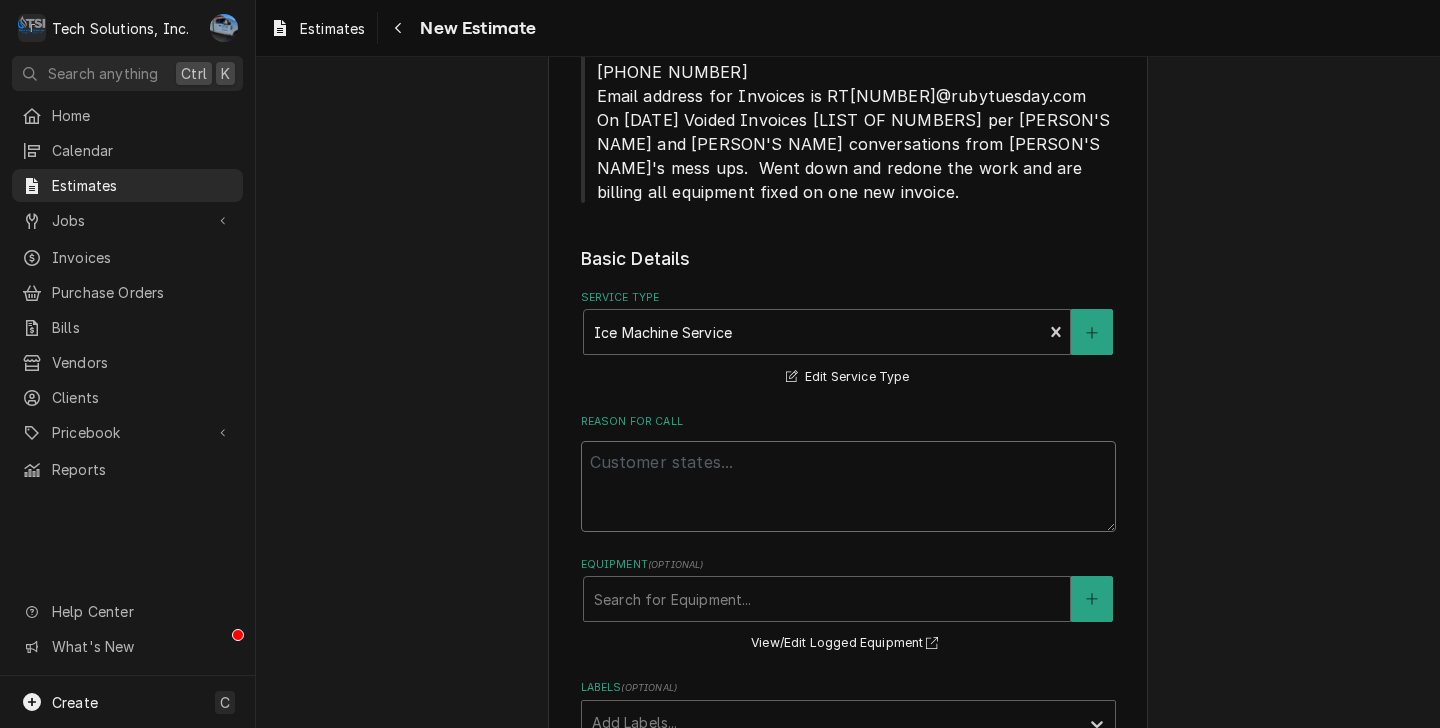 type on "x" 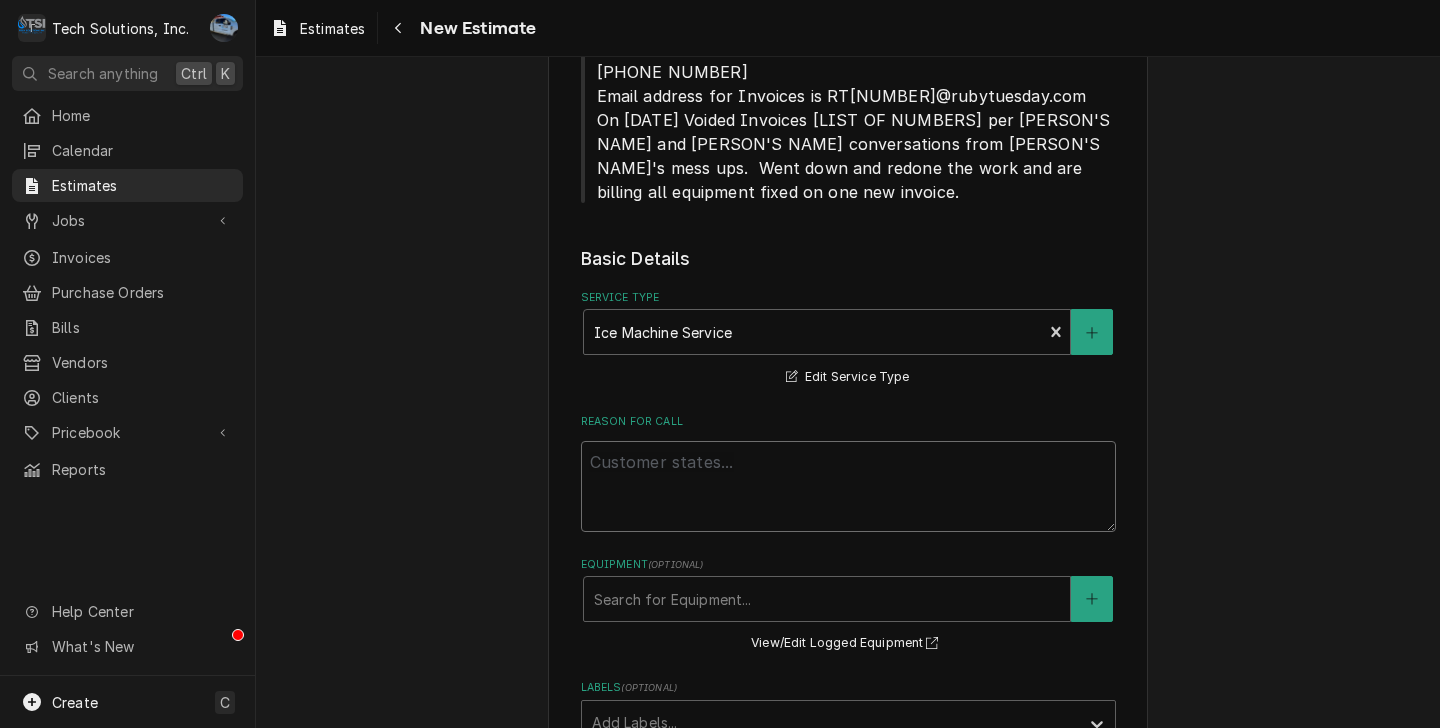 type on "R" 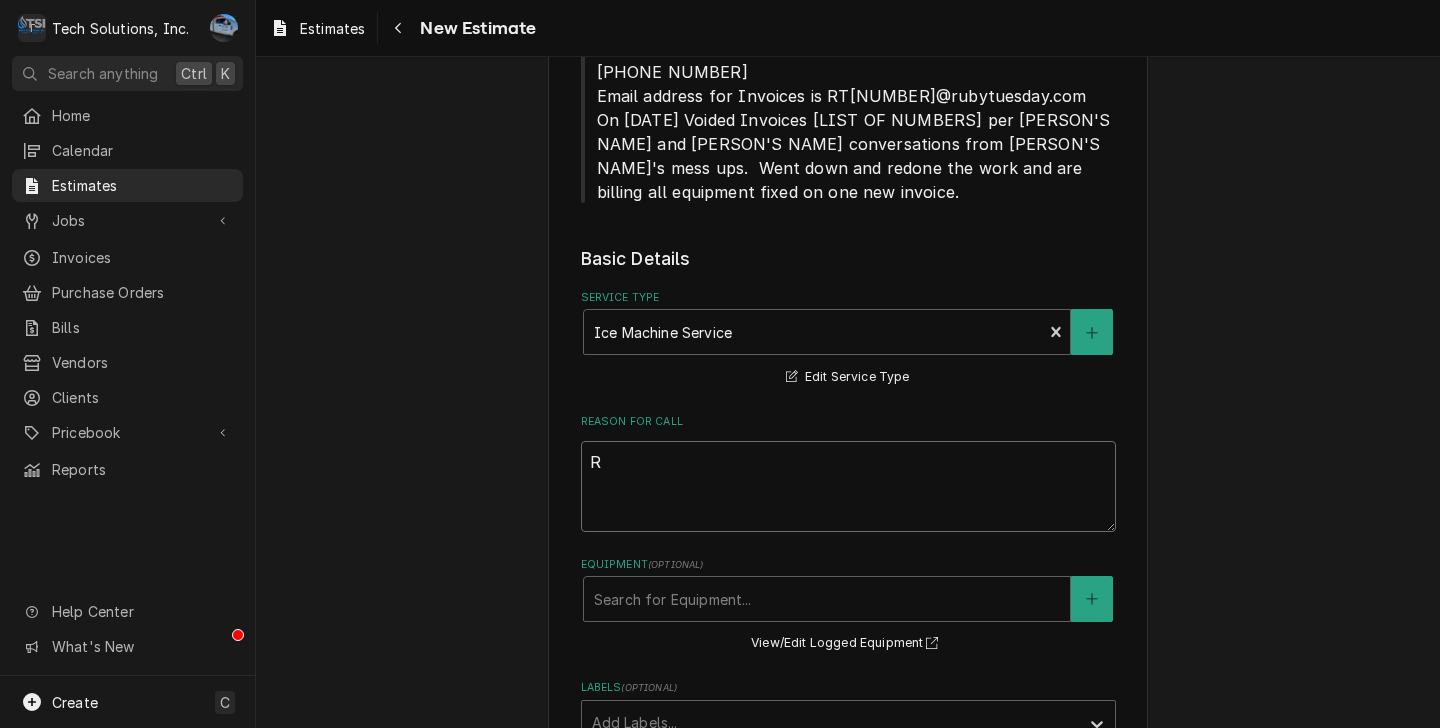 type on "x" 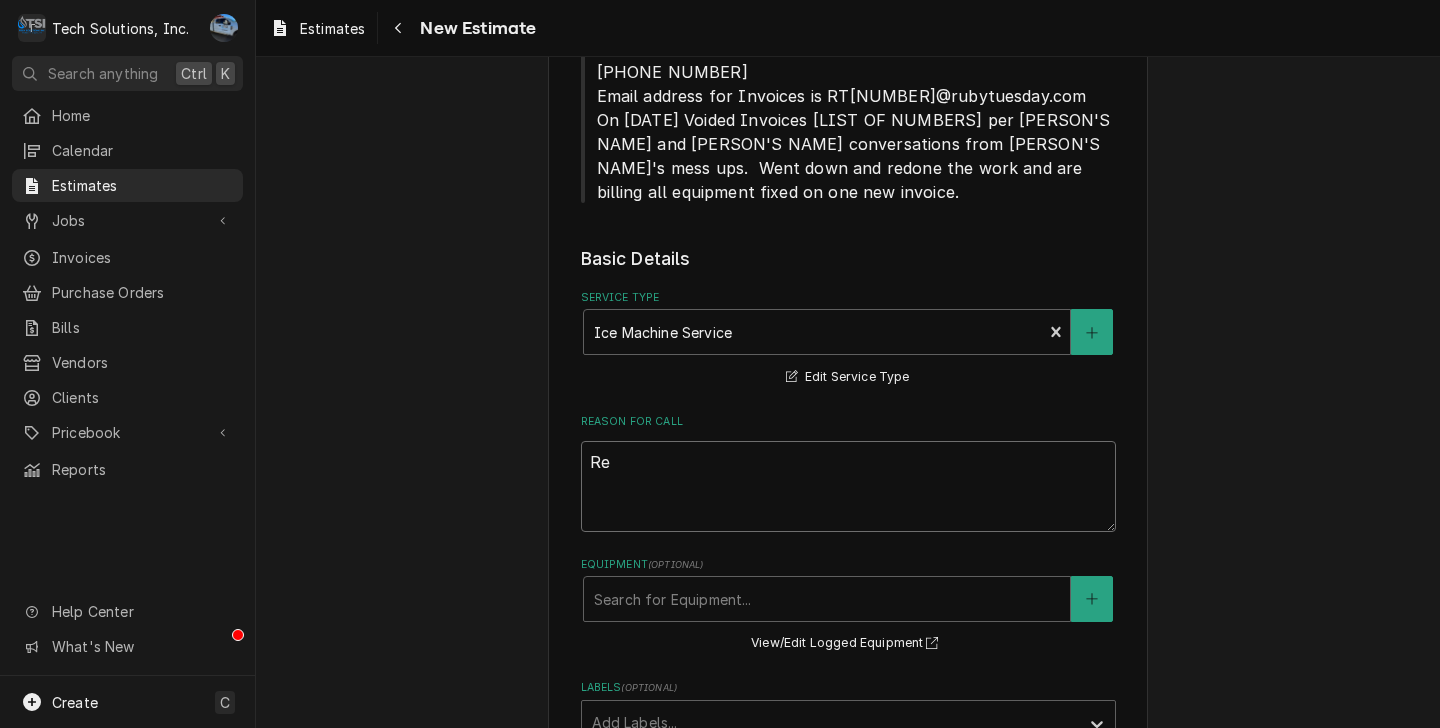 type on "x" 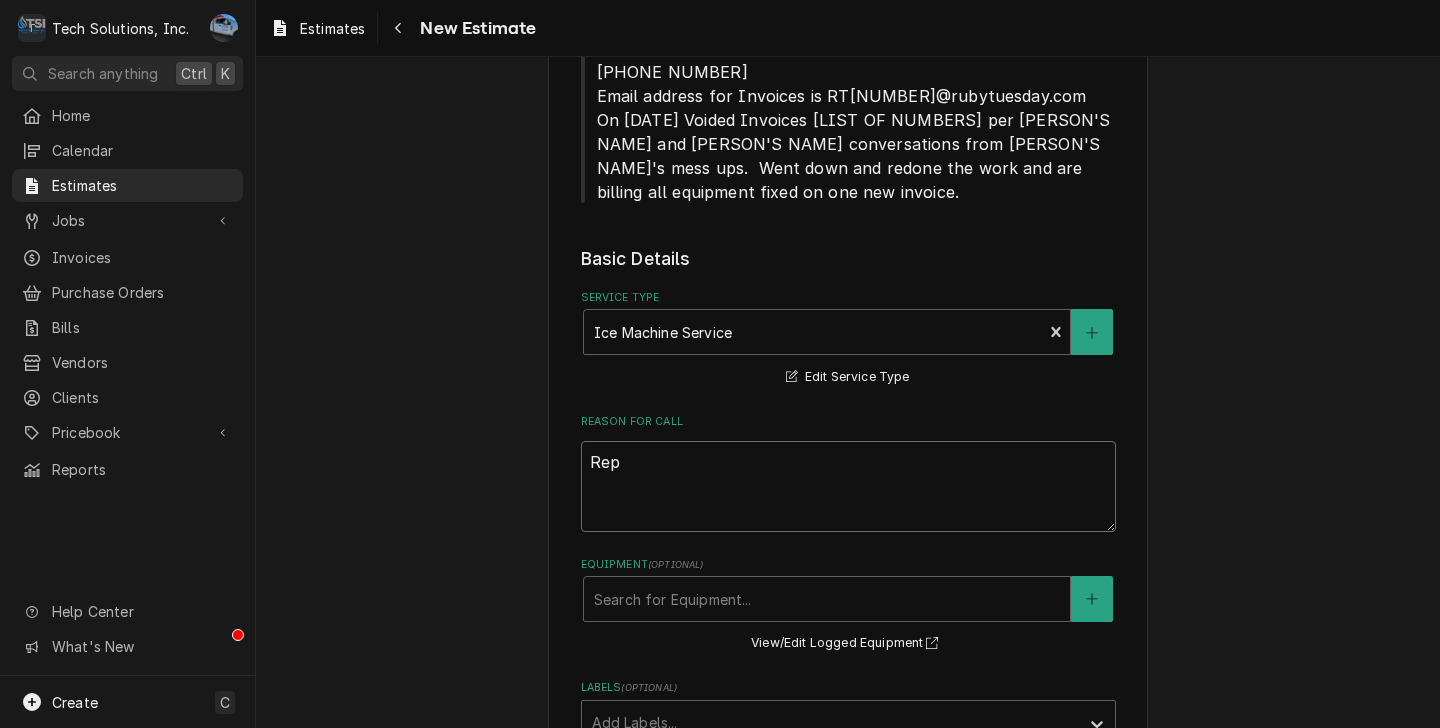 type on "x" 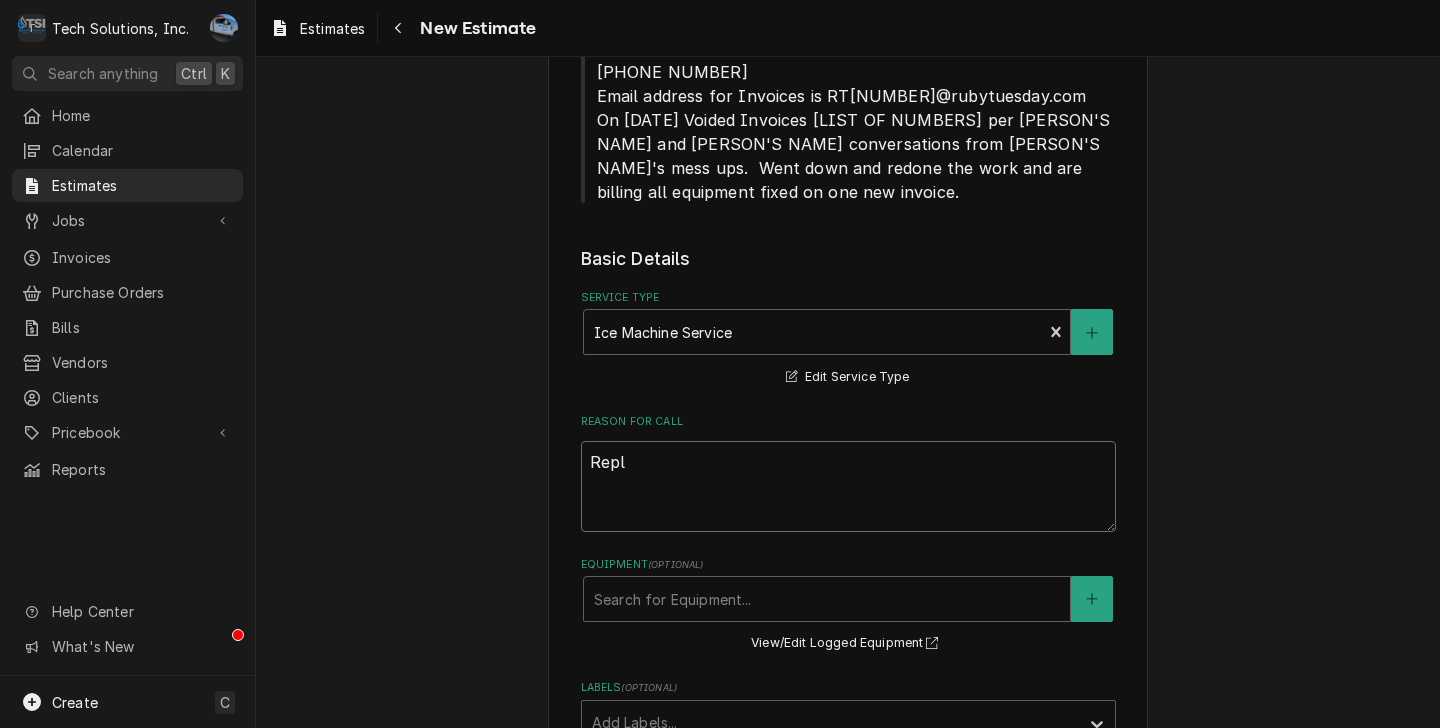 type on "x" 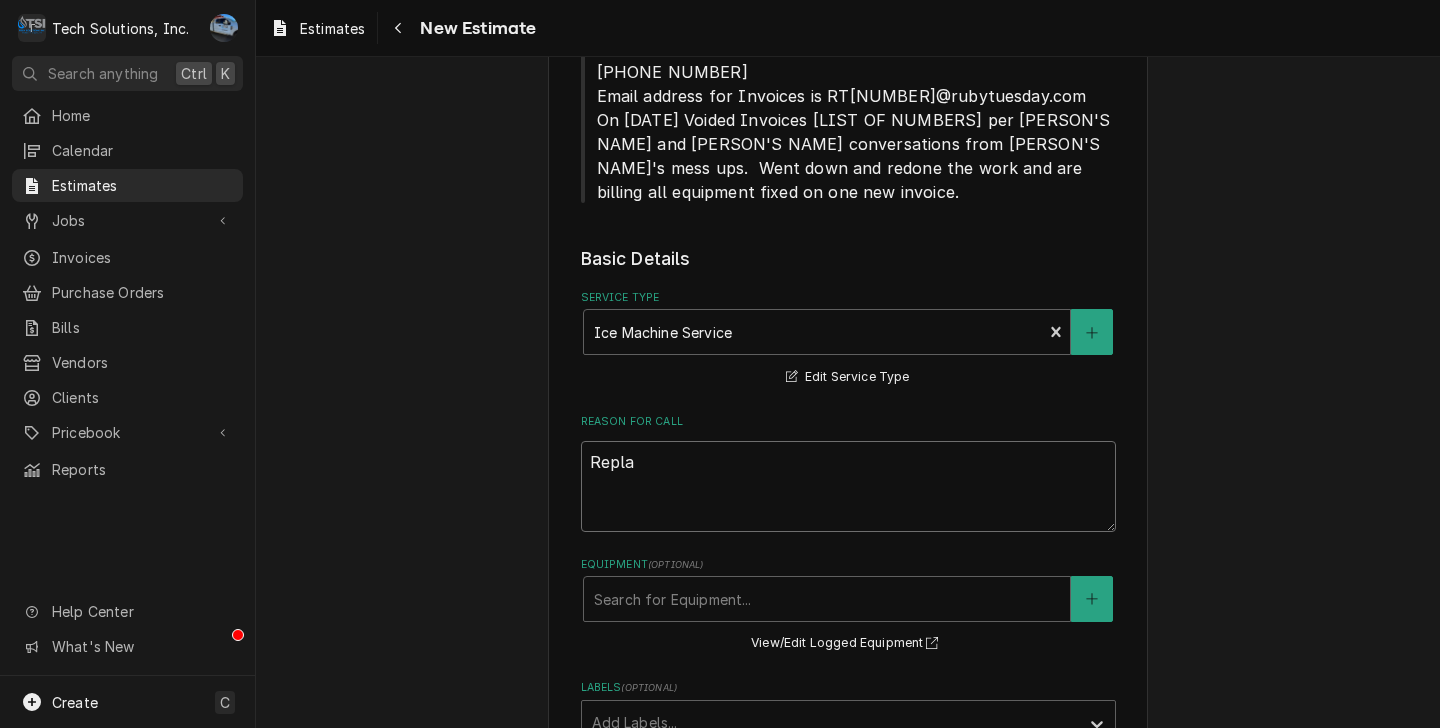 type on "x" 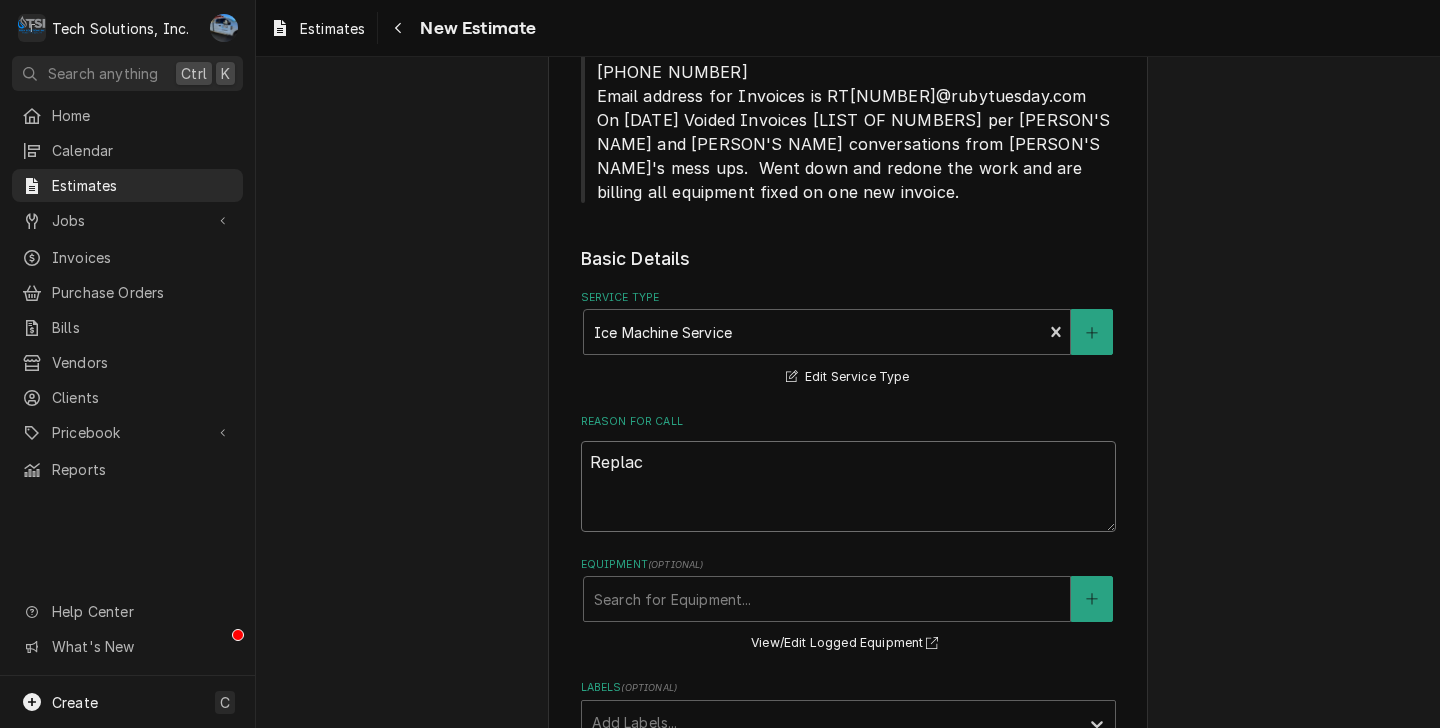 type on "x" 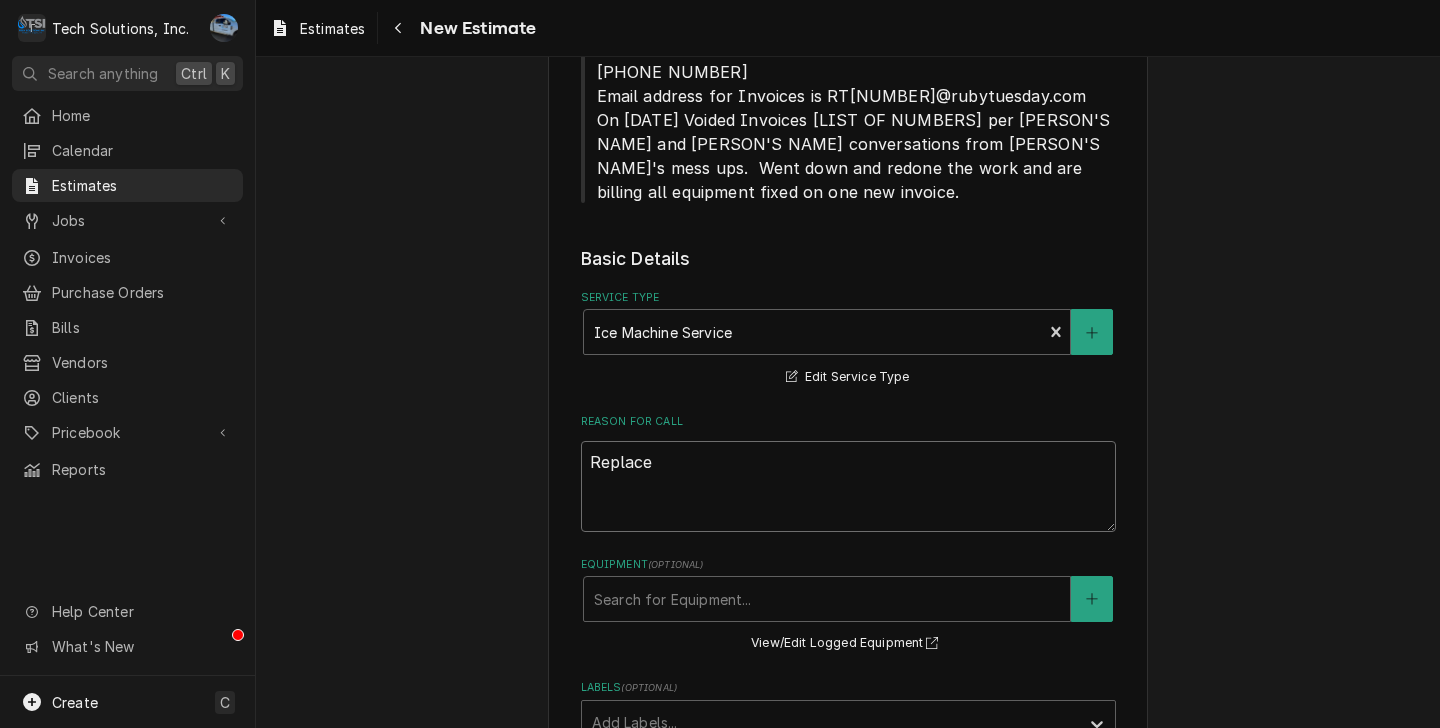 type on "x" 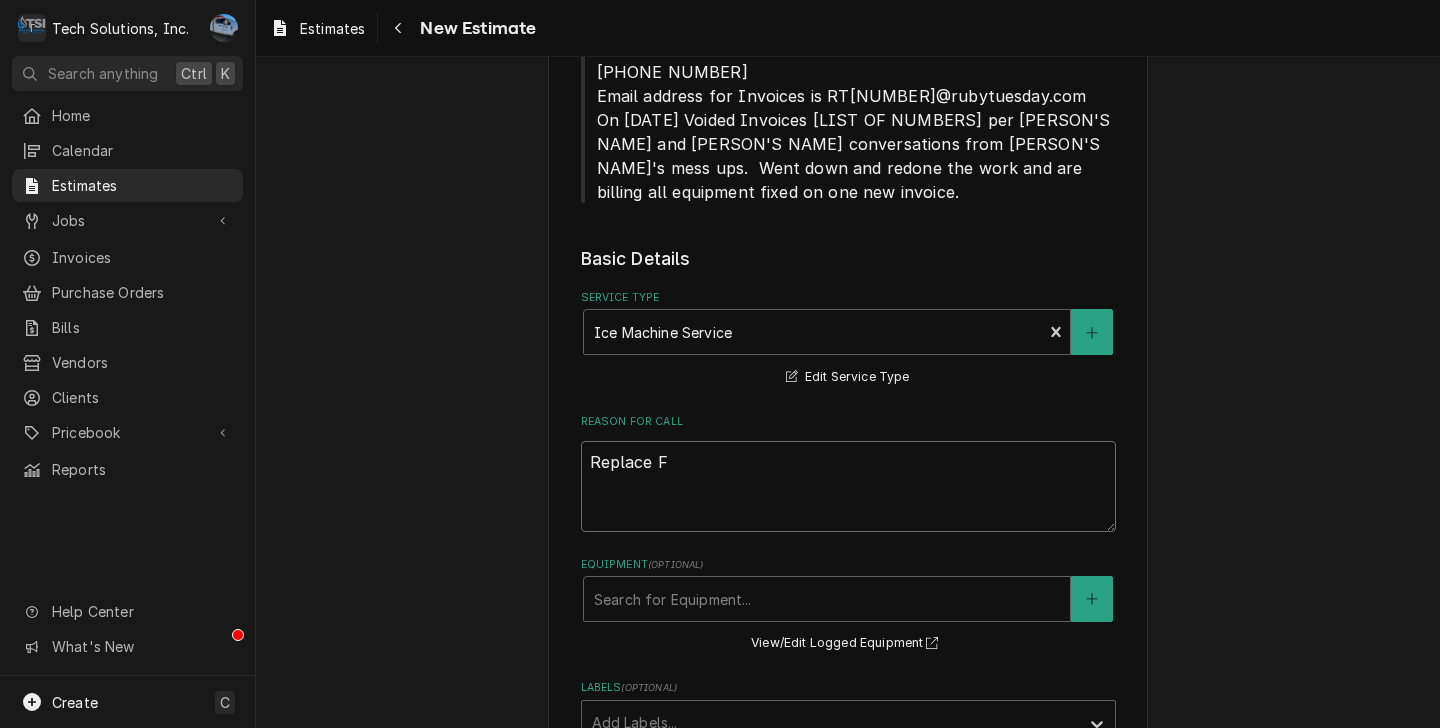 type on "x" 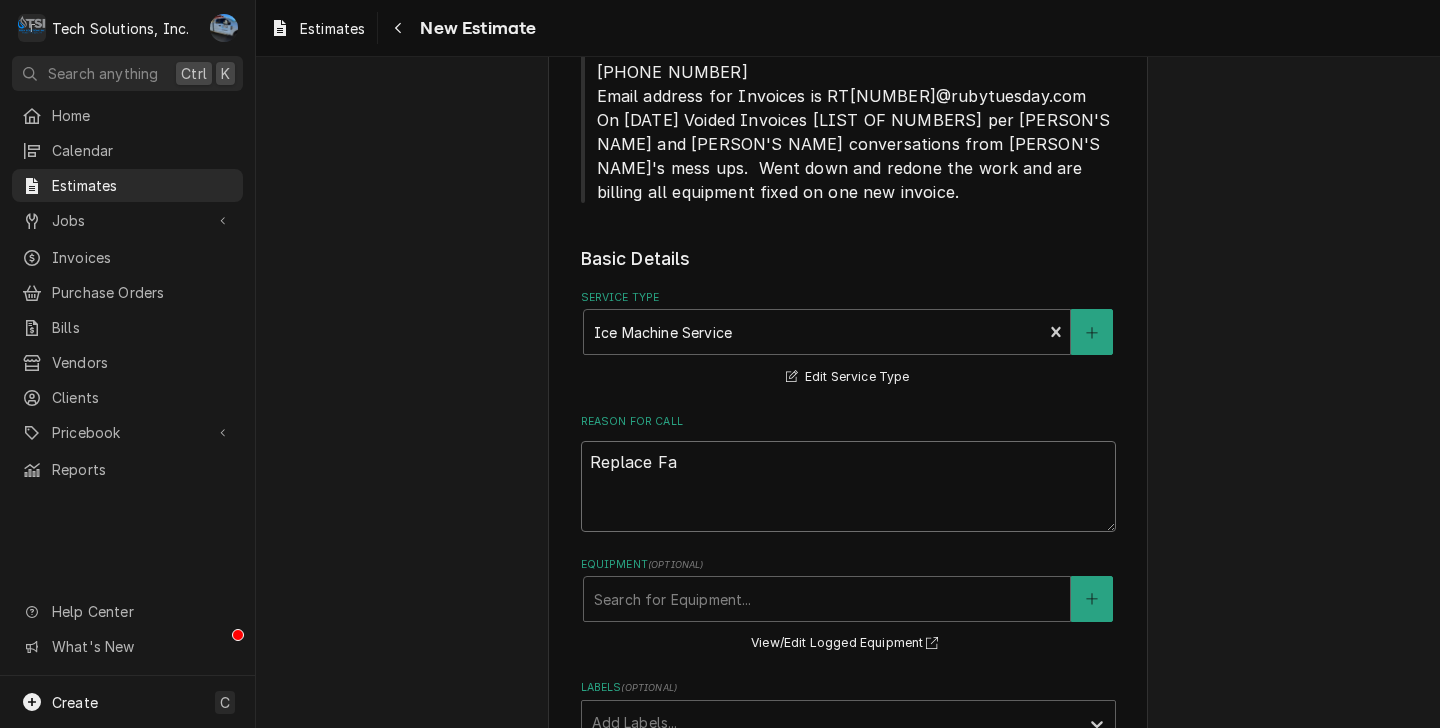 type on "x" 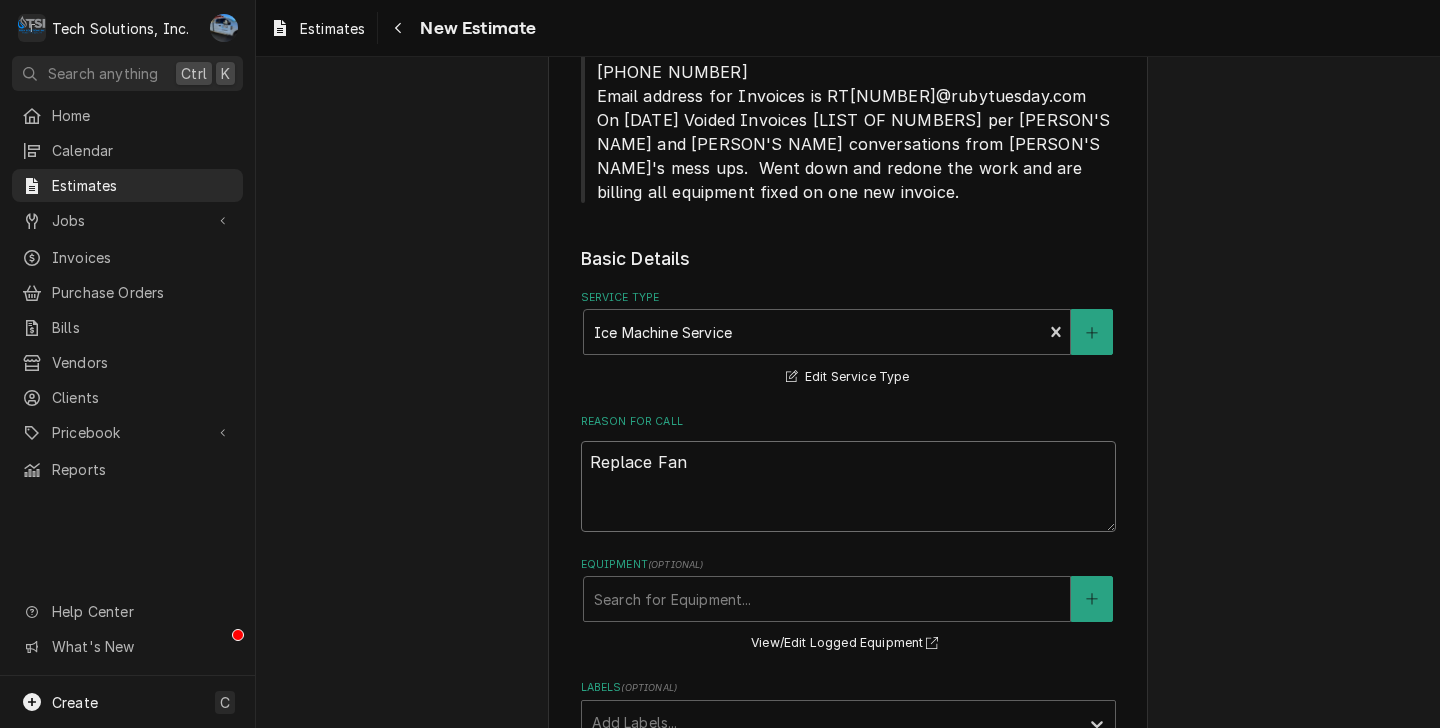 type on "x" 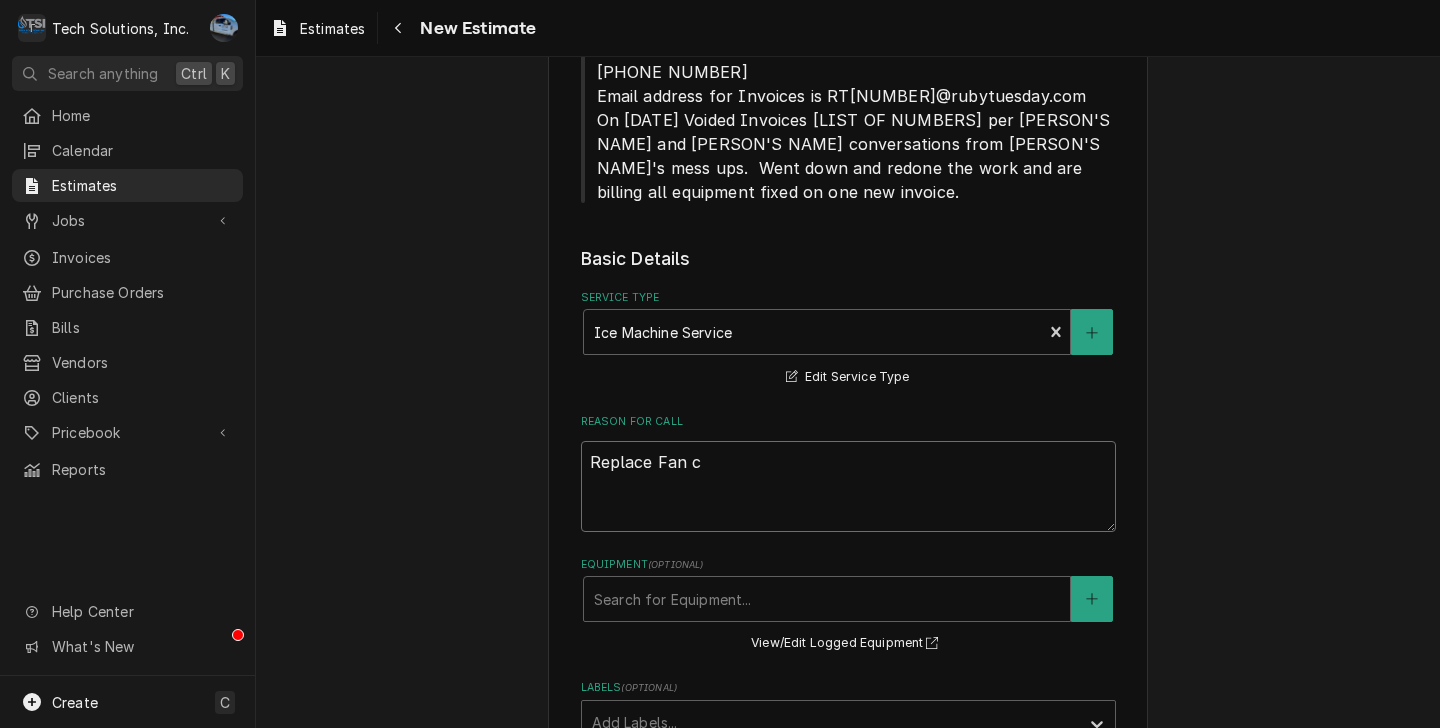 type on "x" 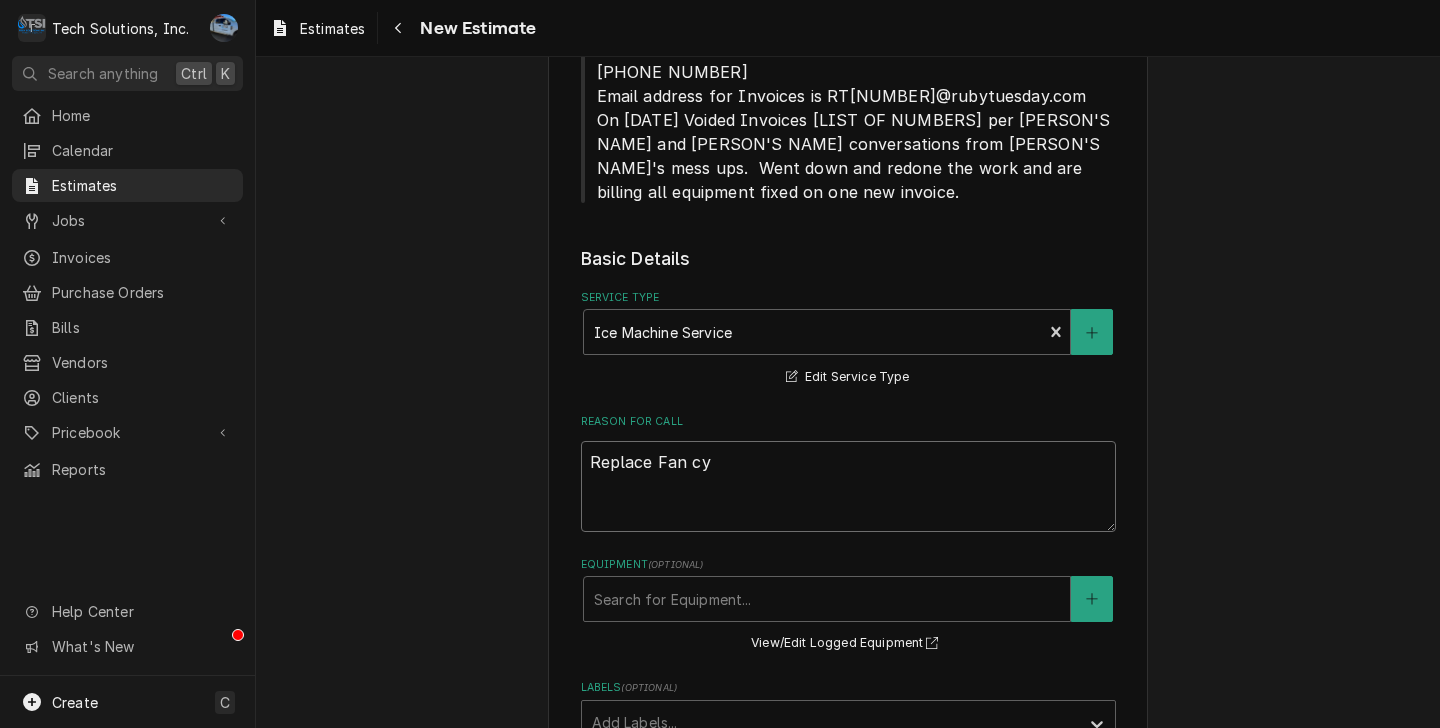 type on "x" 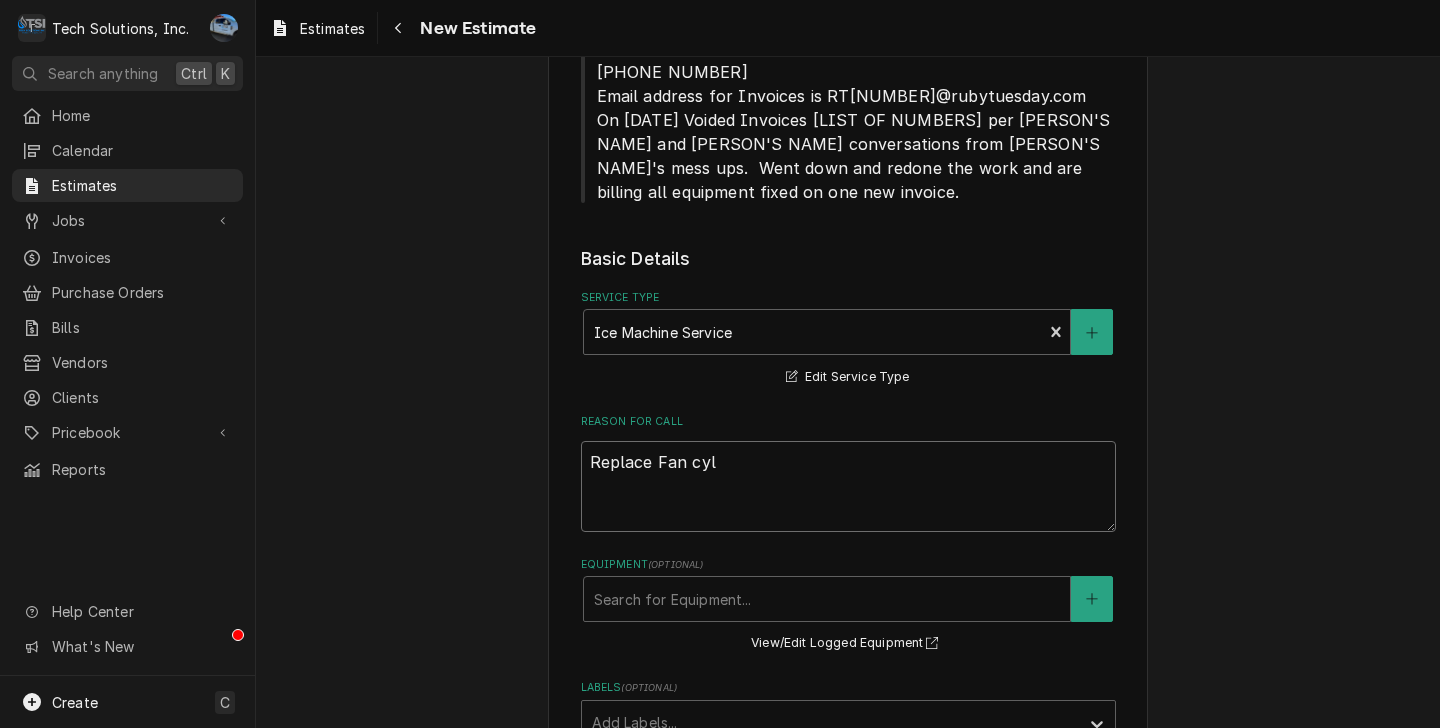 type on "x" 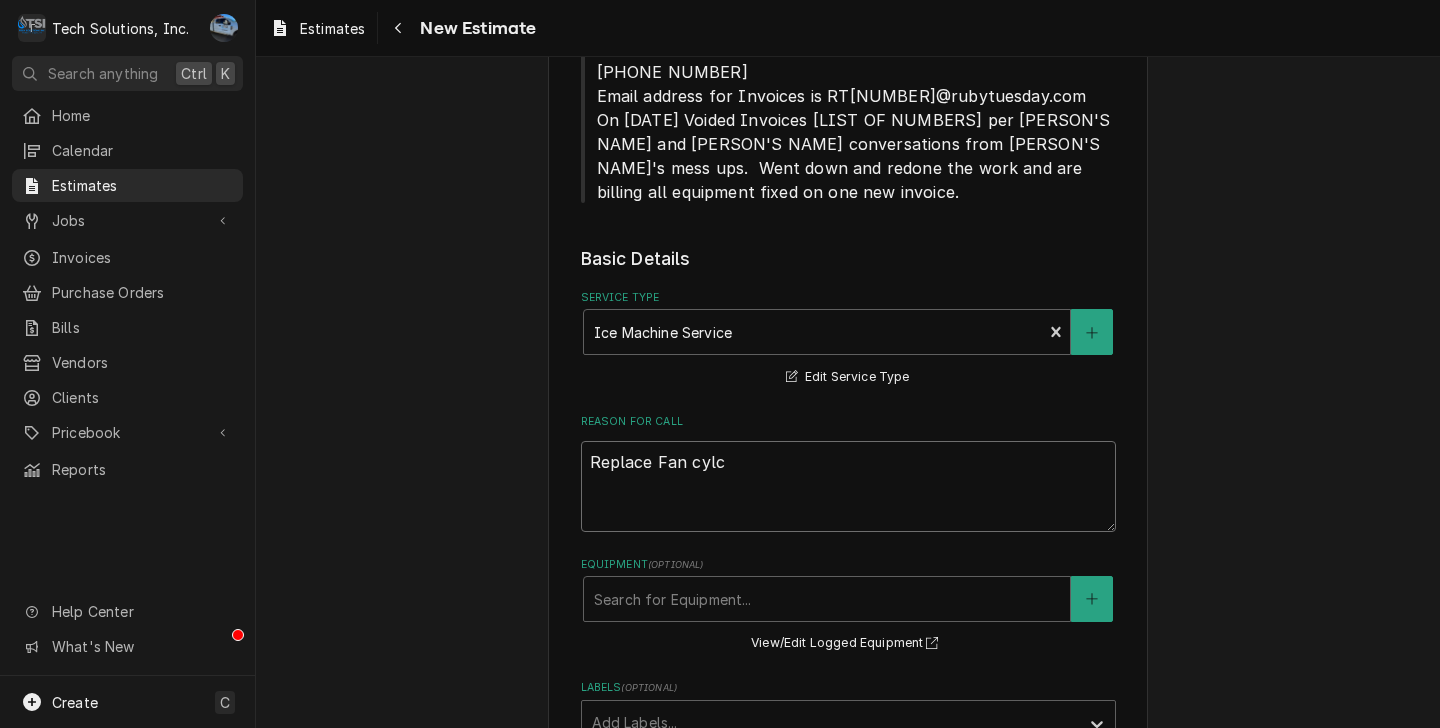 type on "x" 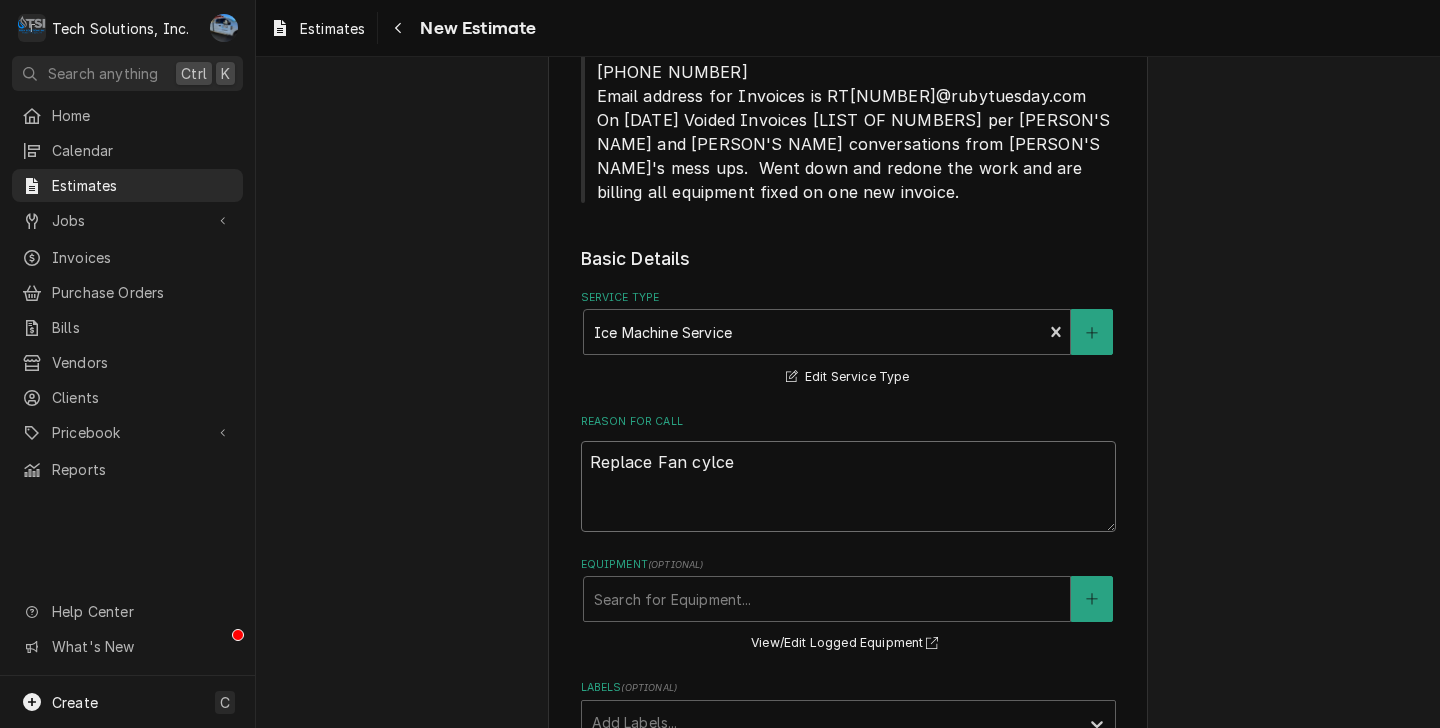 type on "x" 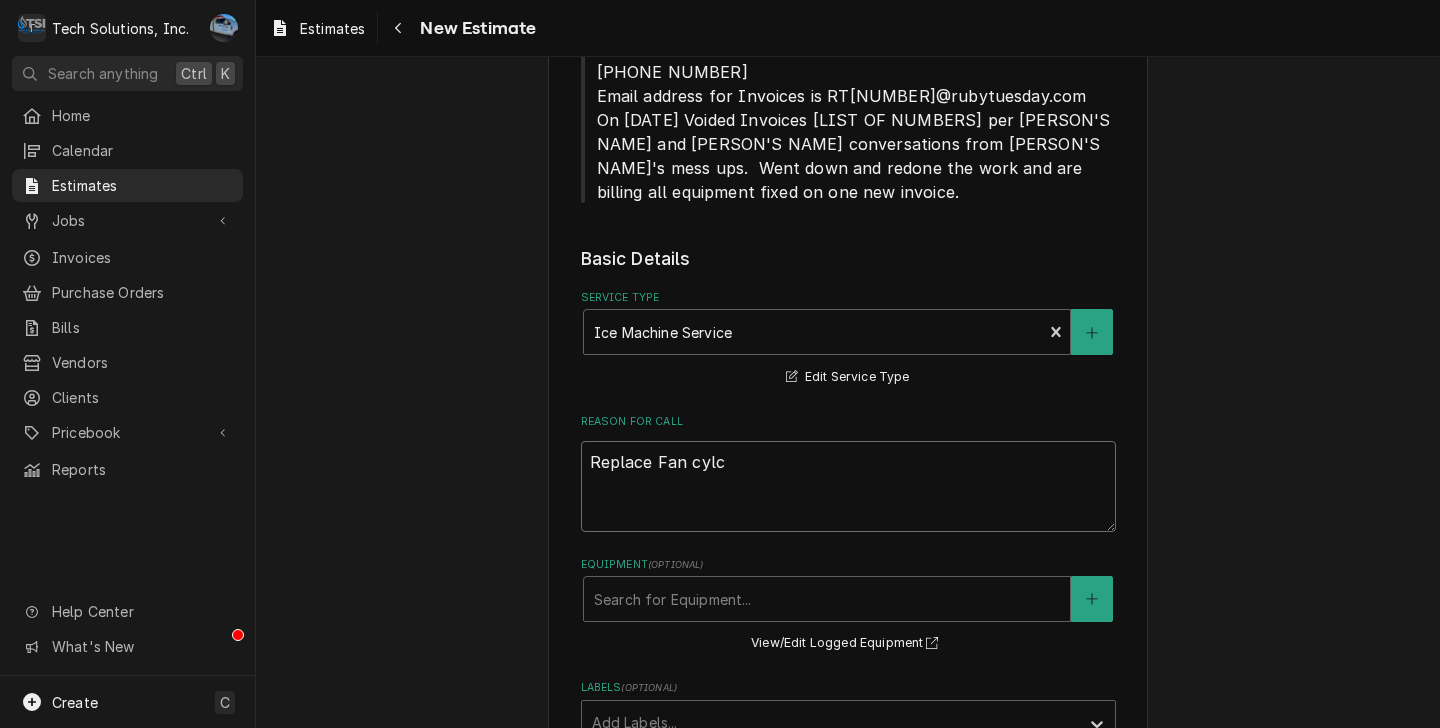 type on "x" 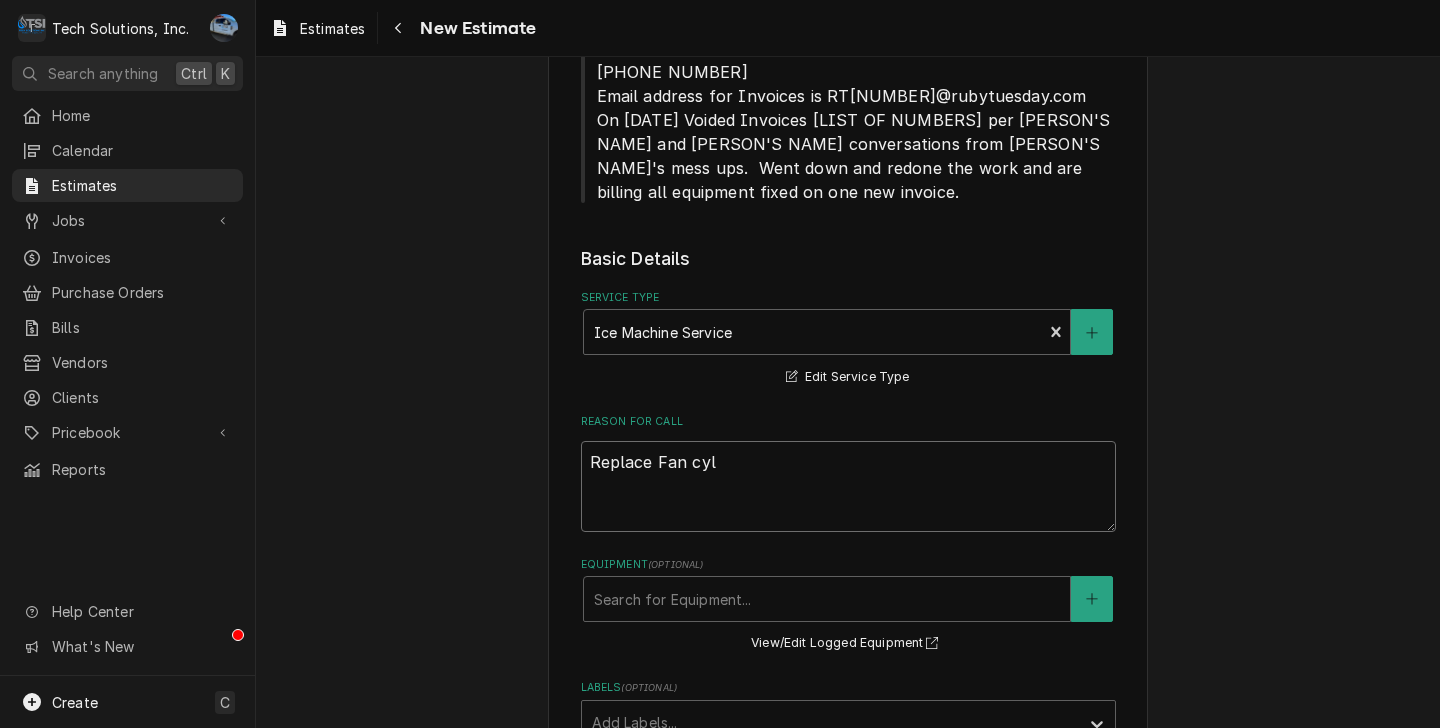 type on "x" 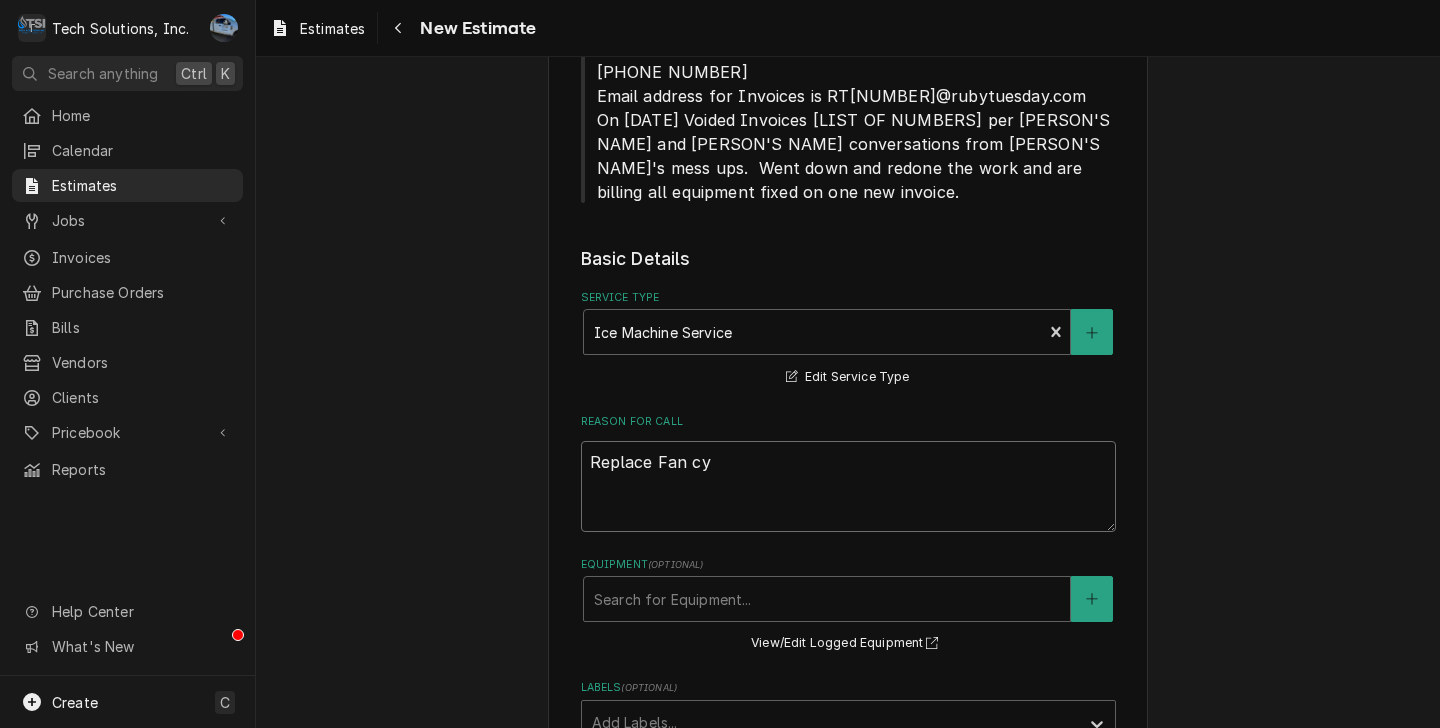 type on "x" 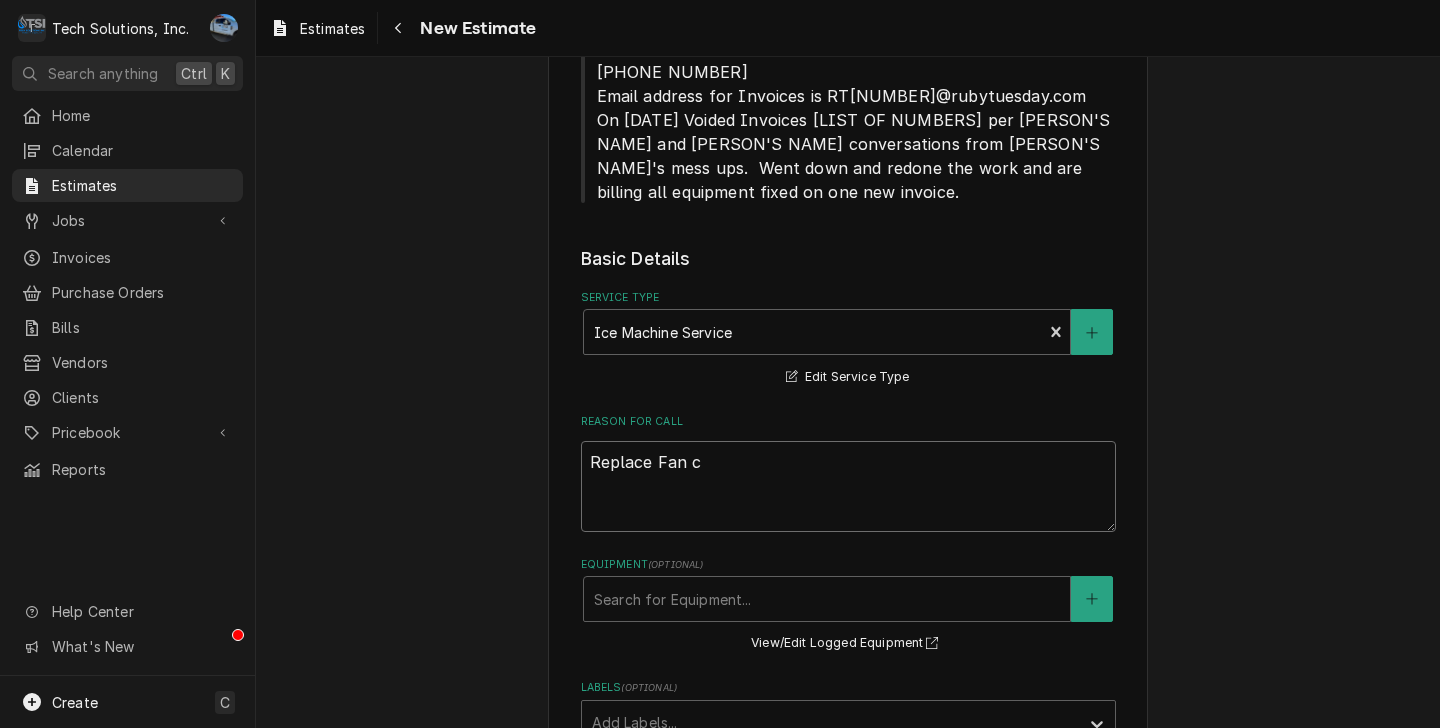 type on "x" 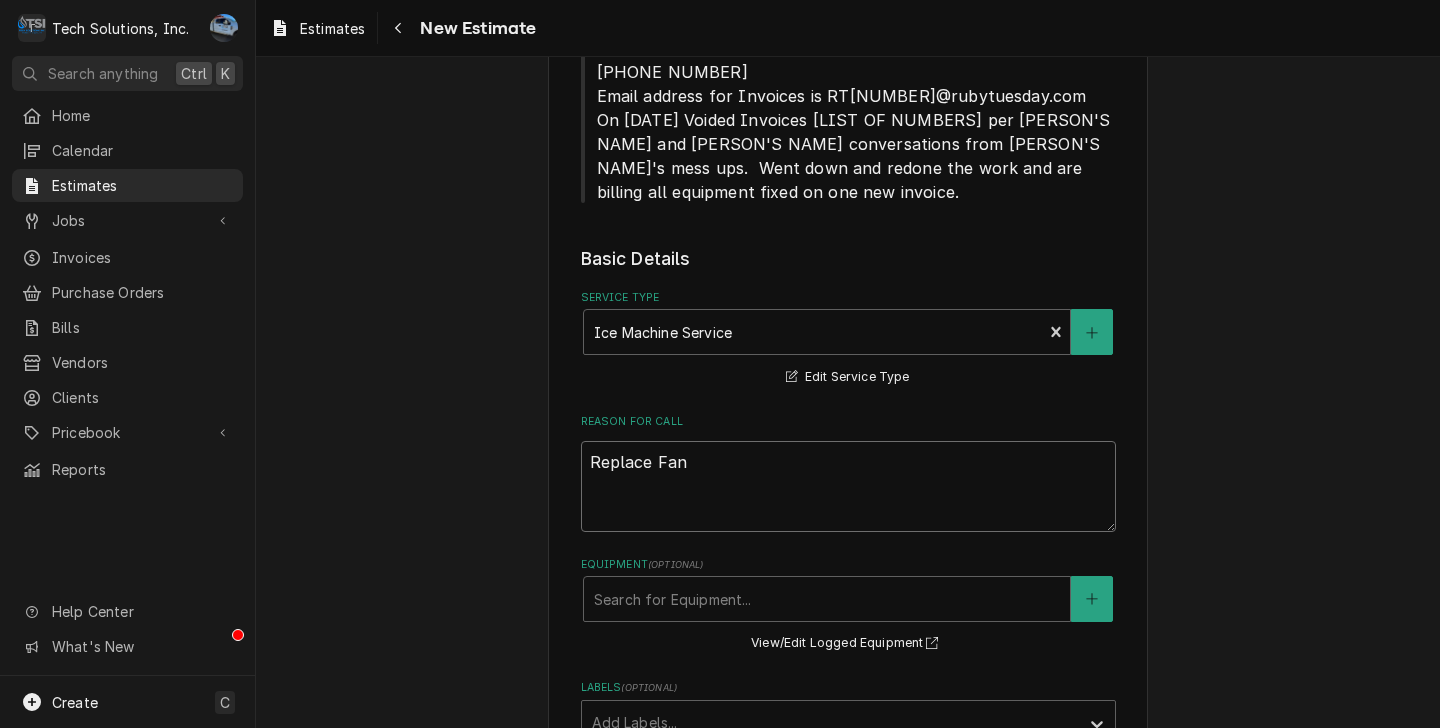 type on "x" 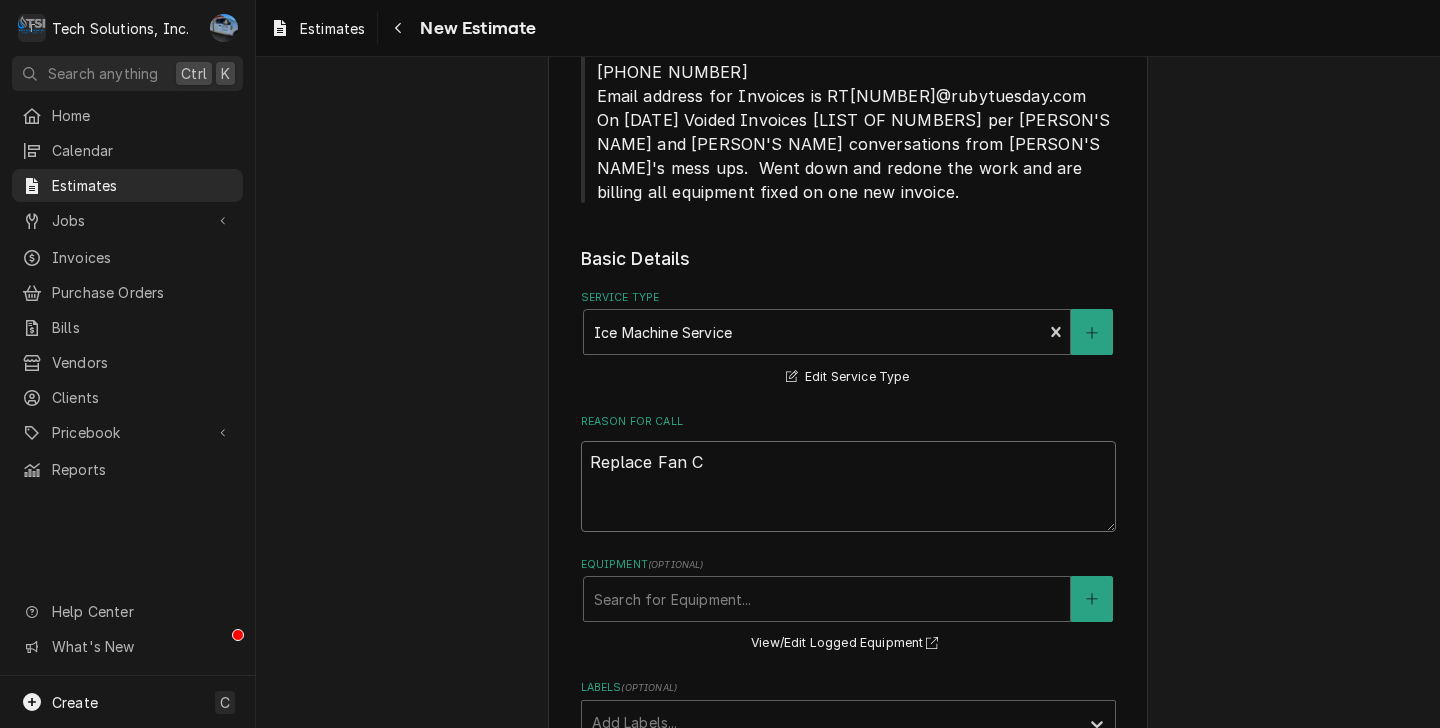 type on "x" 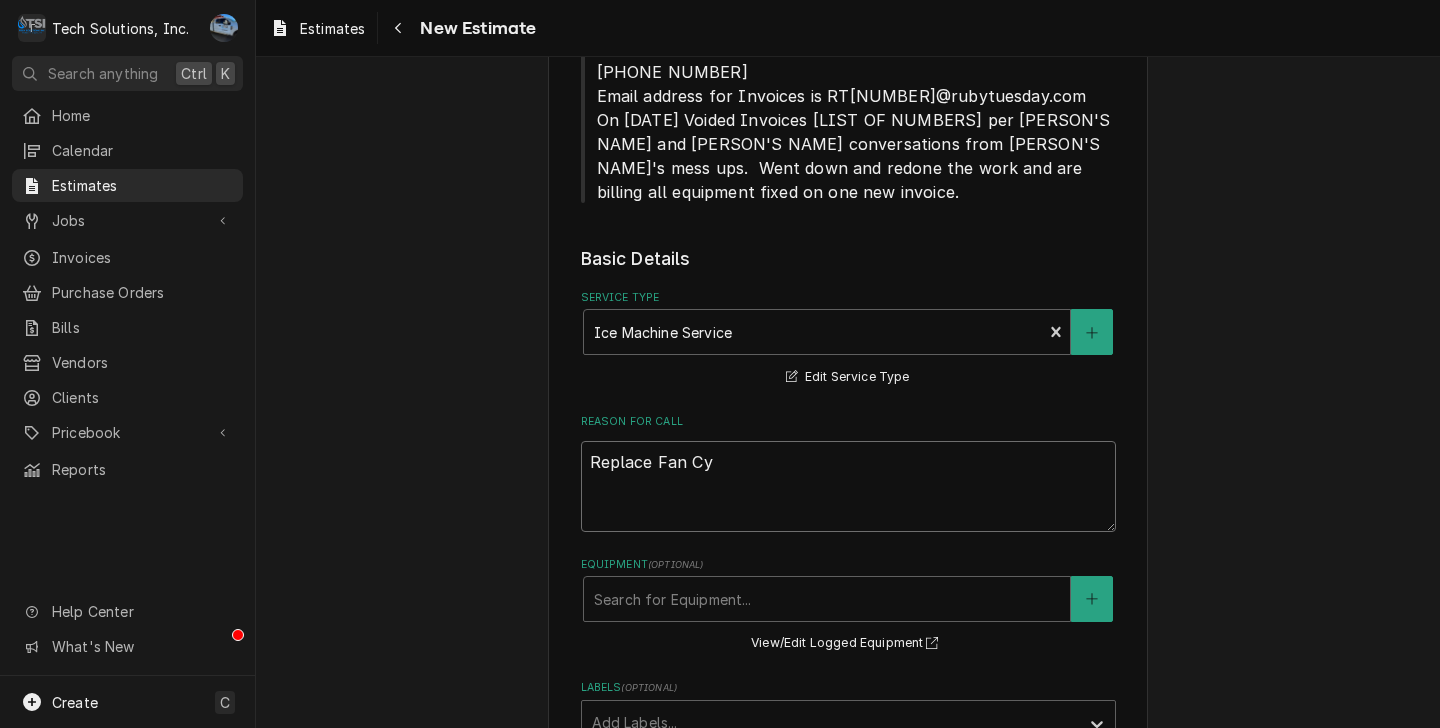 type on "x" 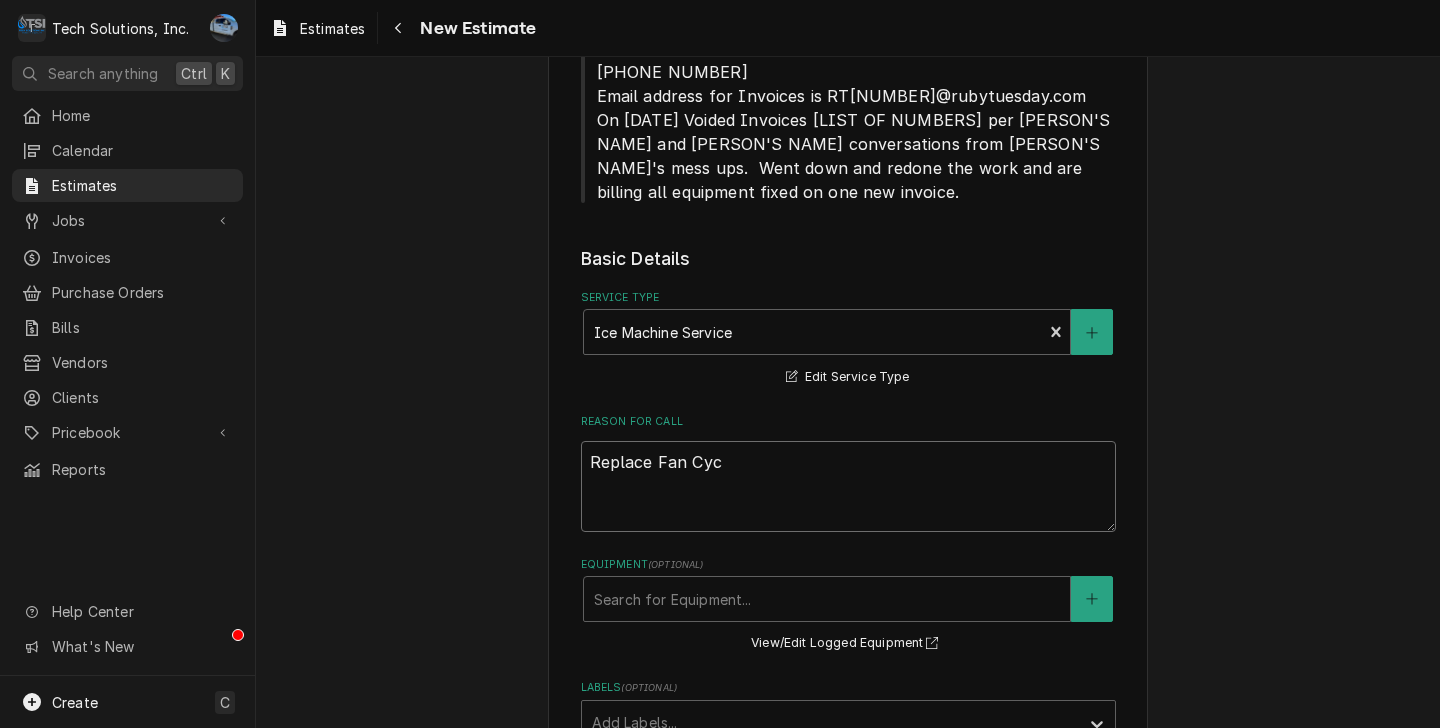 type on "x" 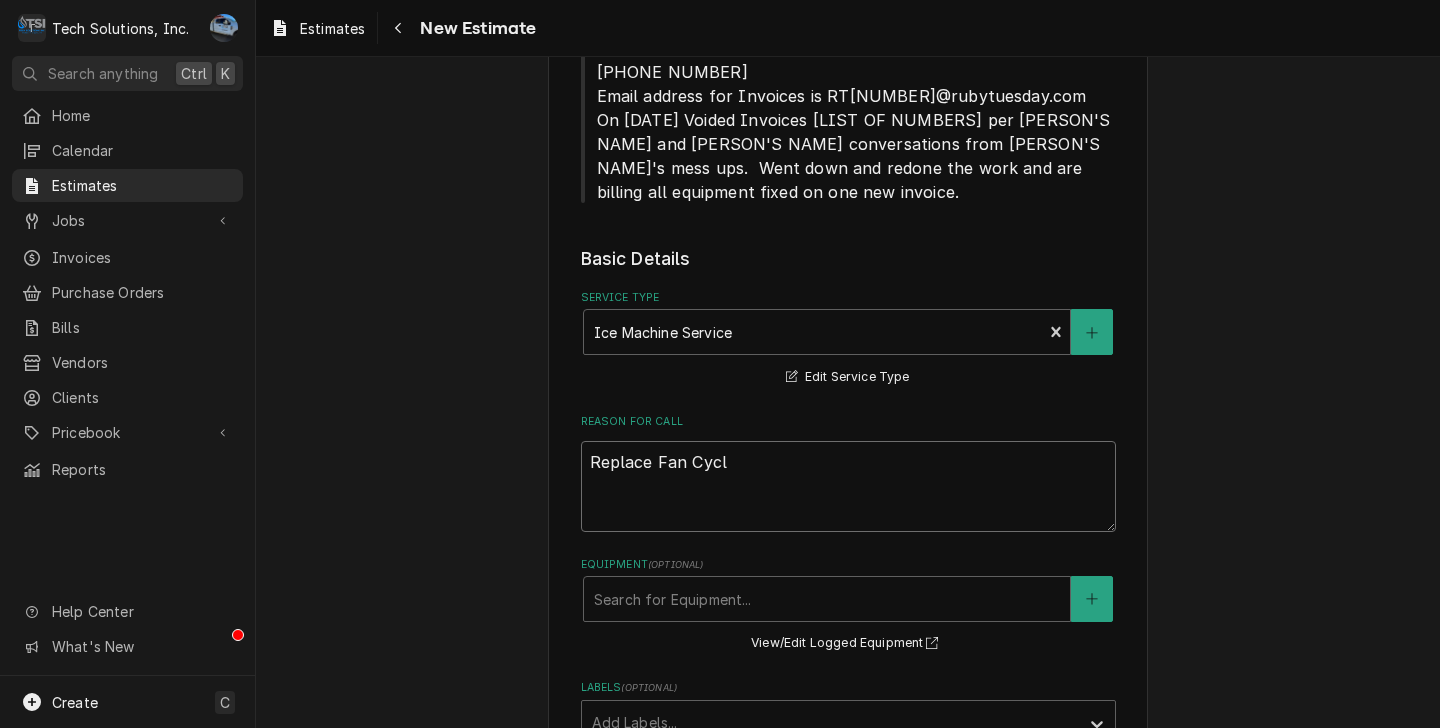 type on "x" 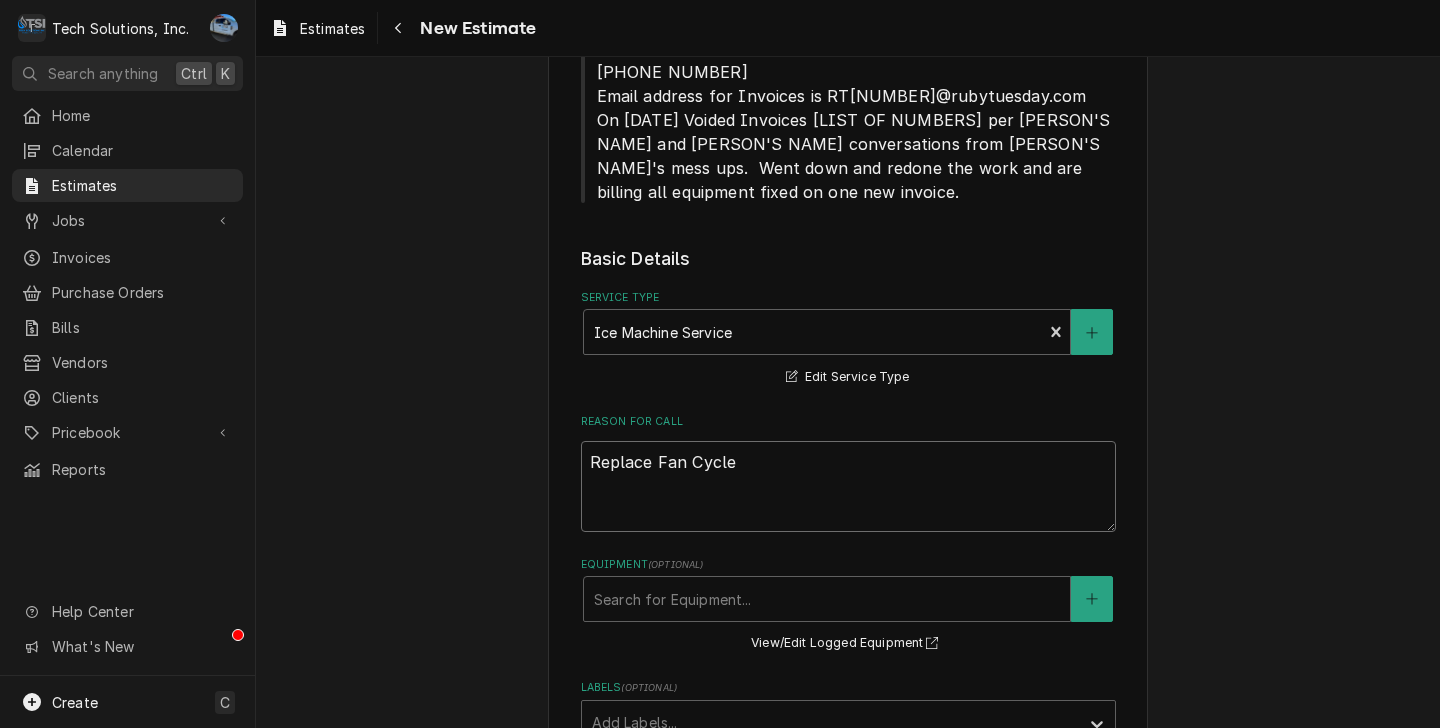 type on "x" 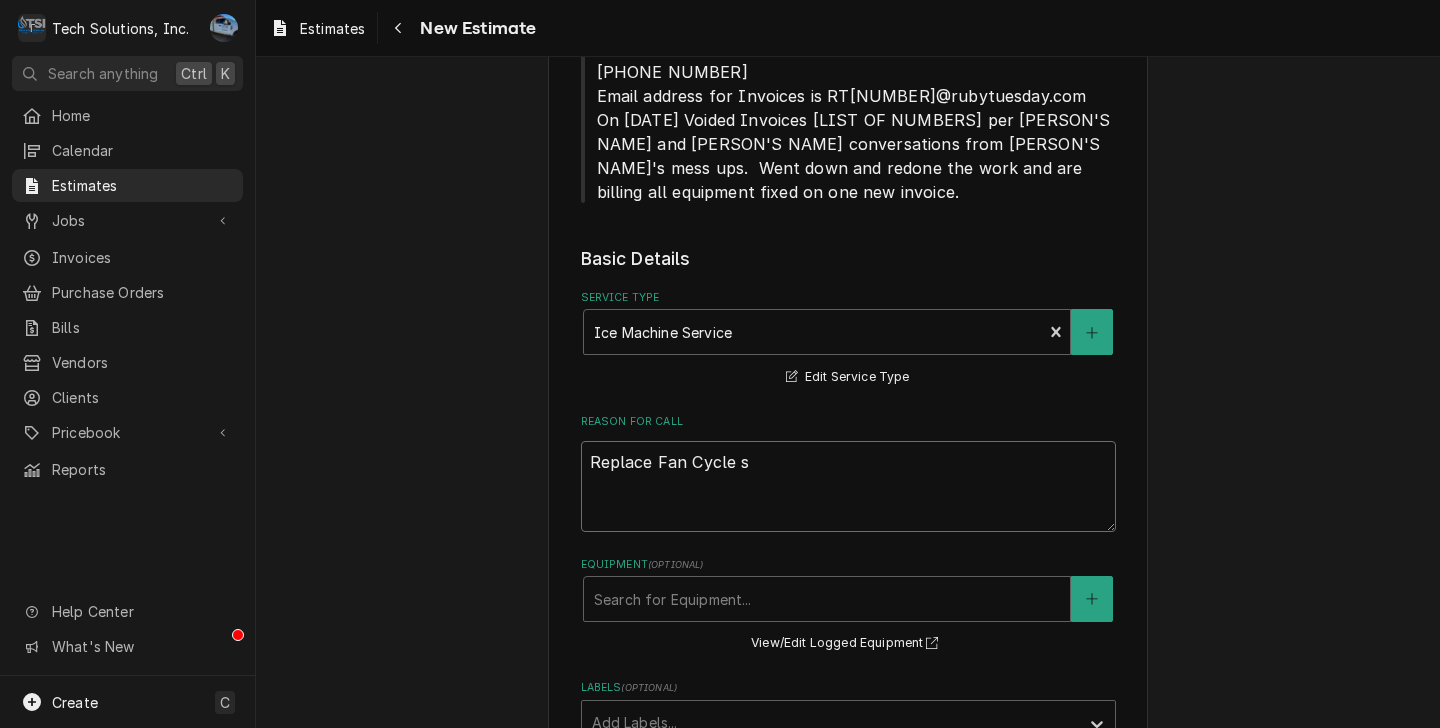 type on "x" 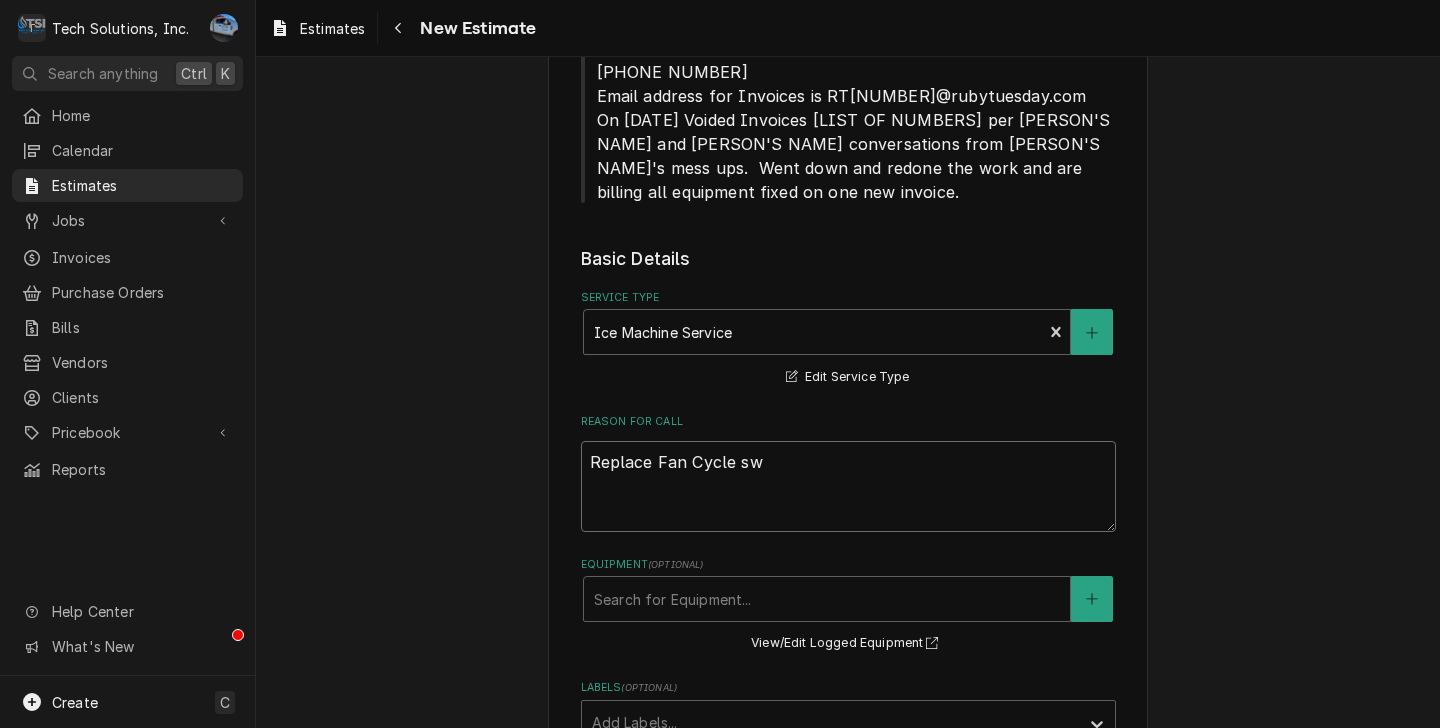 type on "x" 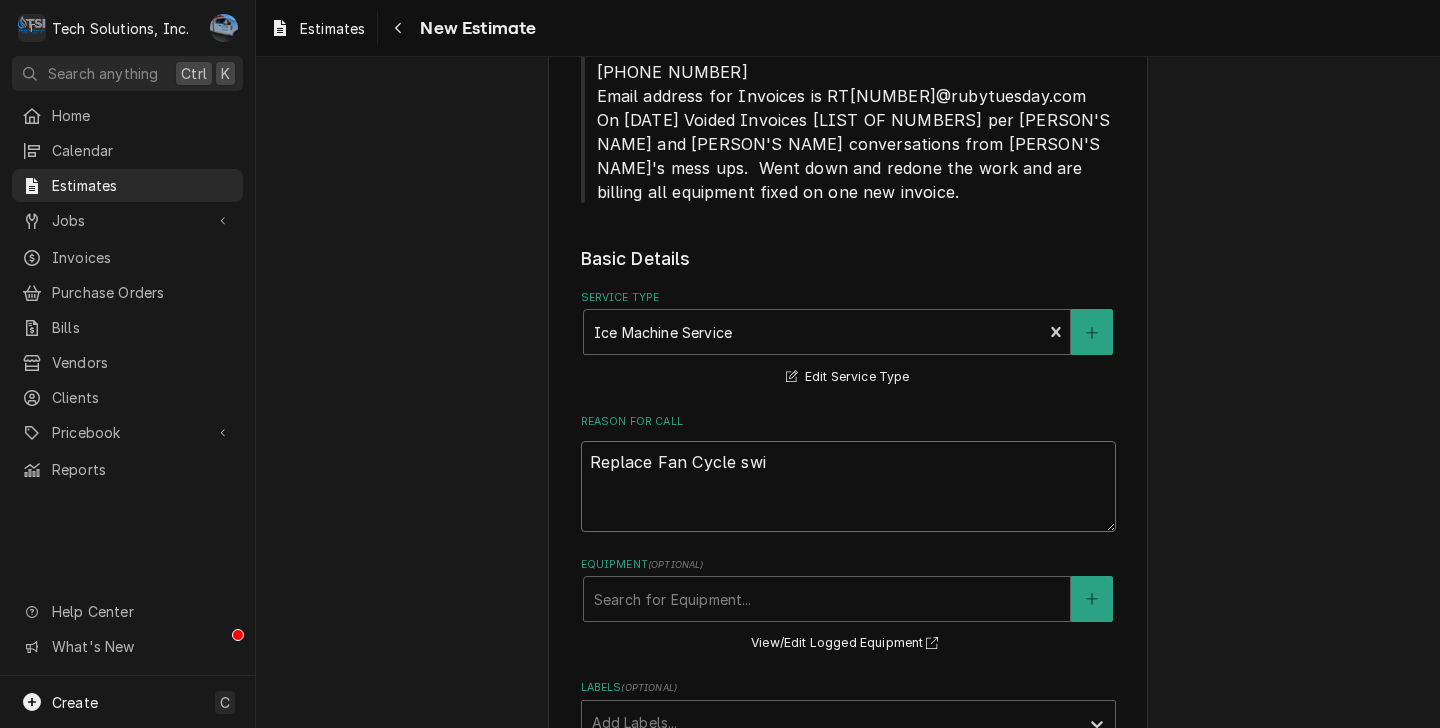 type on "x" 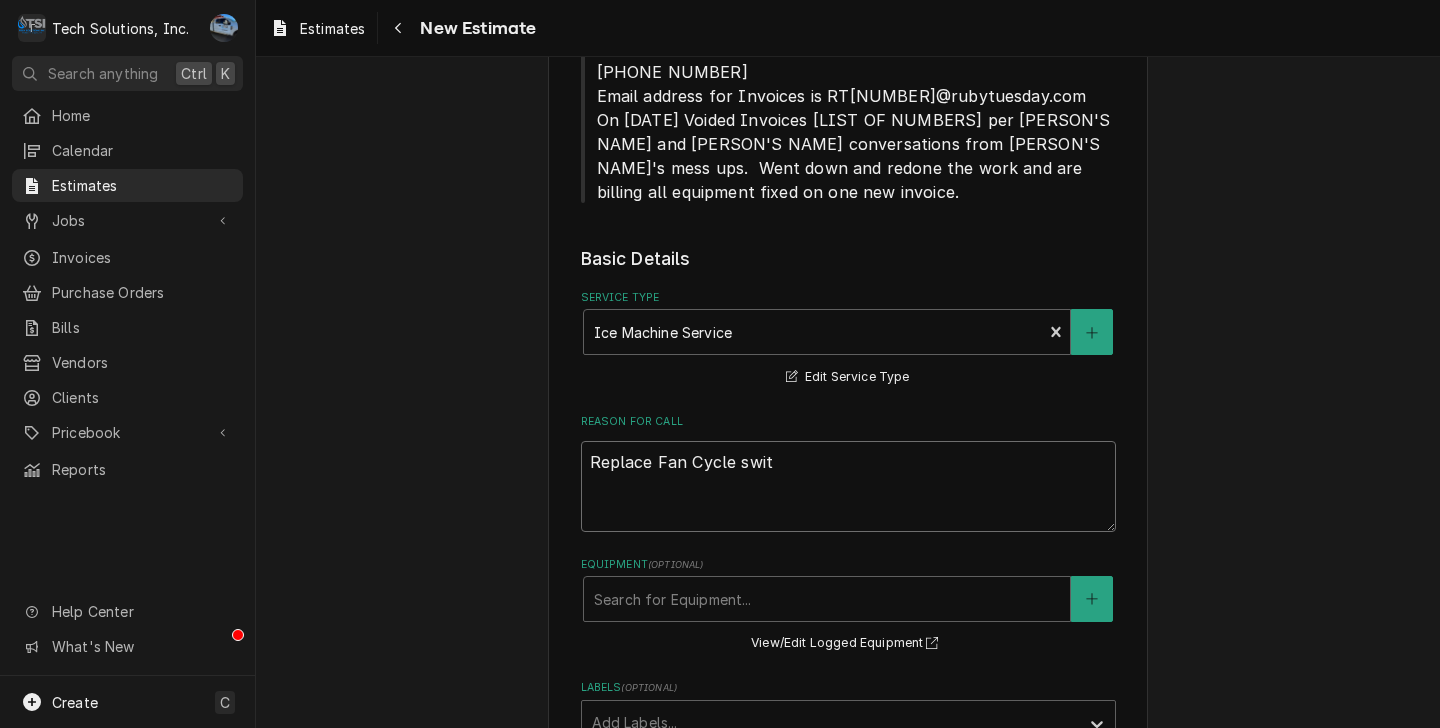 type on "x" 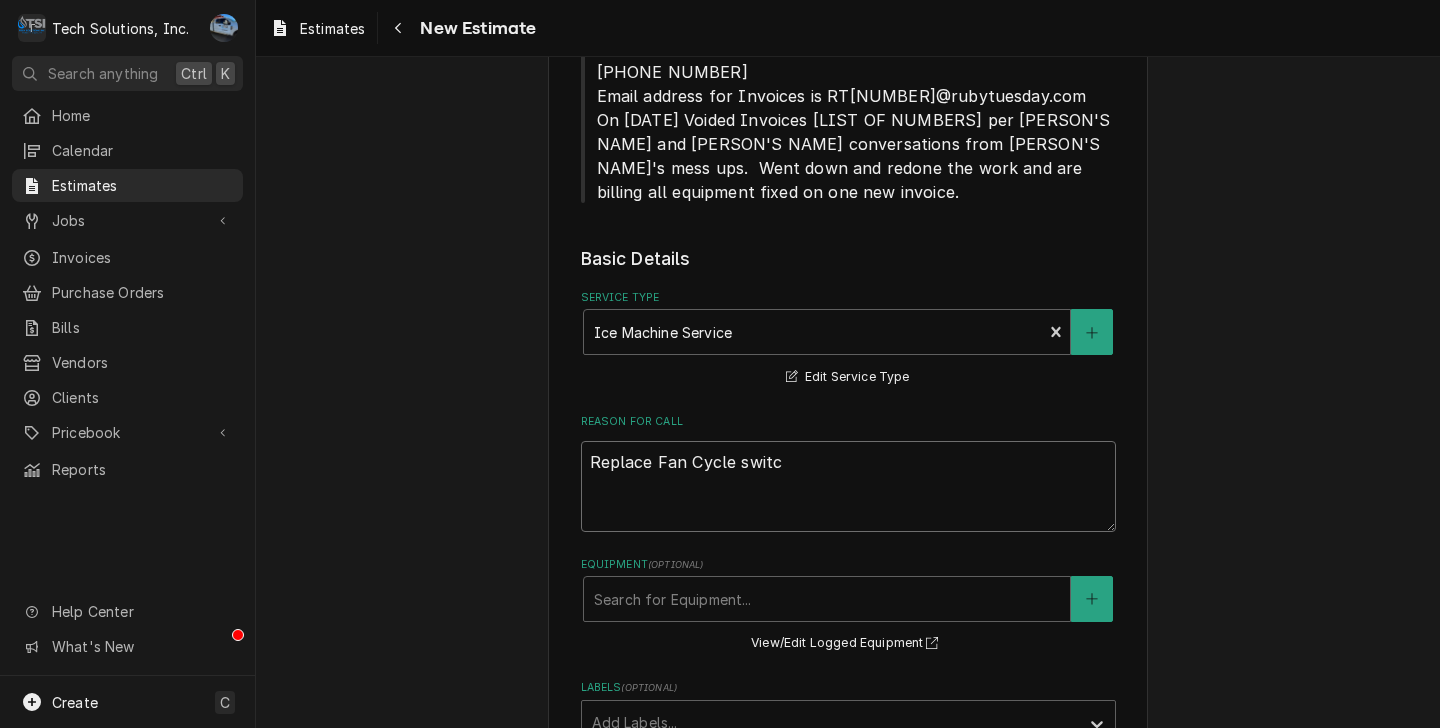 type on "x" 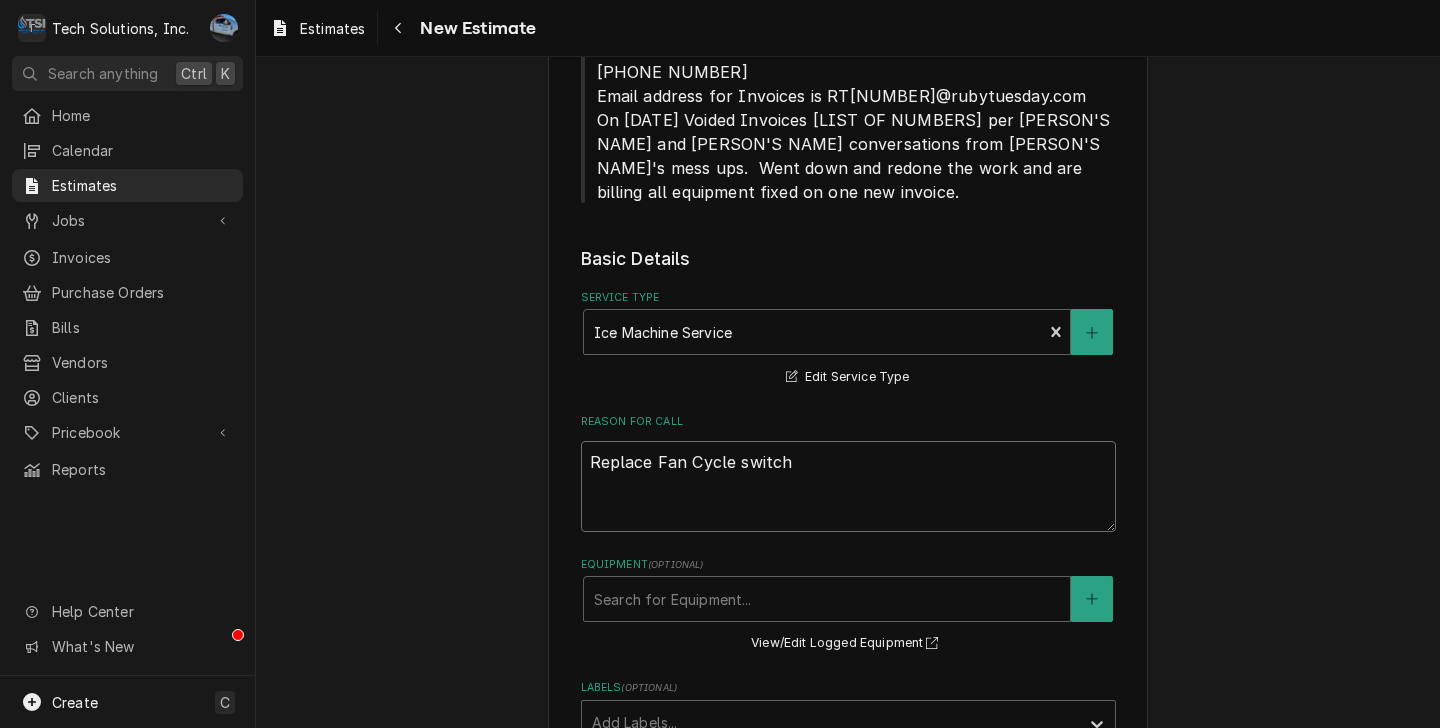 type on "x" 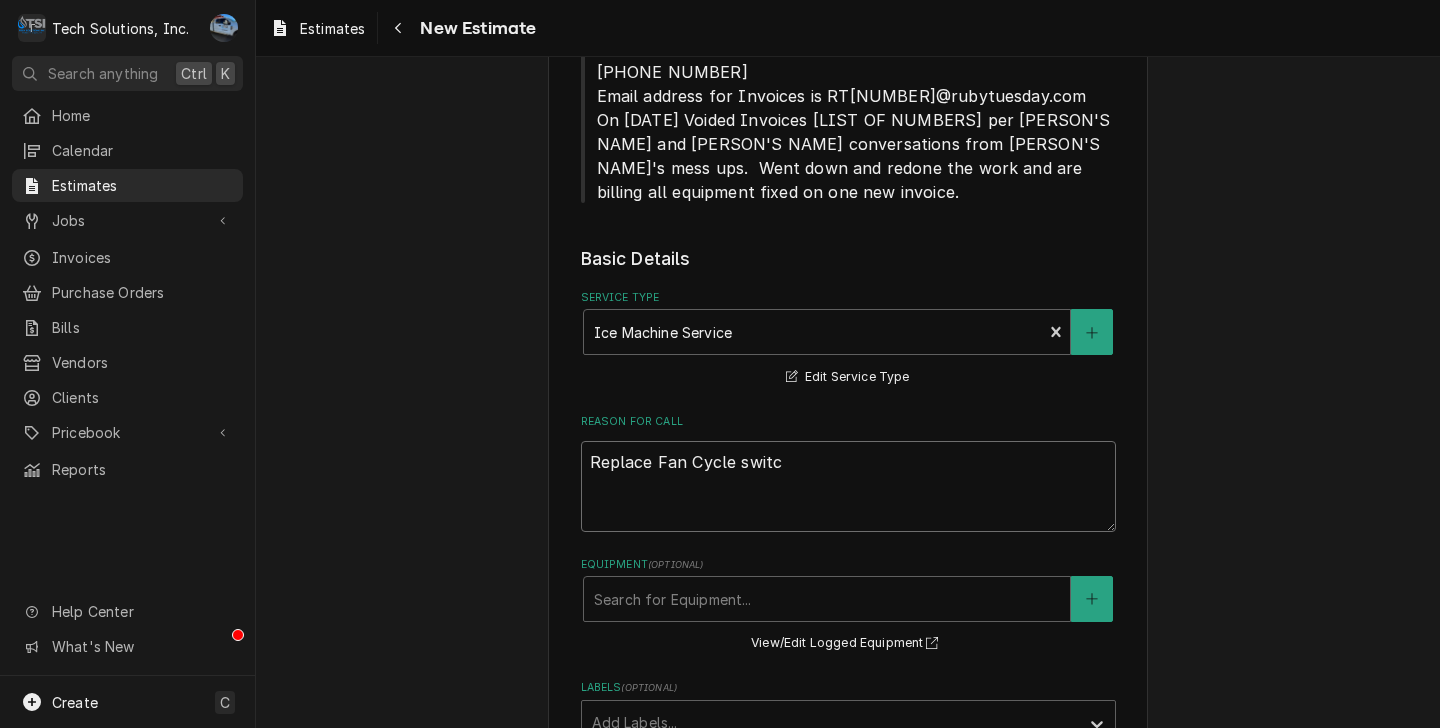 type on "x" 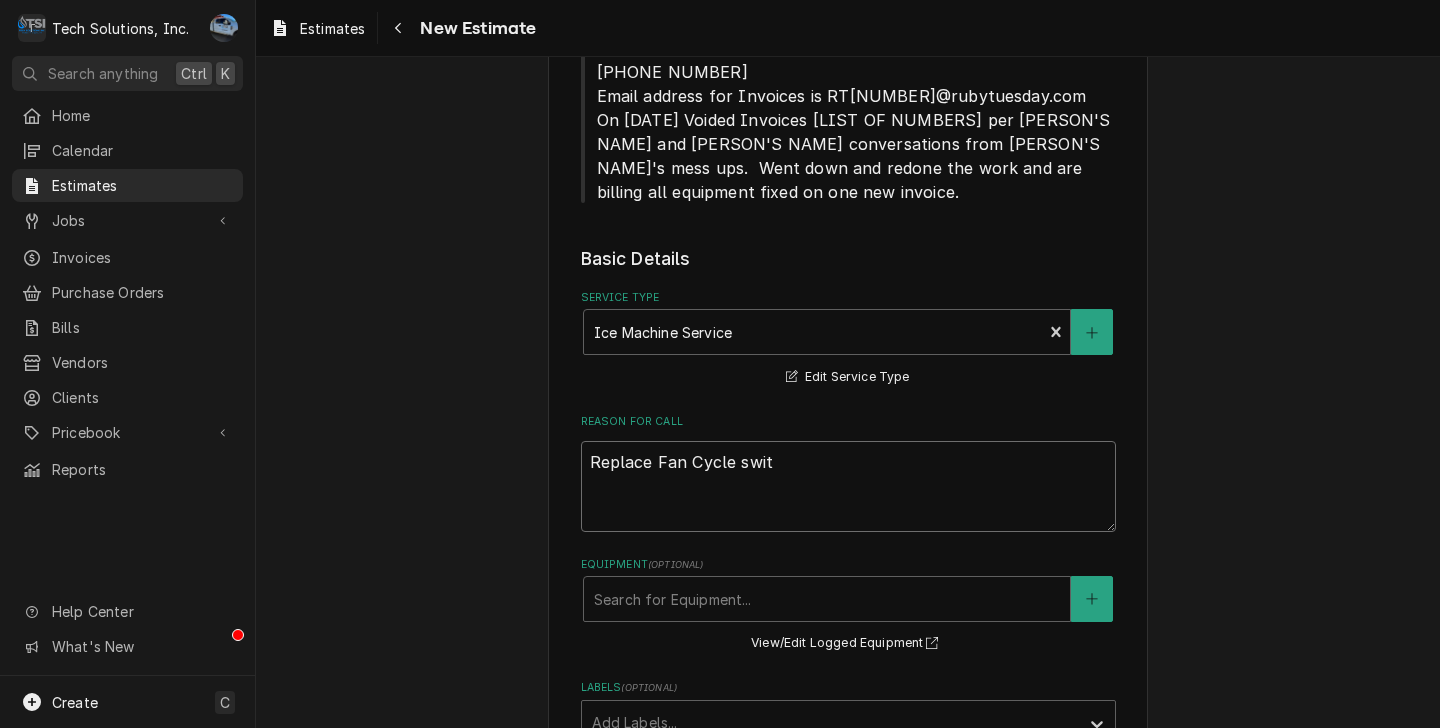 type on "x" 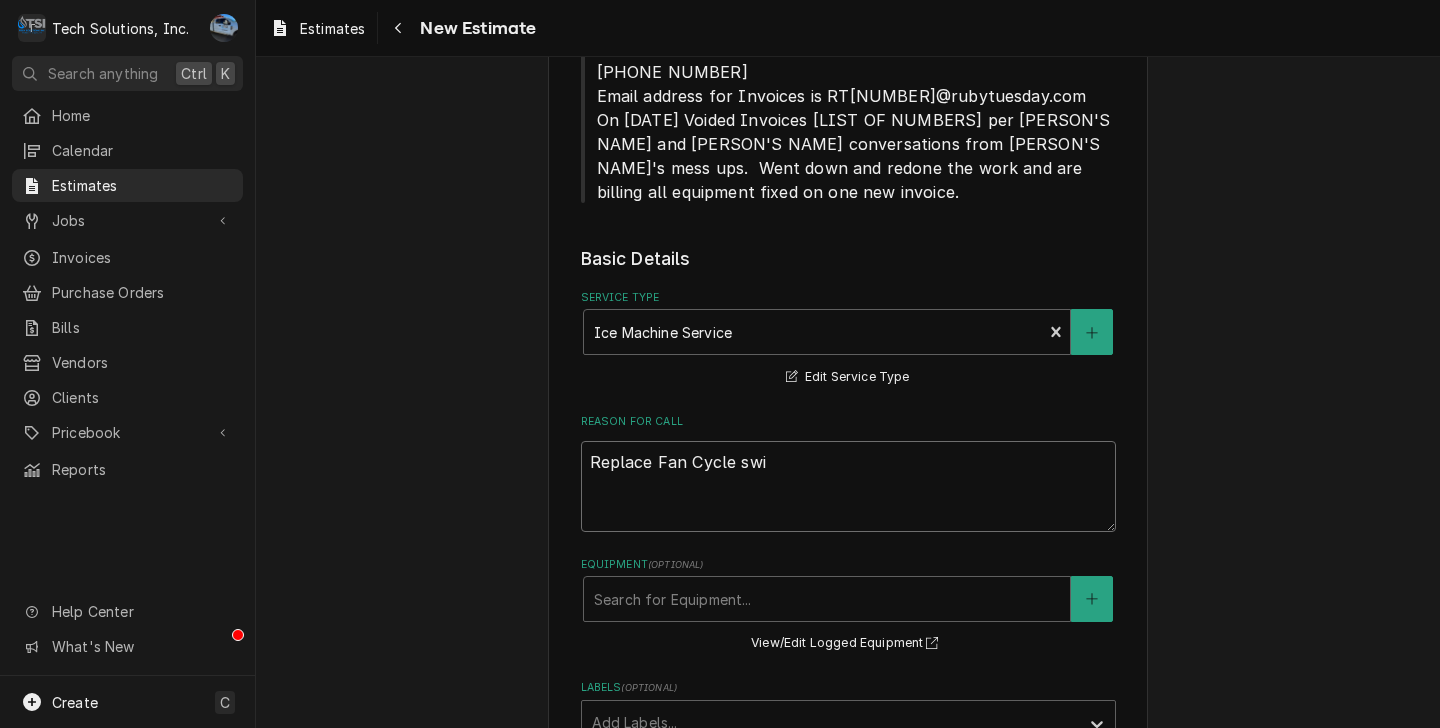 type on "x" 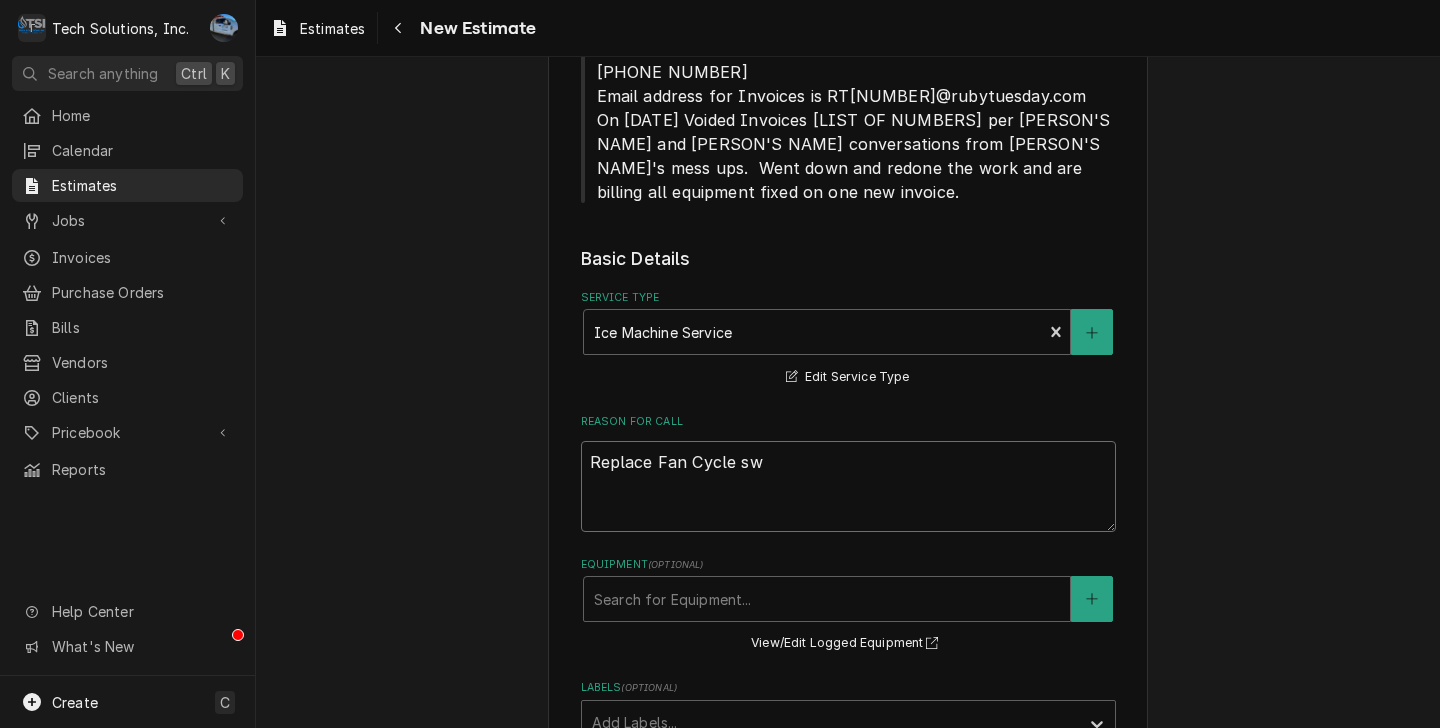 type on "x" 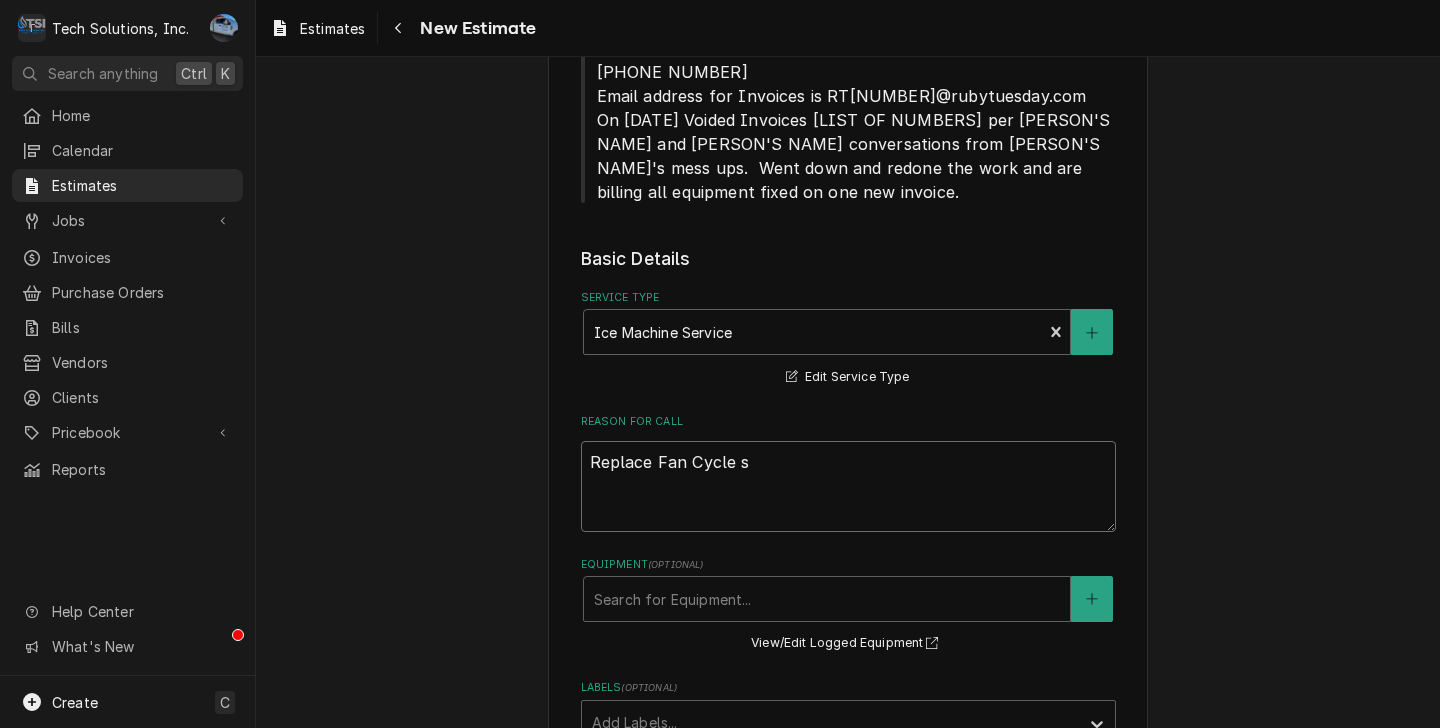 type on "x" 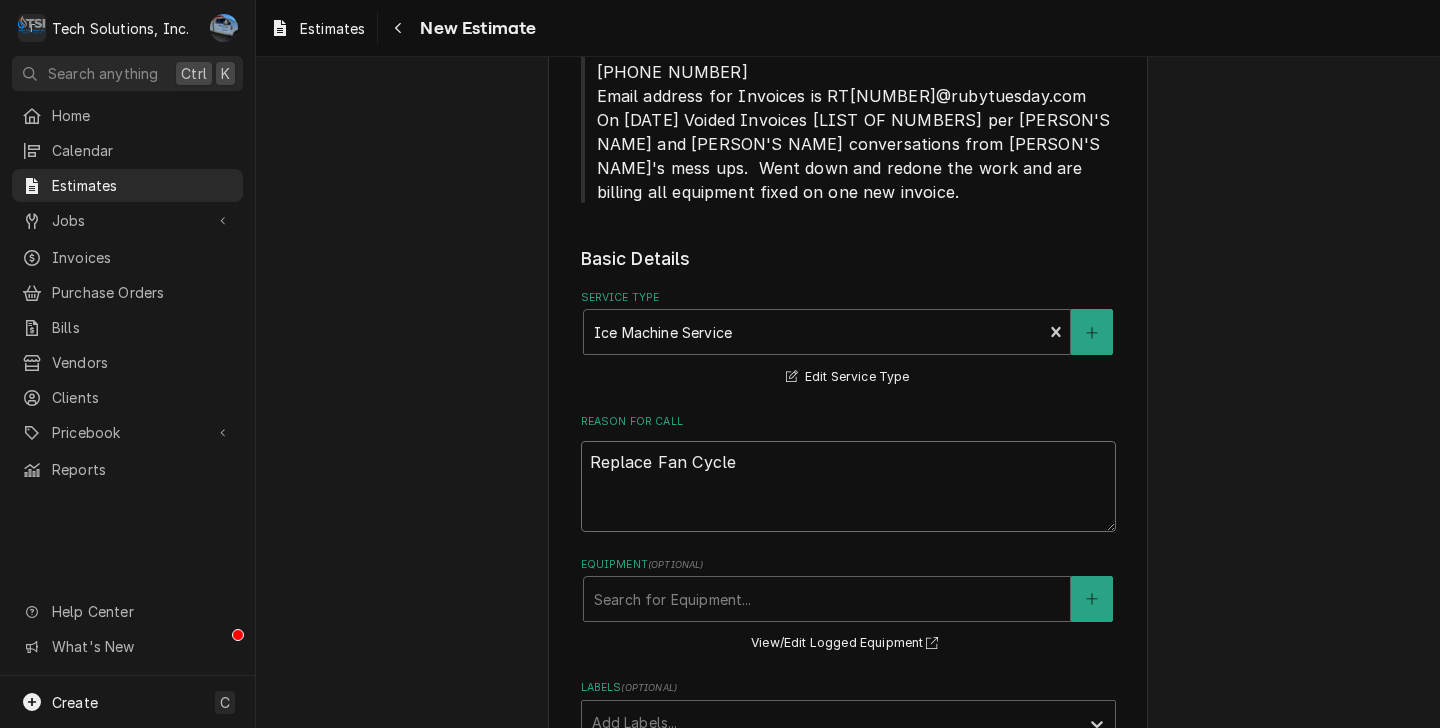 type on "x" 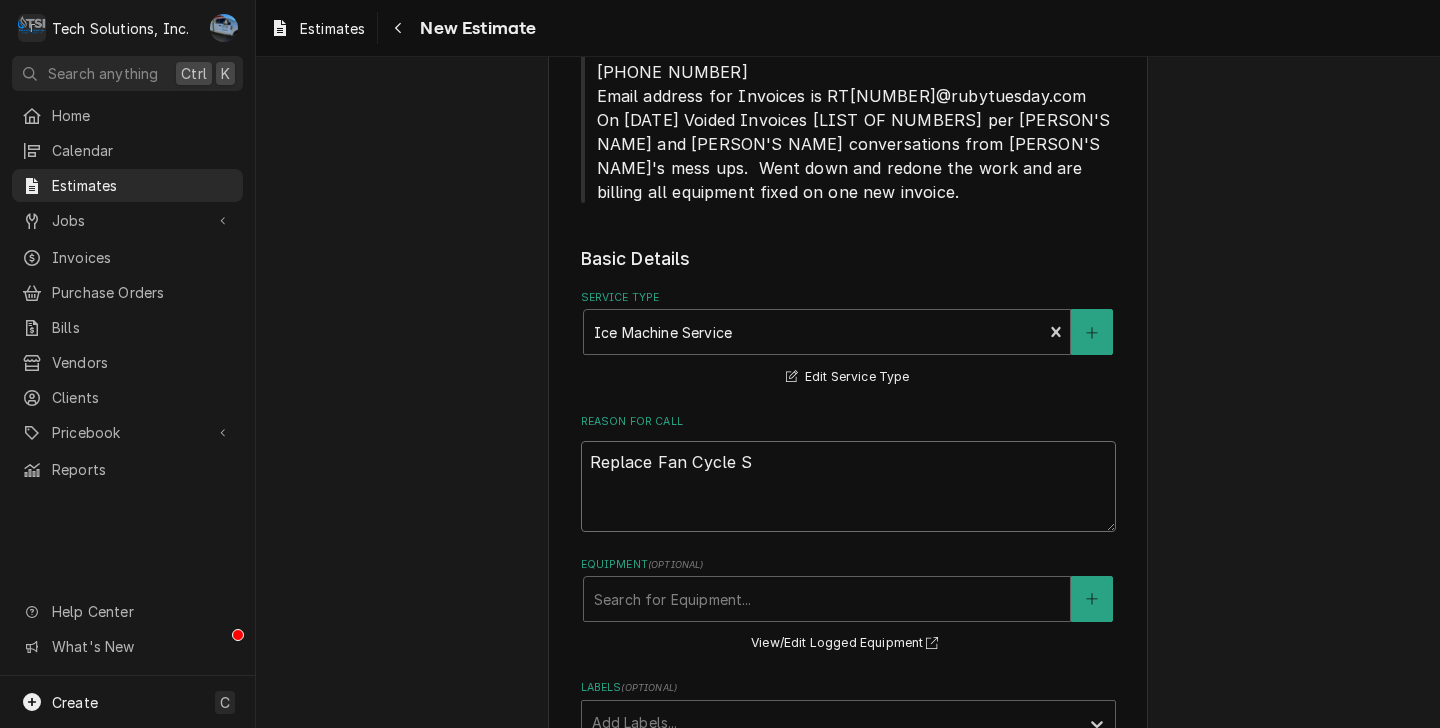 type on "x" 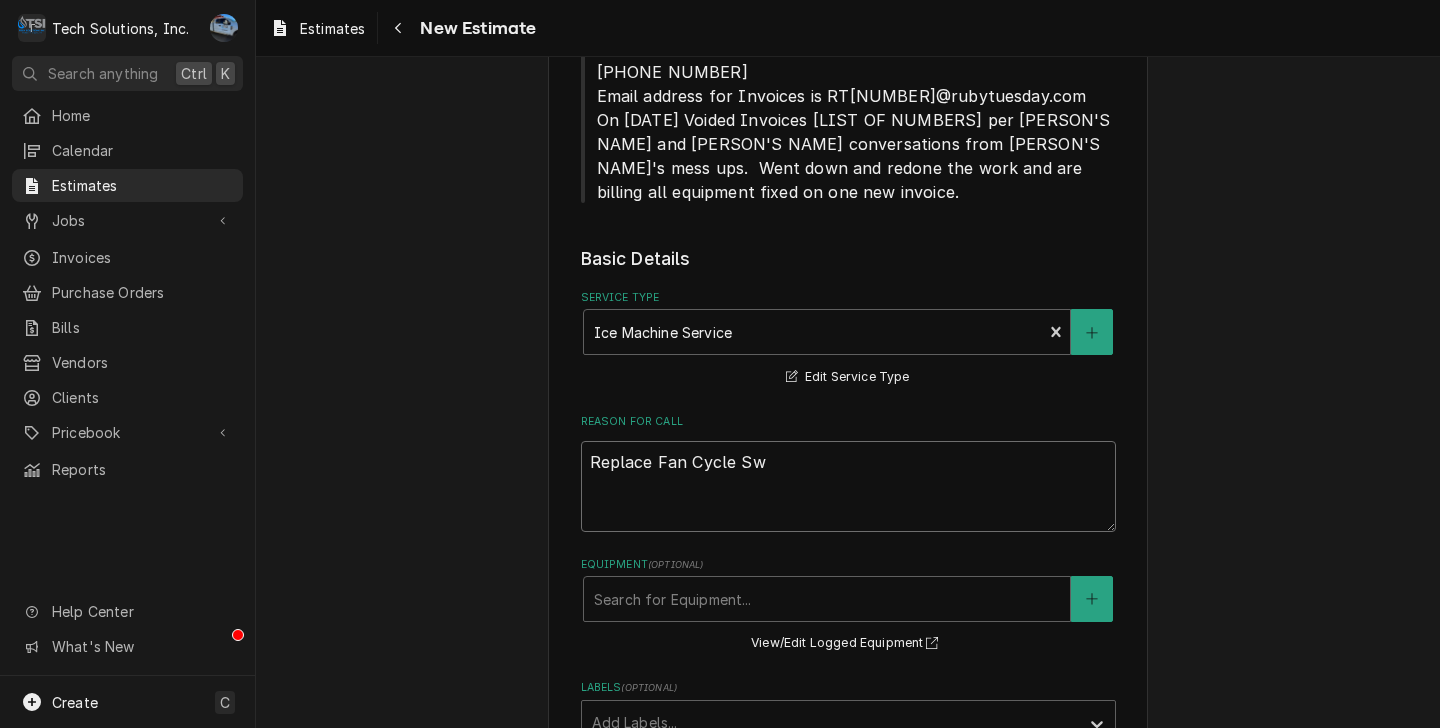type on "x" 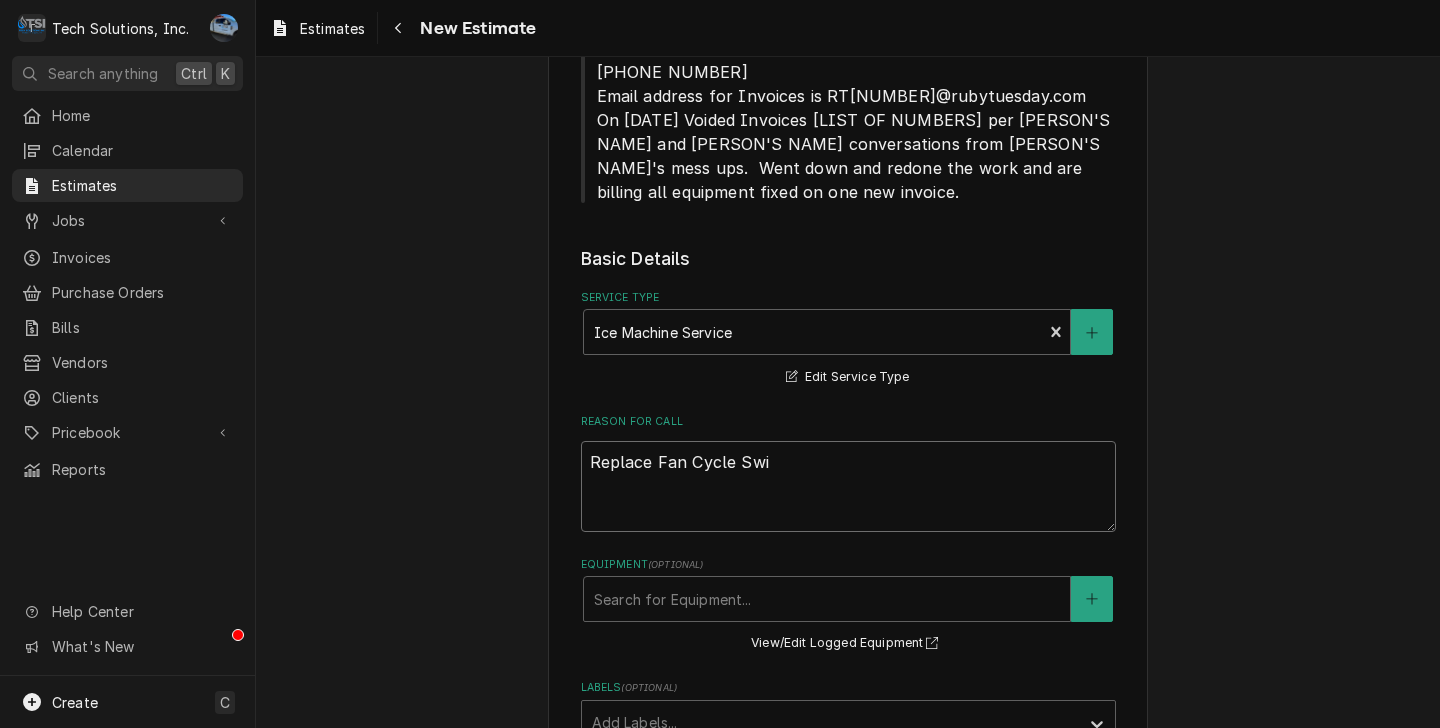 type on "x" 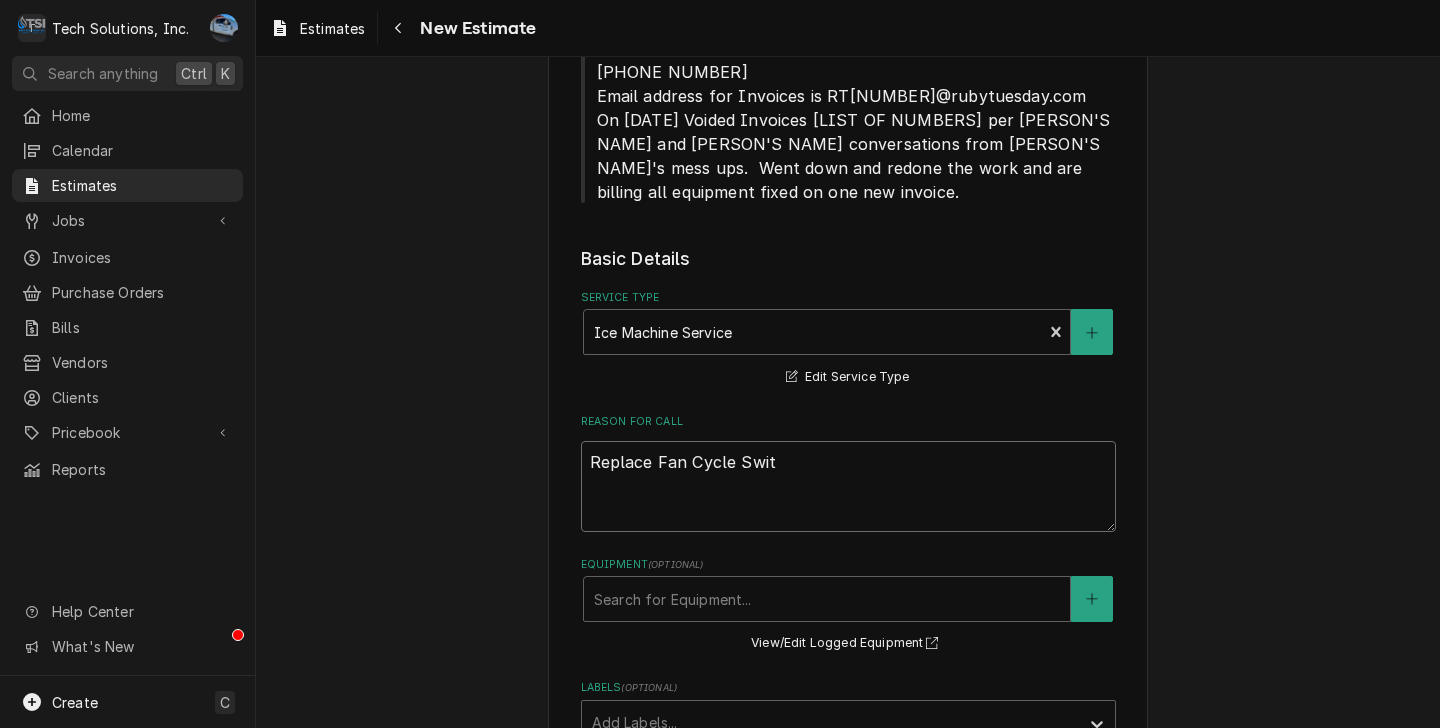 type on "x" 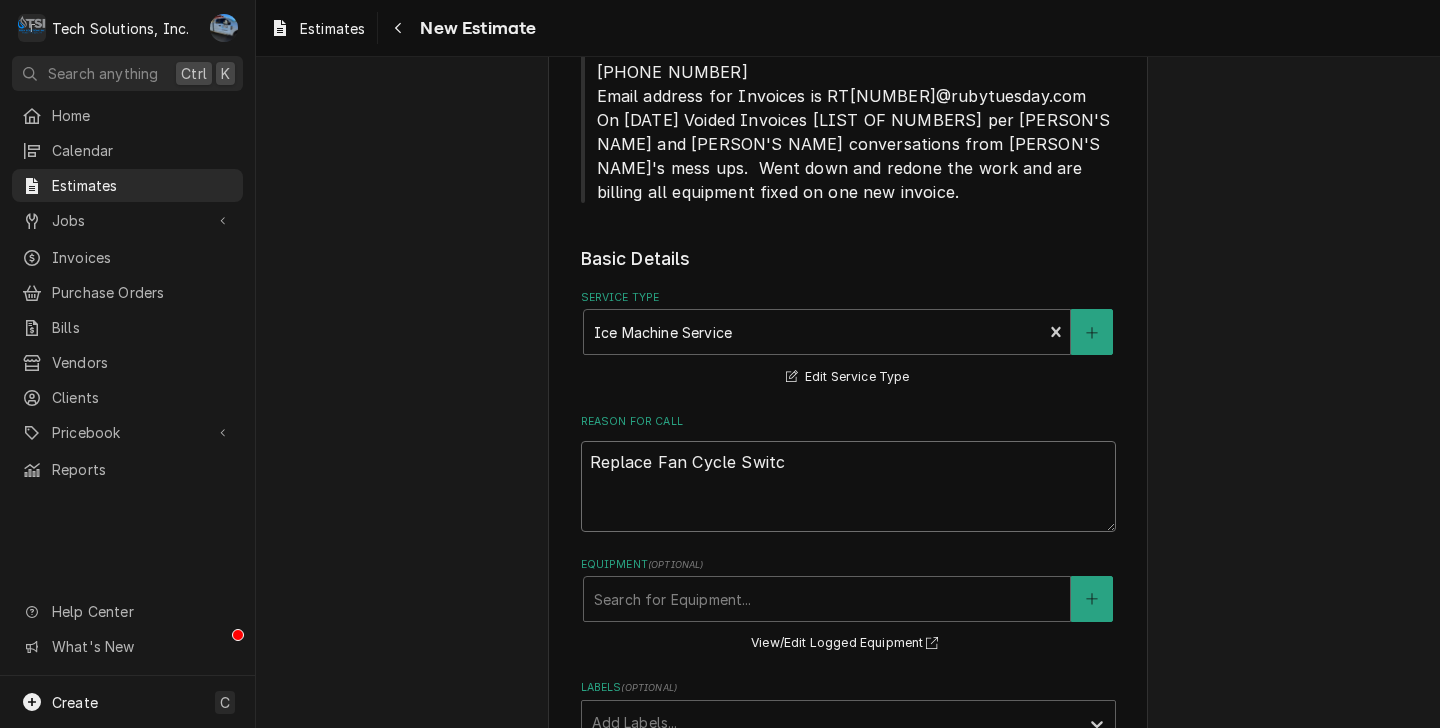 type on "x" 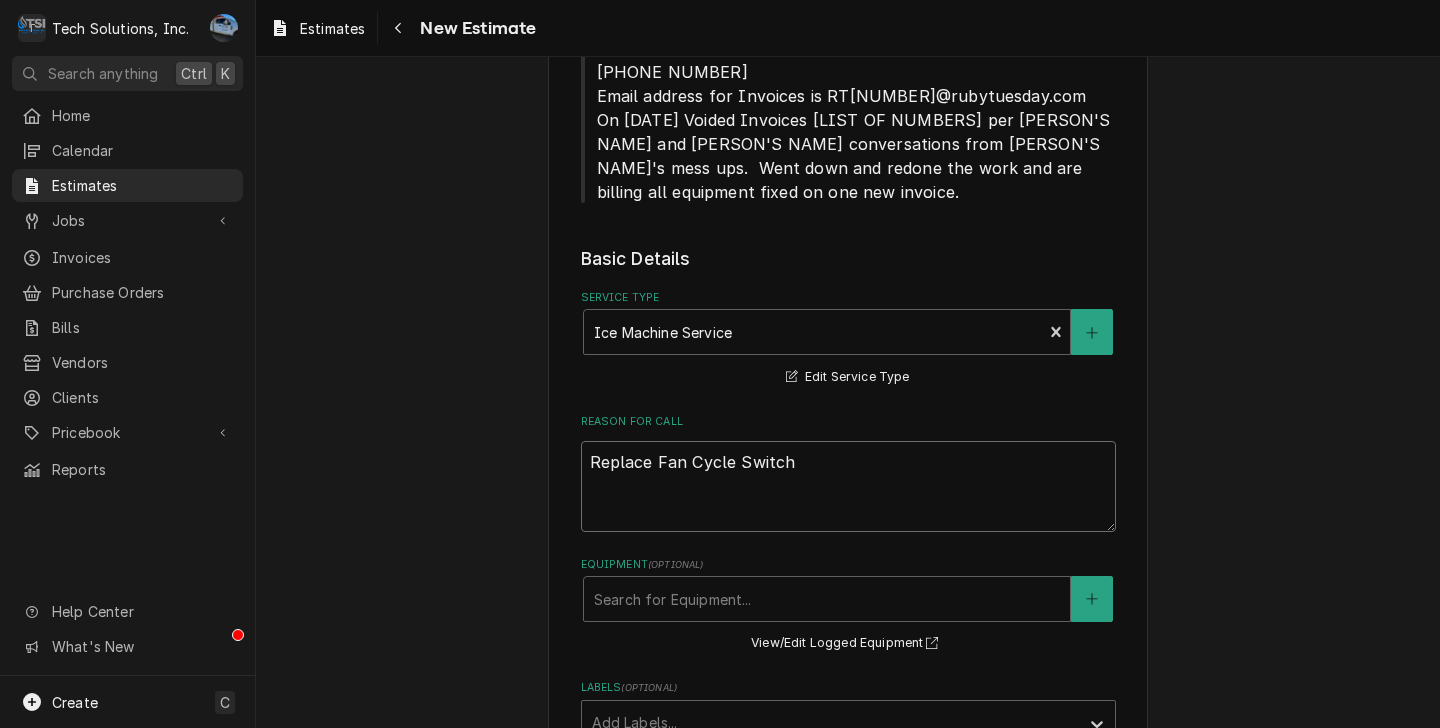 type on "x" 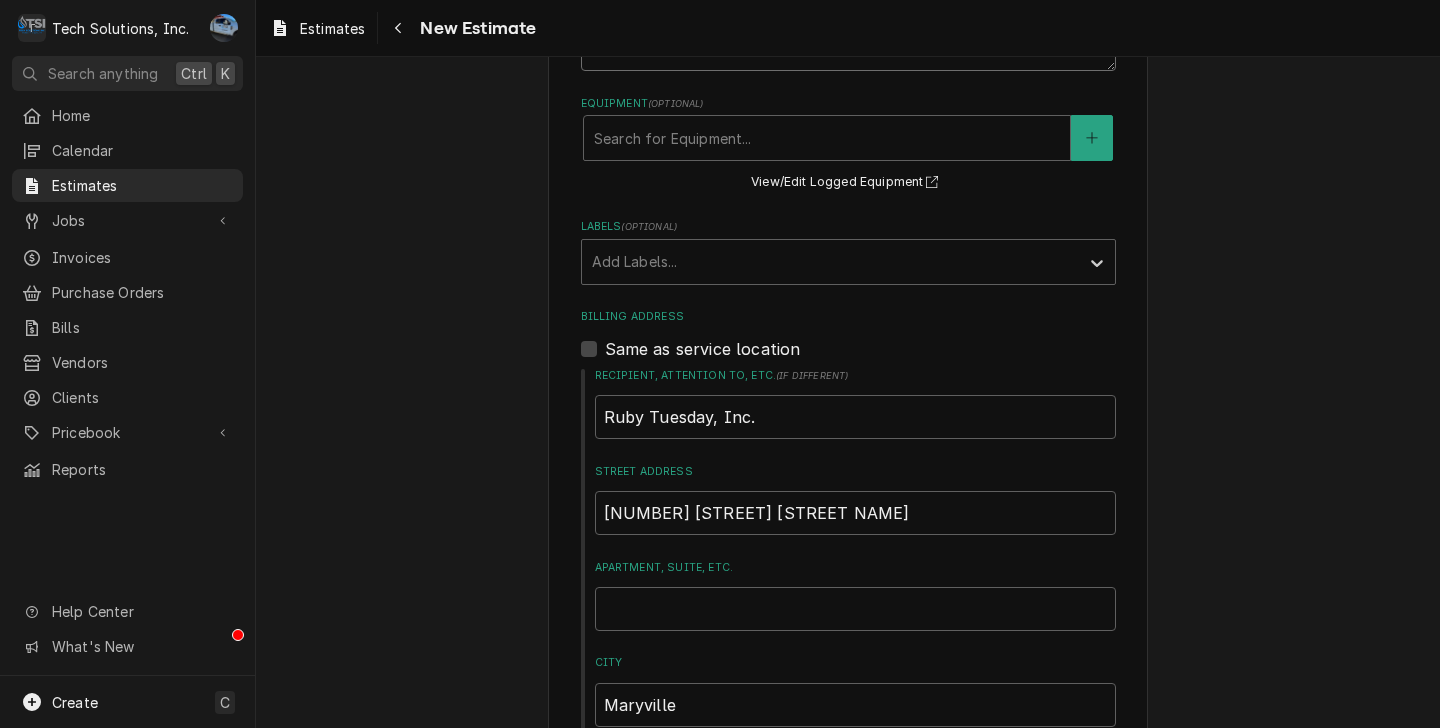 scroll, scrollTop: 1300, scrollLeft: 0, axis: vertical 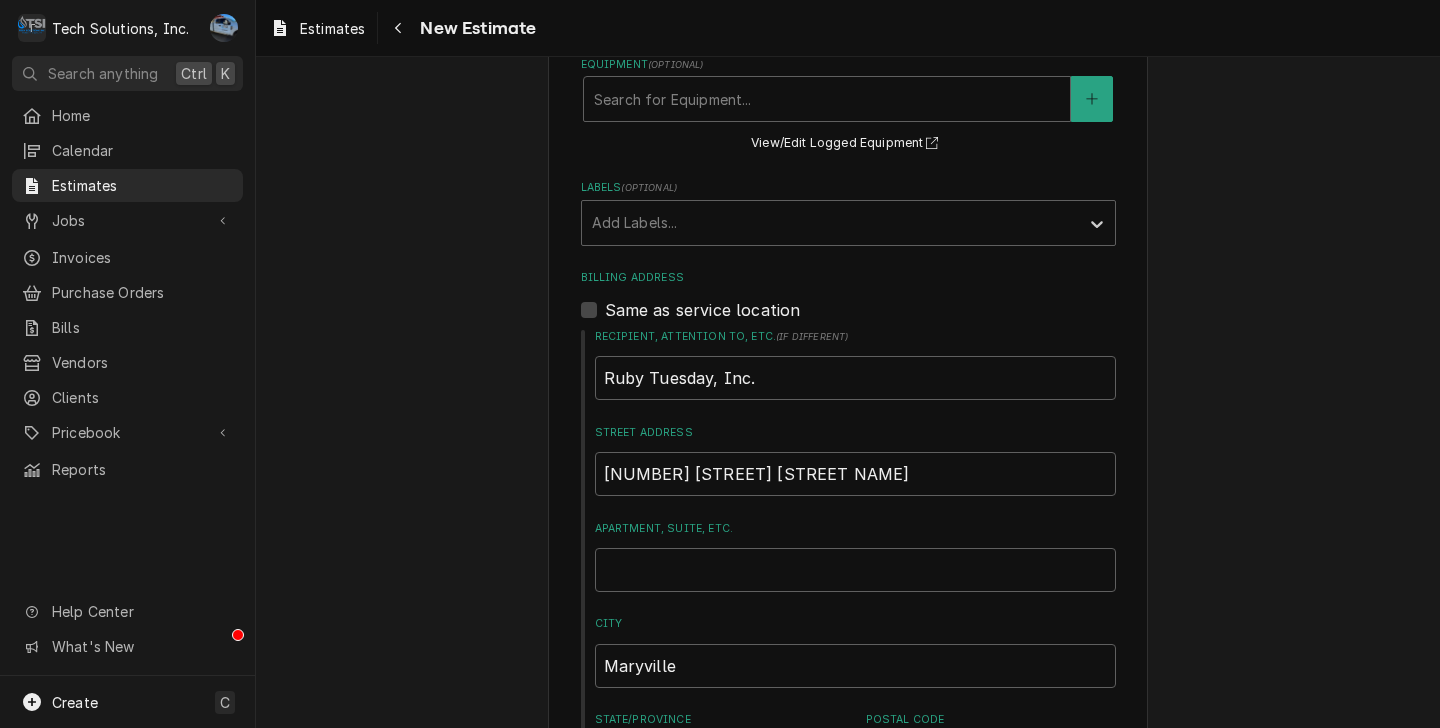 type on "Replace Fan Cycle Switch" 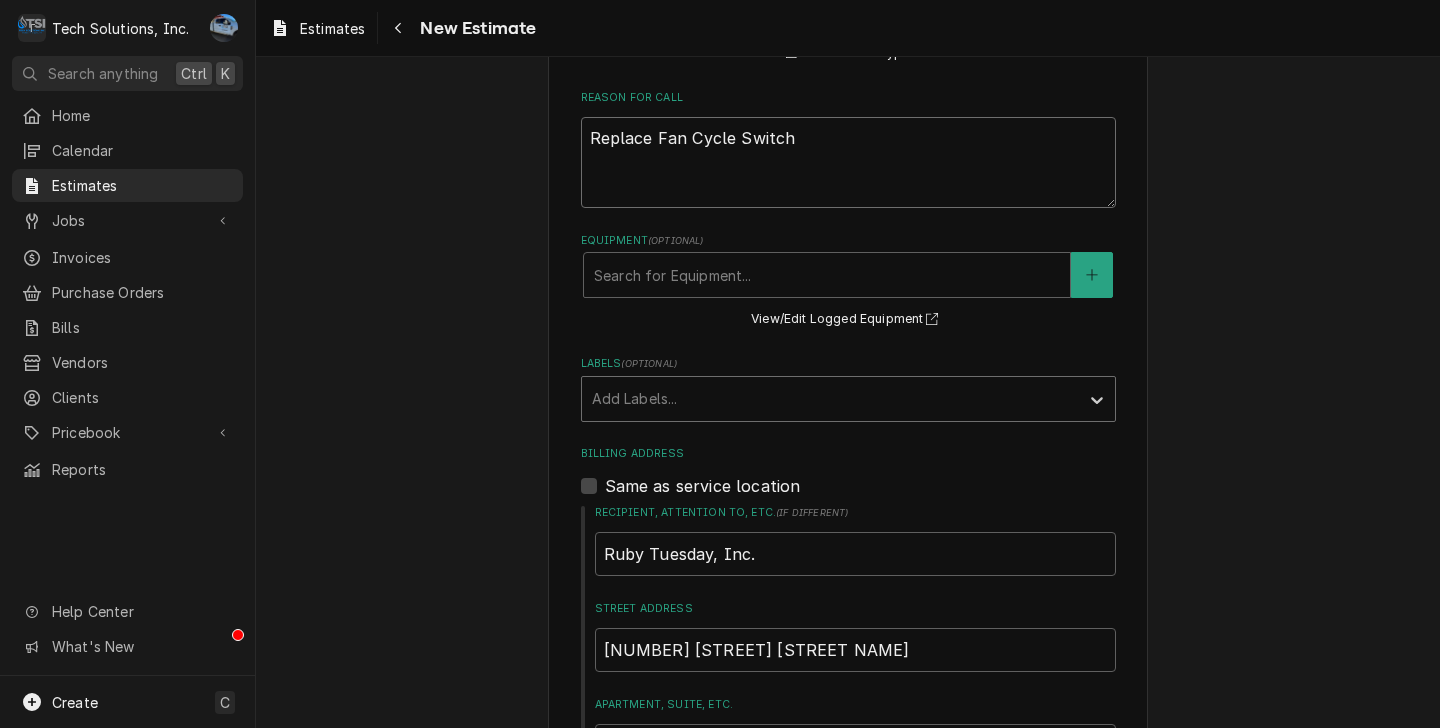 scroll, scrollTop: 1100, scrollLeft: 0, axis: vertical 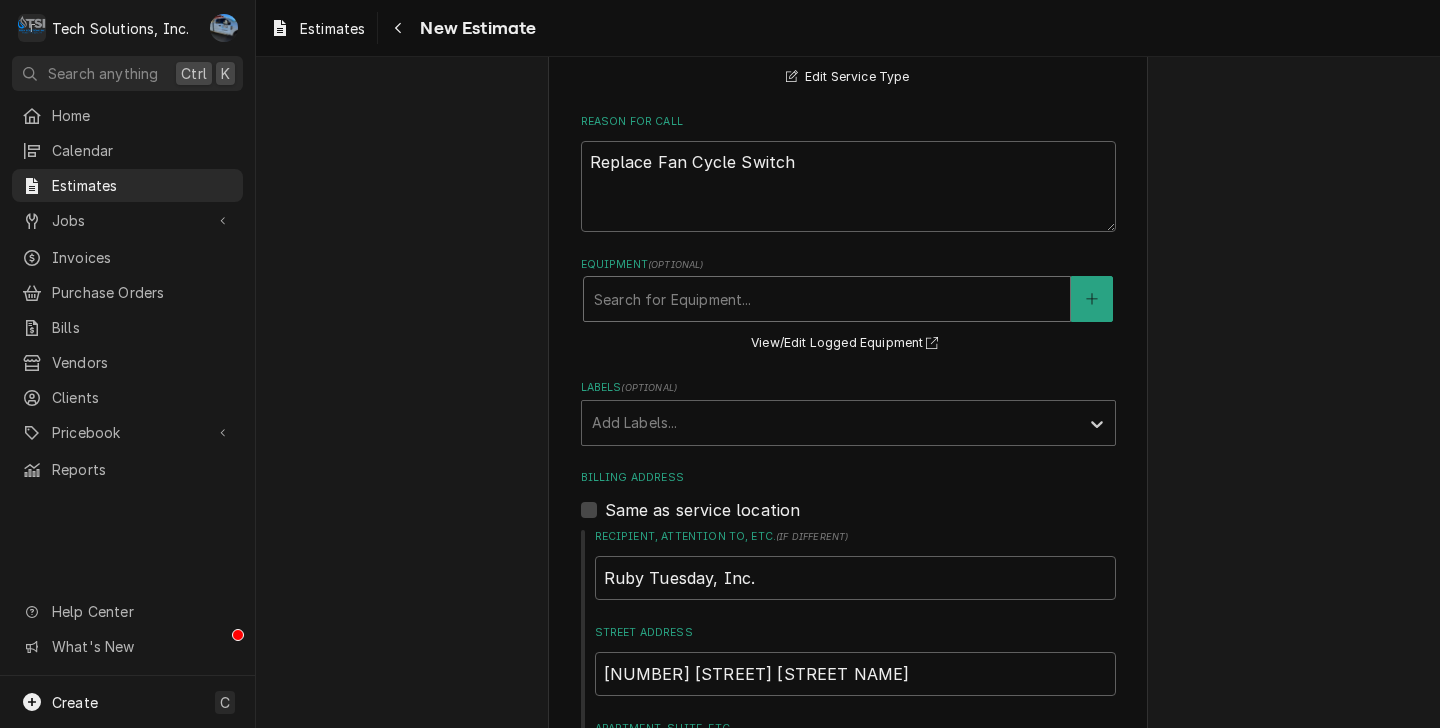 click at bounding box center [827, 299] 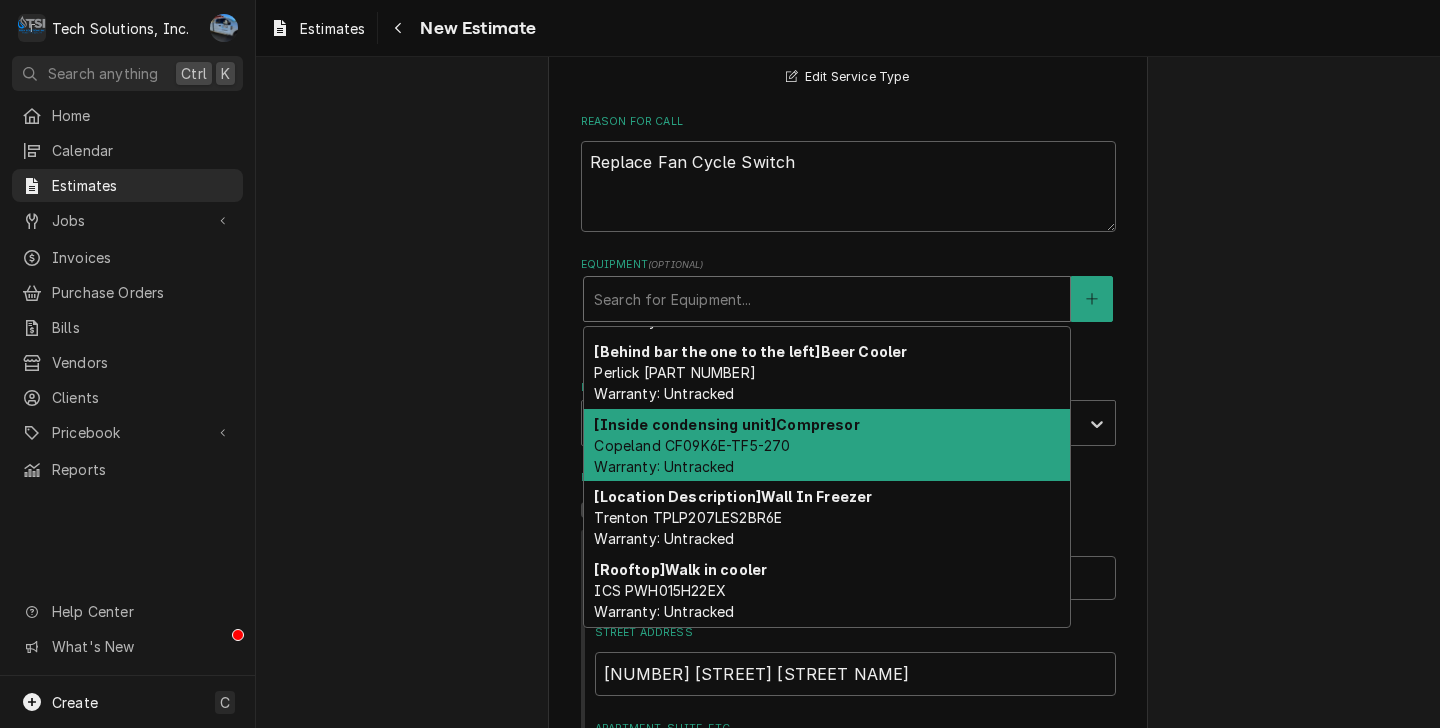 scroll, scrollTop: 0, scrollLeft: 0, axis: both 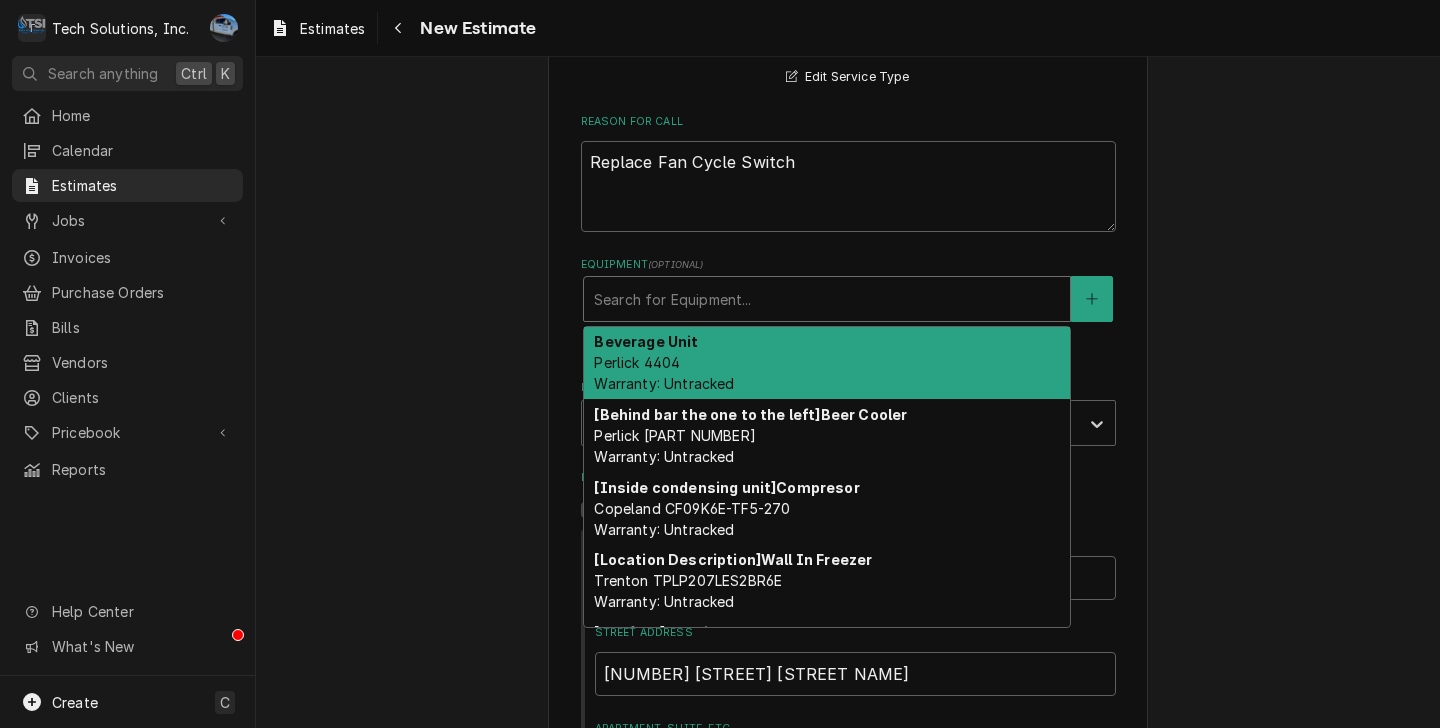 click on "Please provide the following information to create your estimate: Client Details Client Ruby Tuesday Inc. Edit Client Client Notes Email all Past Due Invoices to RT.AP@rubytuesday.com
ACH Payment notifications come from: rt.ap@issvc.com Service Location Ruby Tuesday / 151 Coleman Drive, Lewisburg, WV 24901 Edit Service Location Service Location Notes Email Lewisburg  invoices to the store: RT5302@rubytuesday.com and copy Andy Chambers: AChambers@RubyTuesday.com
Email past due invoices to: RT.AP@rubytuesday.com
ACH Payments come from email: RT.AP@issvc.com, copy AChambers@RubyTuesday.com
As of 1/6/23 George is the GM at Lewisburg
Area Manager is Andy Chambers, Email: AChambers@RubyTuesday.com
Andy's phone number is  (703) 431-4840
Email address for Invoices is RT5302@rubytuesday.com
On 12/1/23 Voided Invoices 018728, 018758,022145,018716,024191,022164 per Joe and Andy Chambers conversation from Woody's mess ups.  Went down and redone the work and are billing all equipment fixed on one new invoice. Equipment" at bounding box center (848, 157) 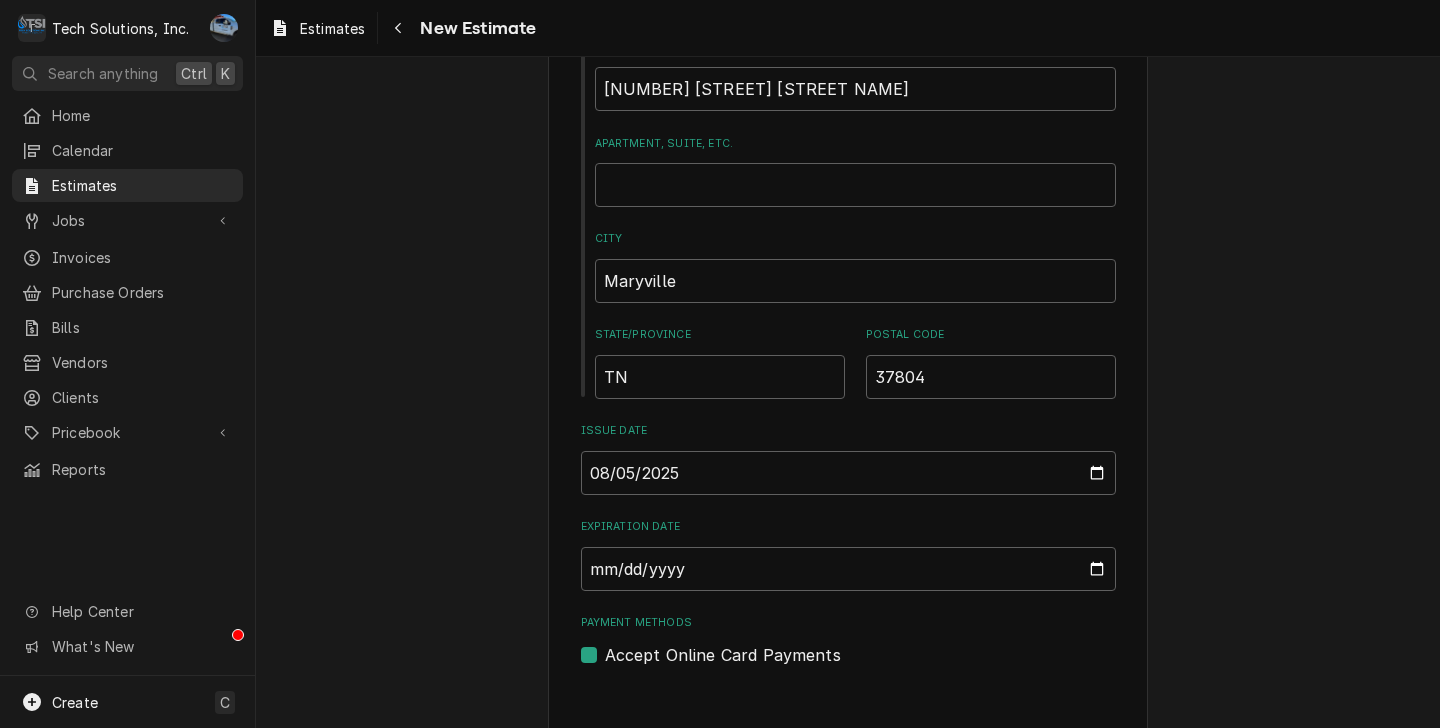 scroll, scrollTop: 1689, scrollLeft: 0, axis: vertical 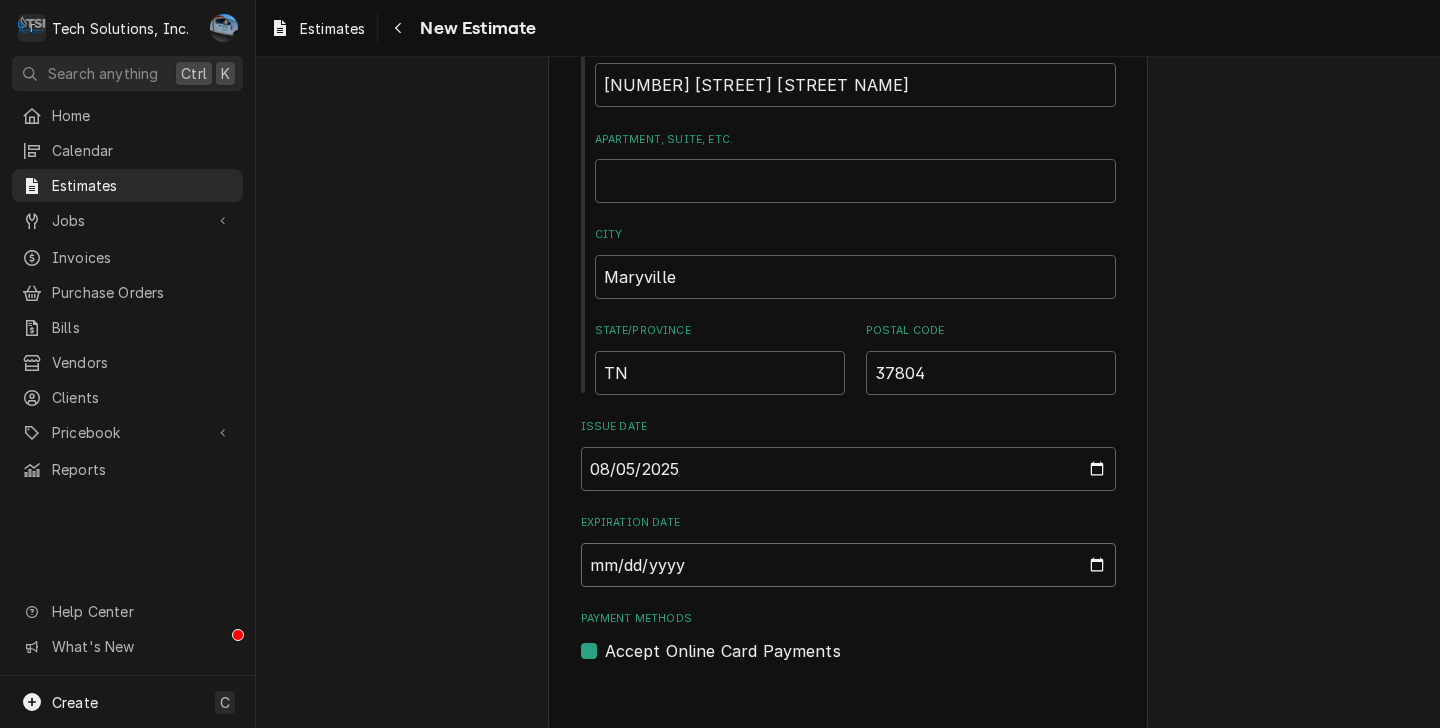 click on "Expiration Date" at bounding box center (848, 565) 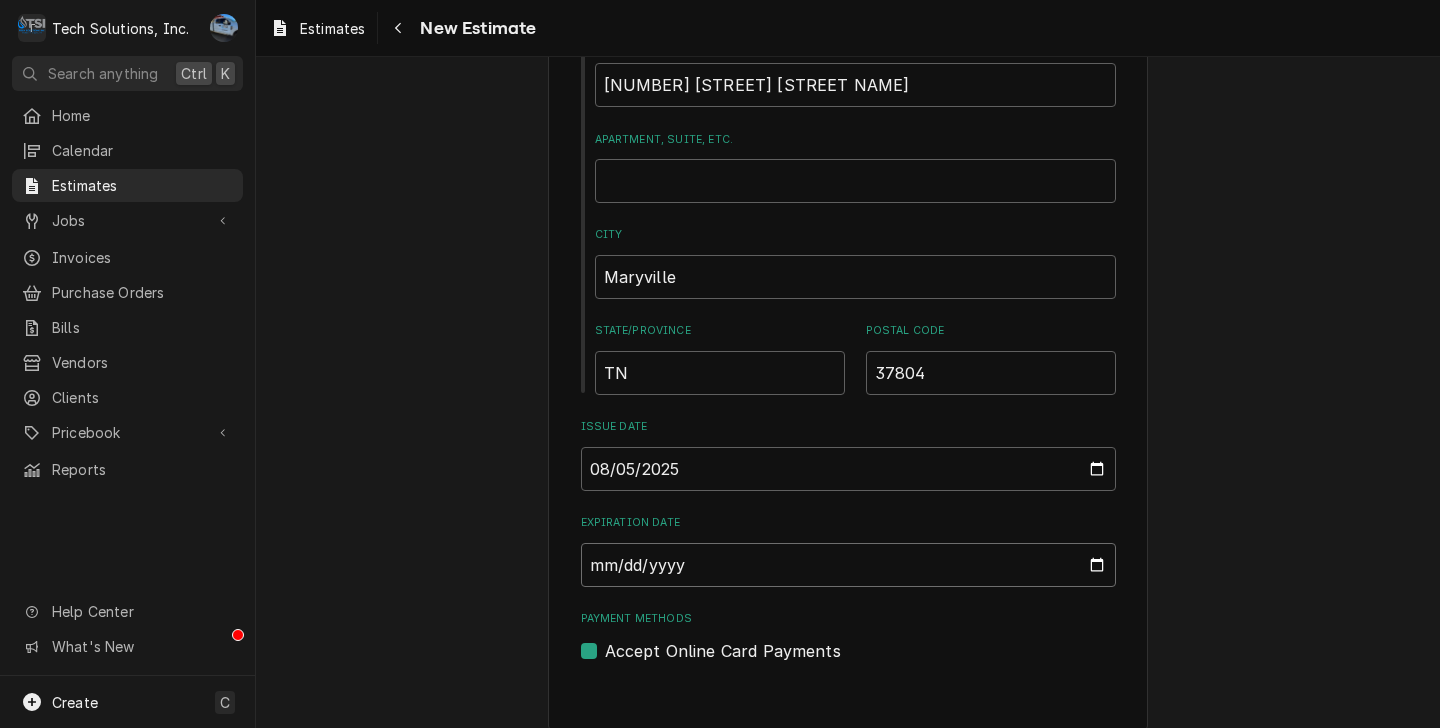 type on "x" 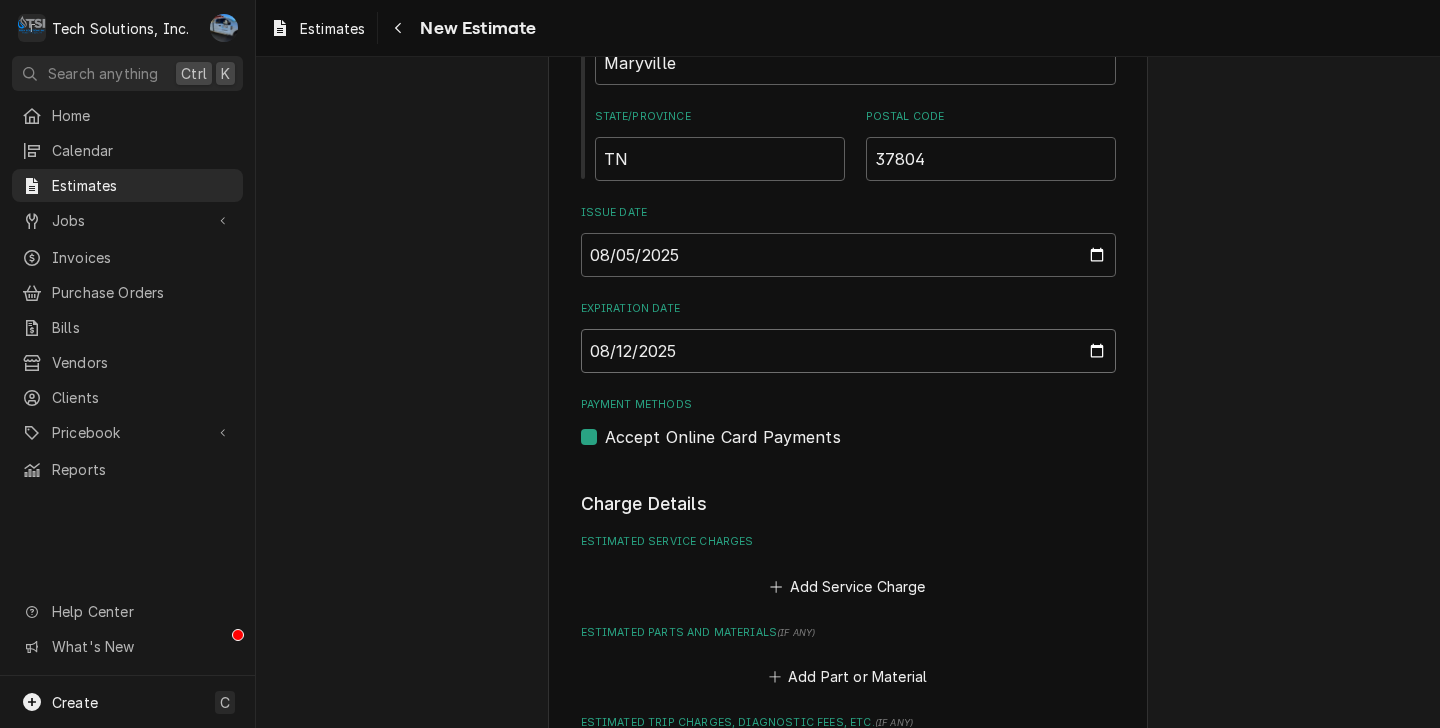 type on "x" 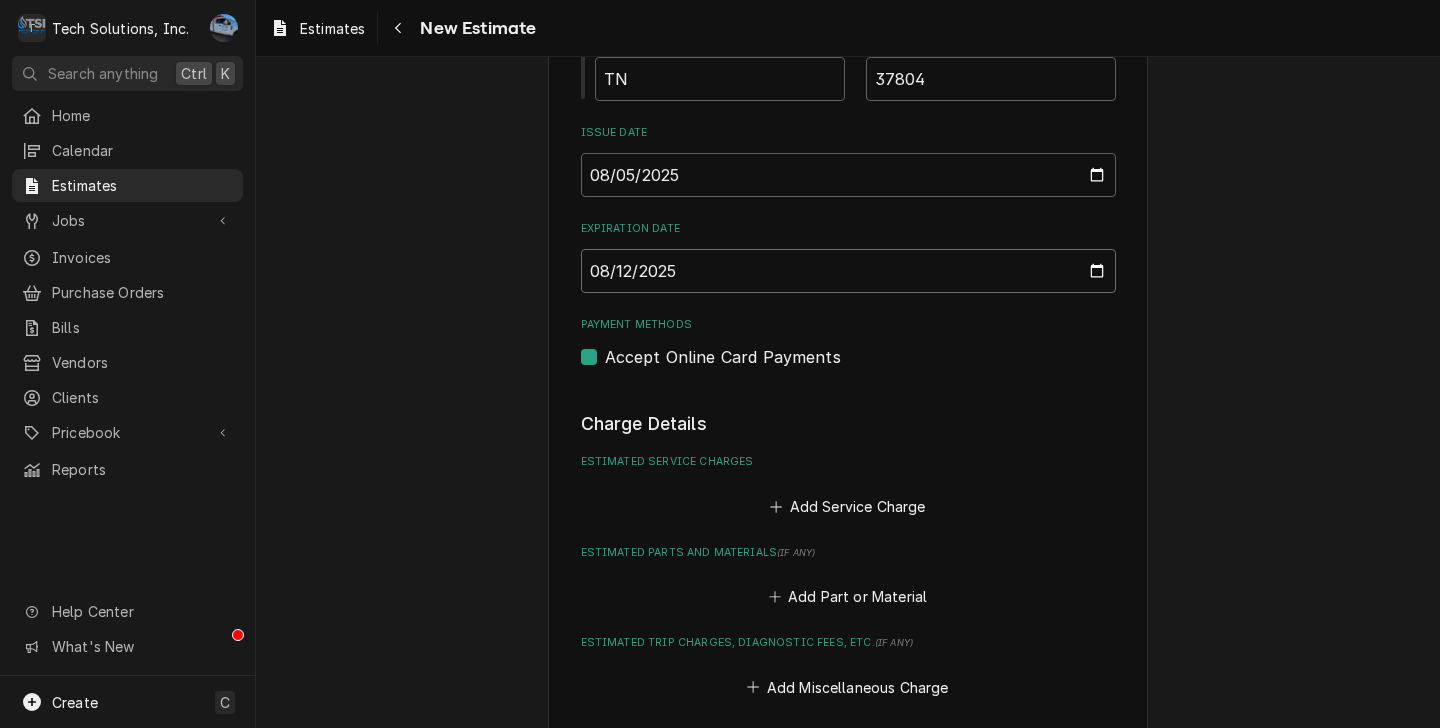 scroll, scrollTop: 1989, scrollLeft: 0, axis: vertical 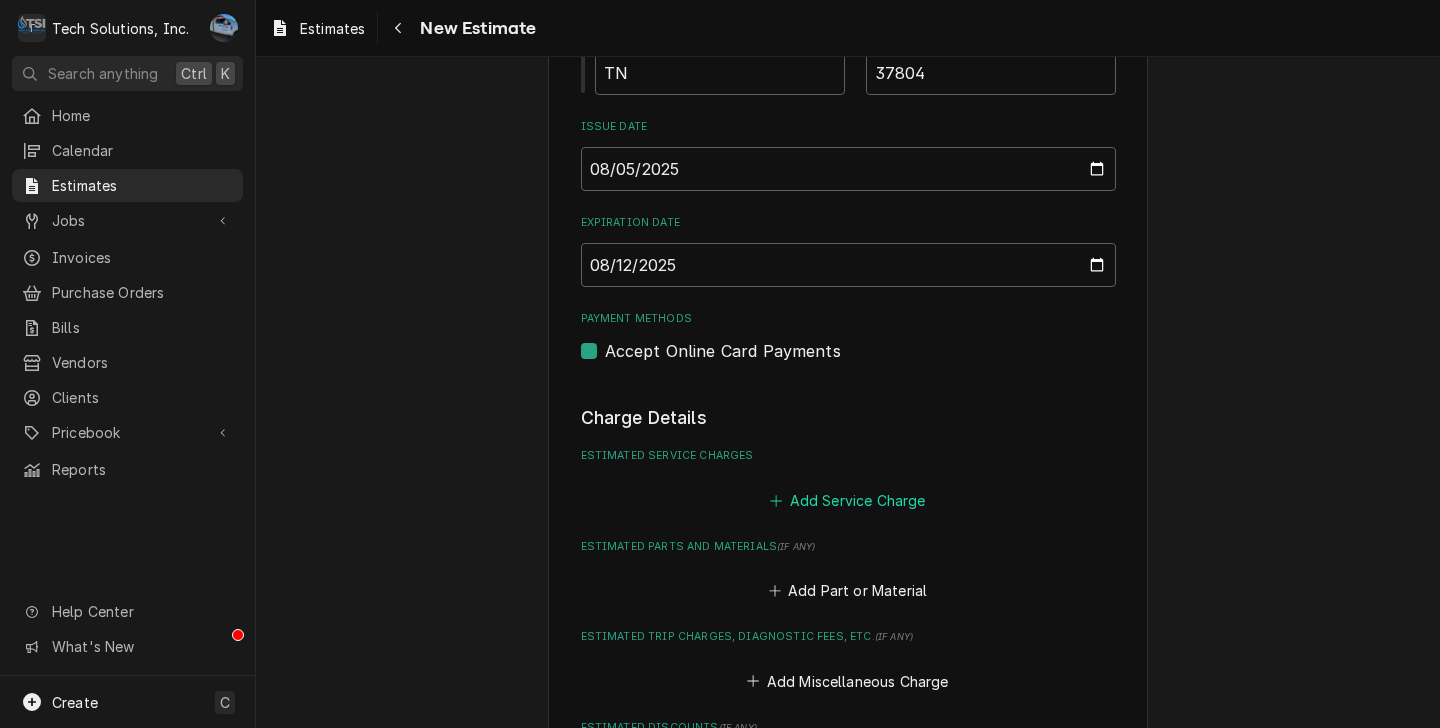 click on "Add Service Charge" at bounding box center (848, 500) 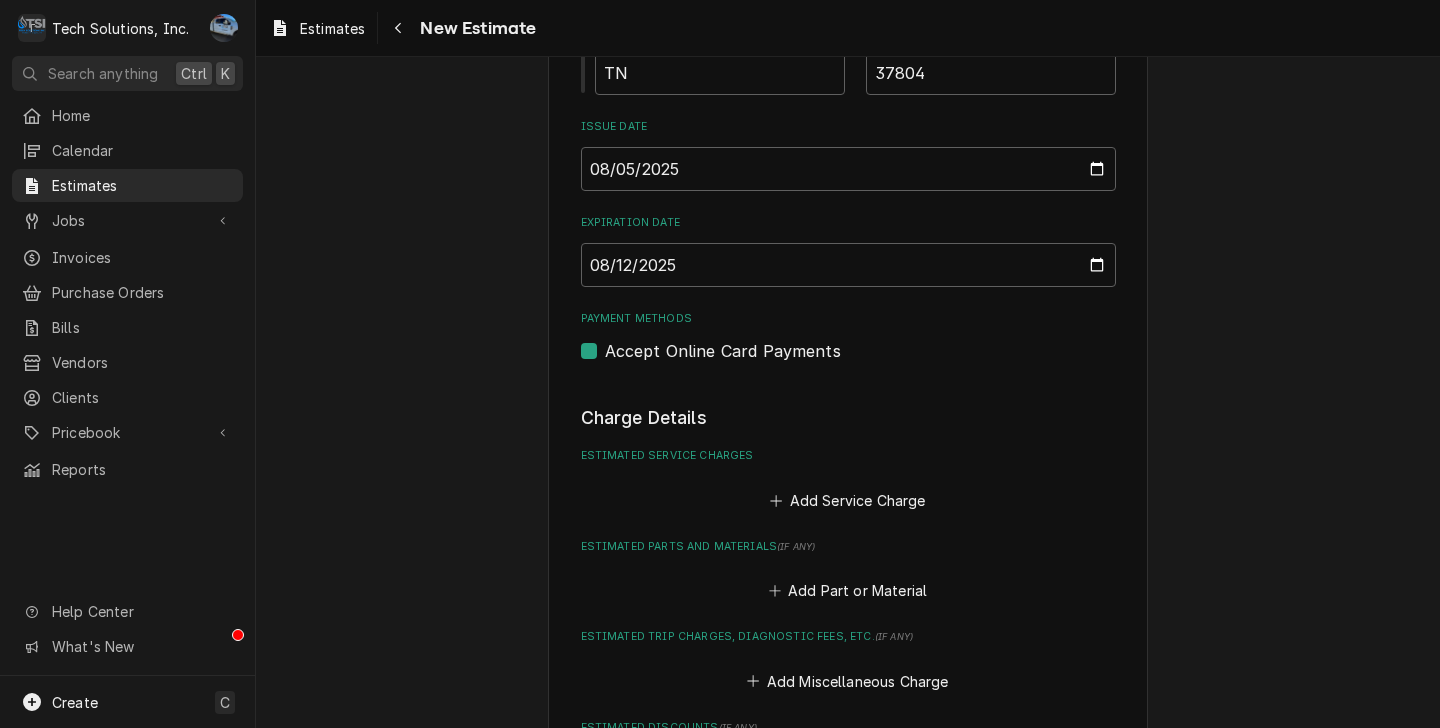 scroll, scrollTop: 0, scrollLeft: 0, axis: both 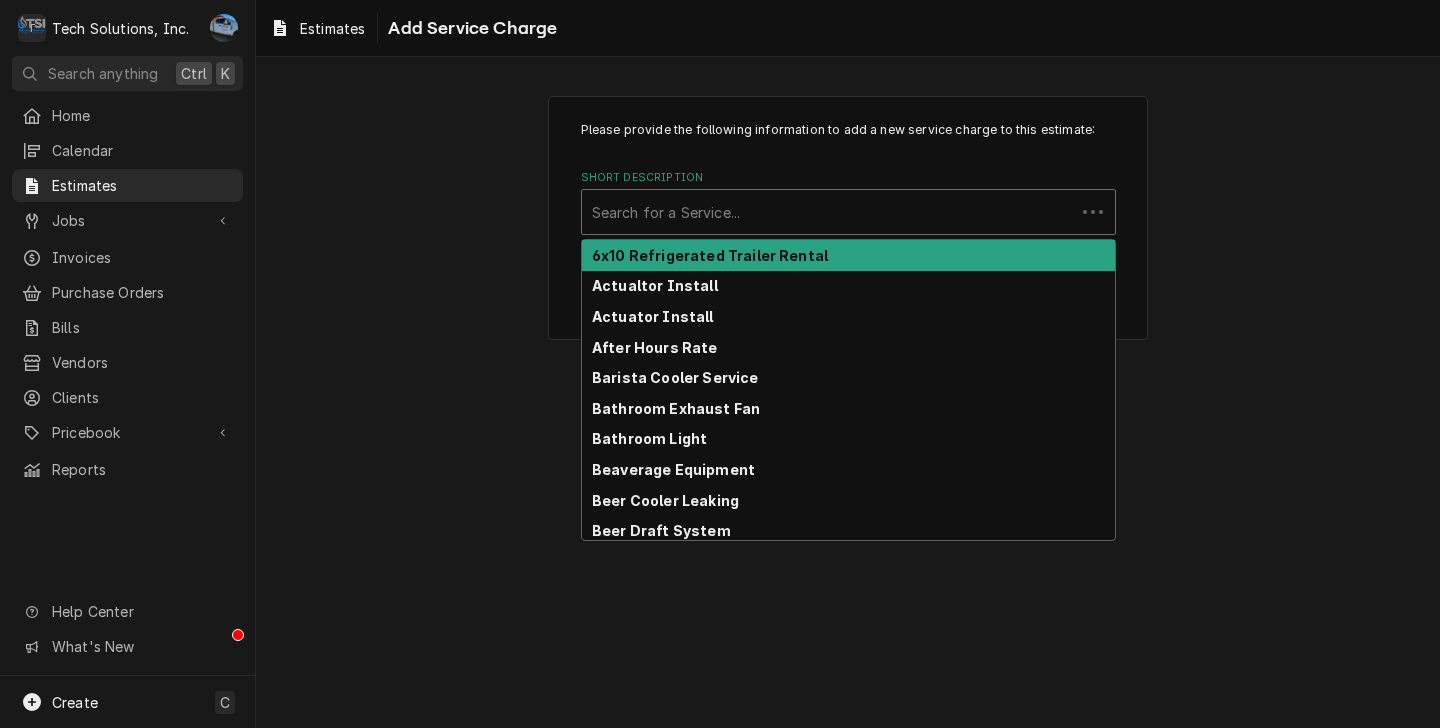 click at bounding box center [828, 212] 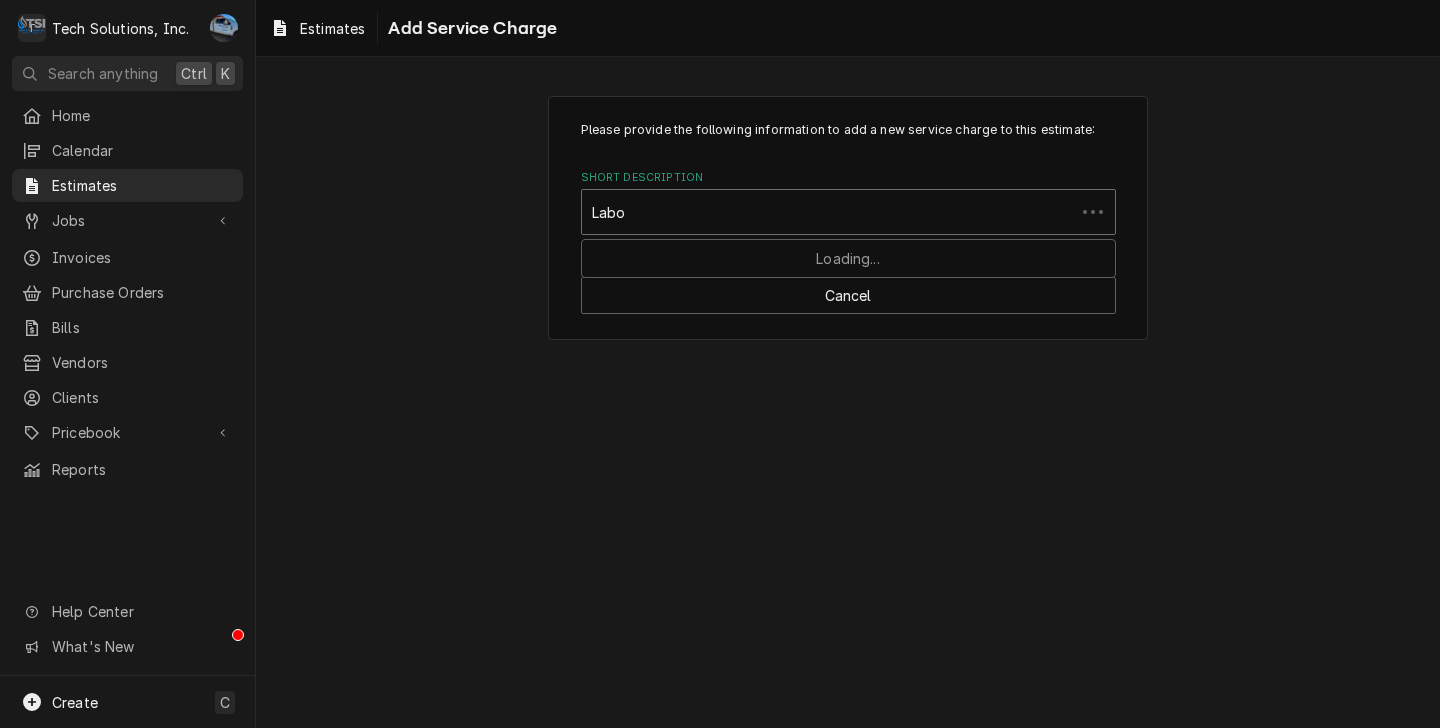 type on "Labor" 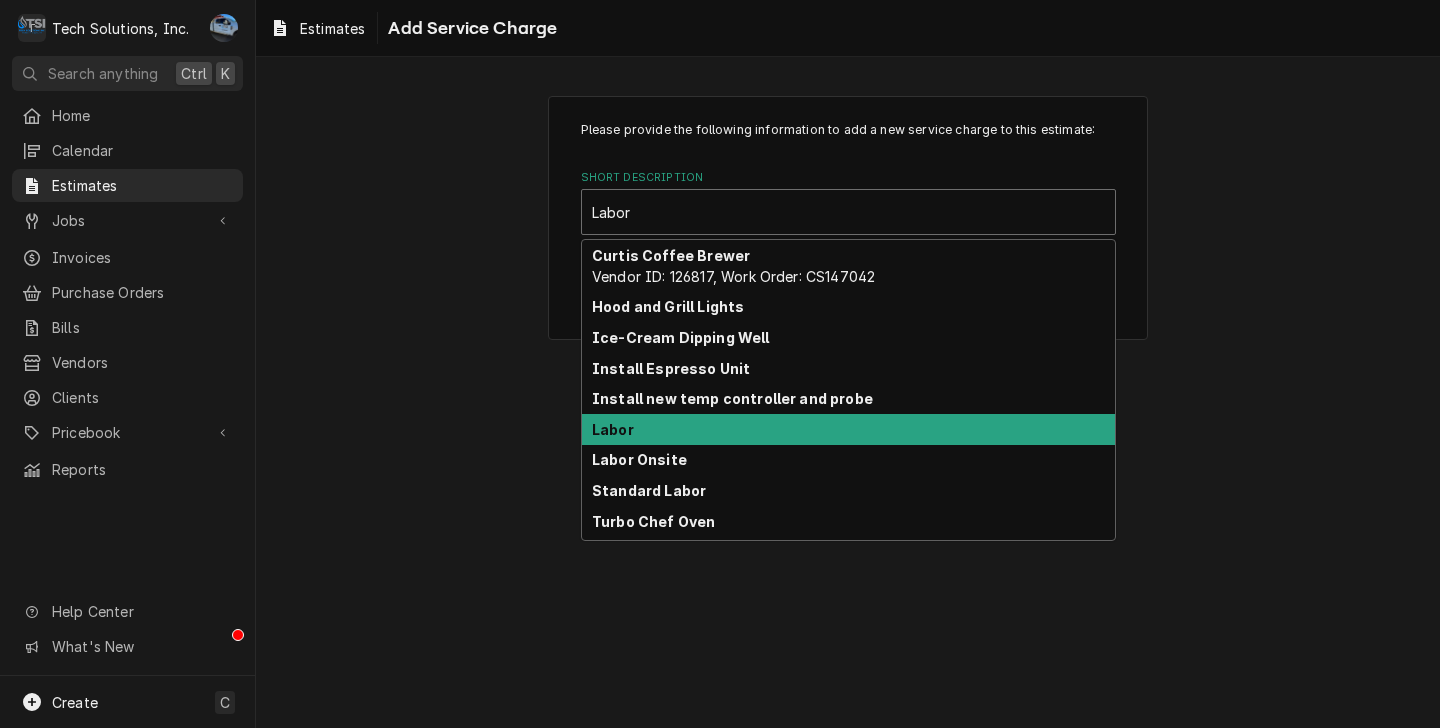 click on "Labor" at bounding box center [848, 429] 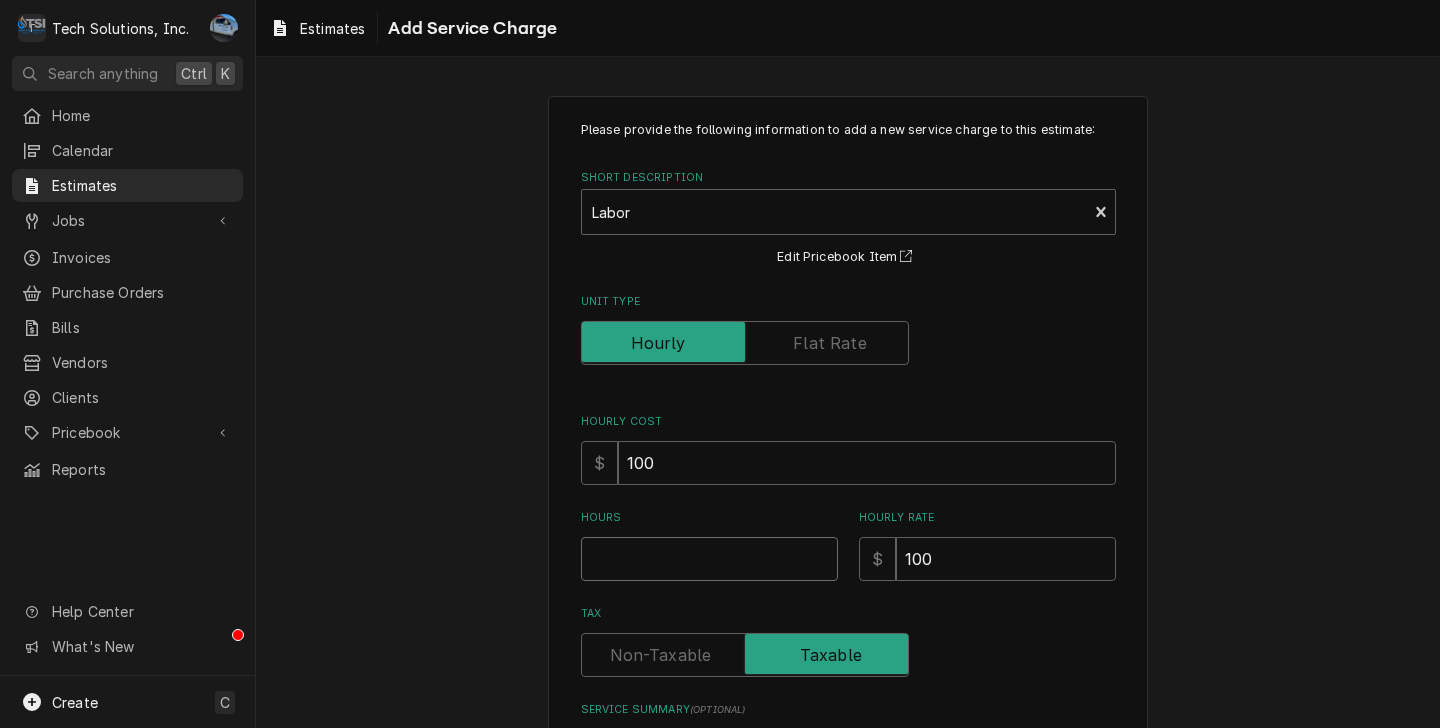 drag, startPoint x: 726, startPoint y: 560, endPoint x: 744, endPoint y: 555, distance: 18.681541 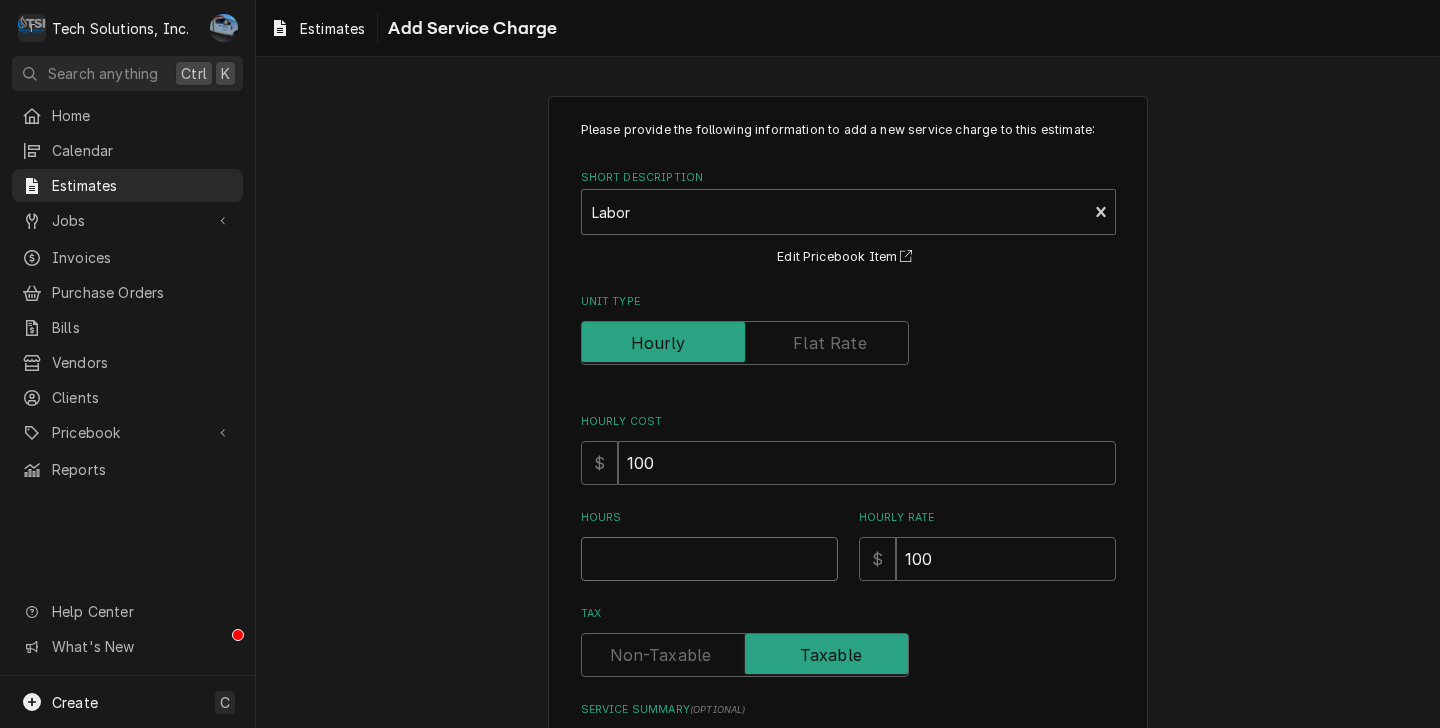 type on "x" 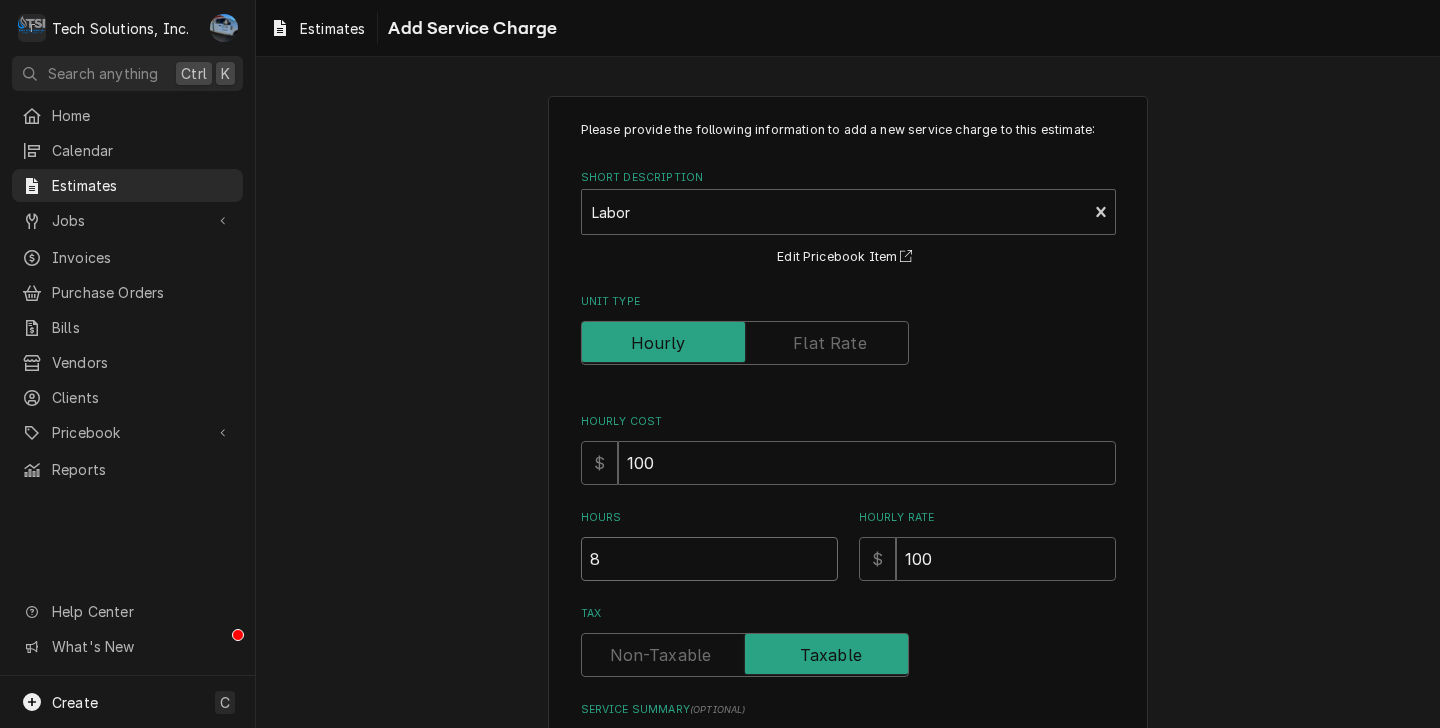 type on "x" 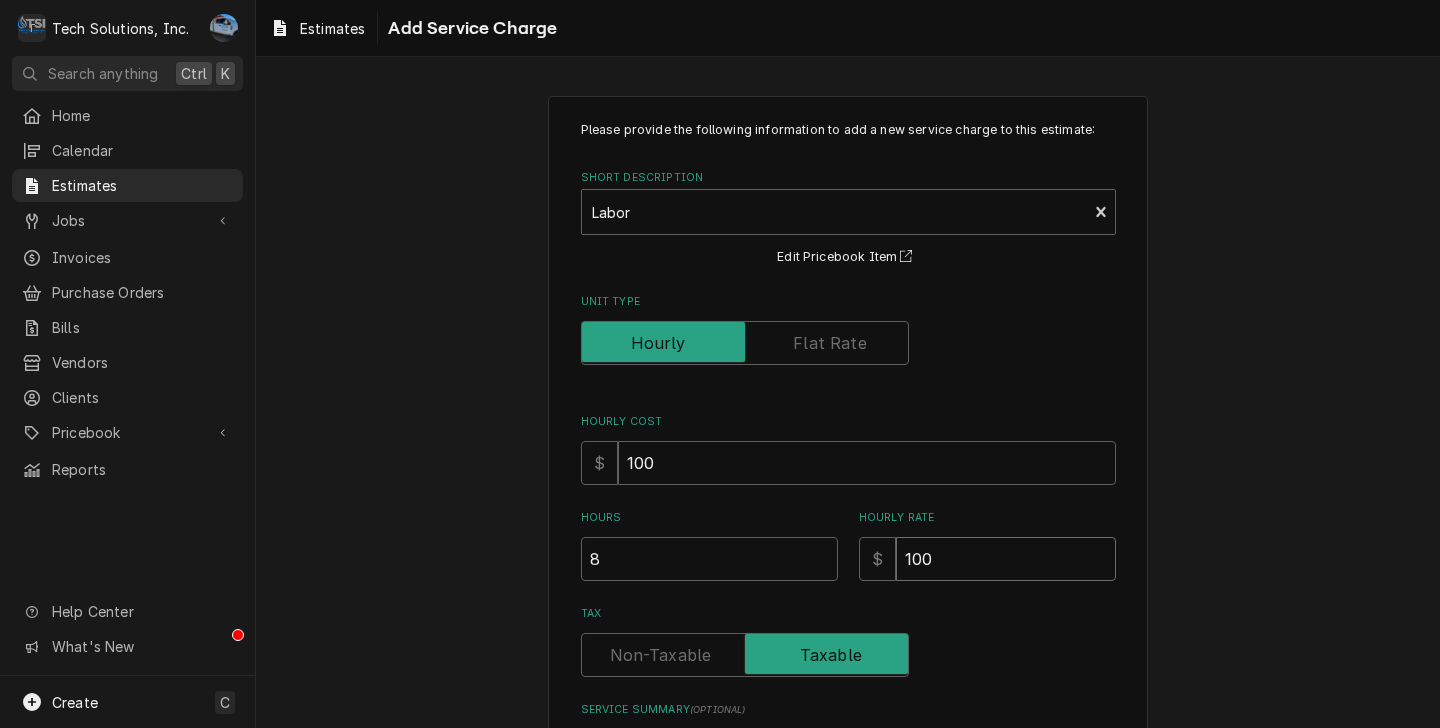 click on "100" at bounding box center [1006, 559] 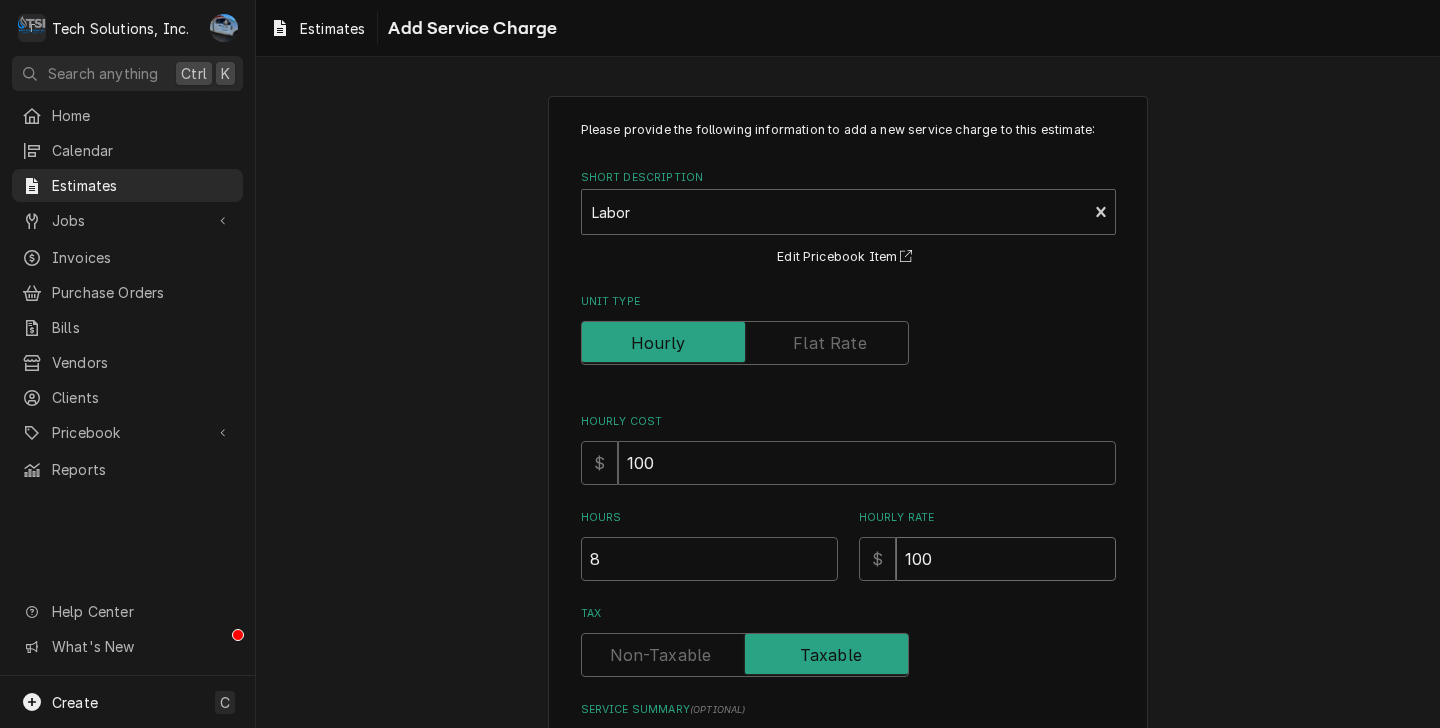 type on "x" 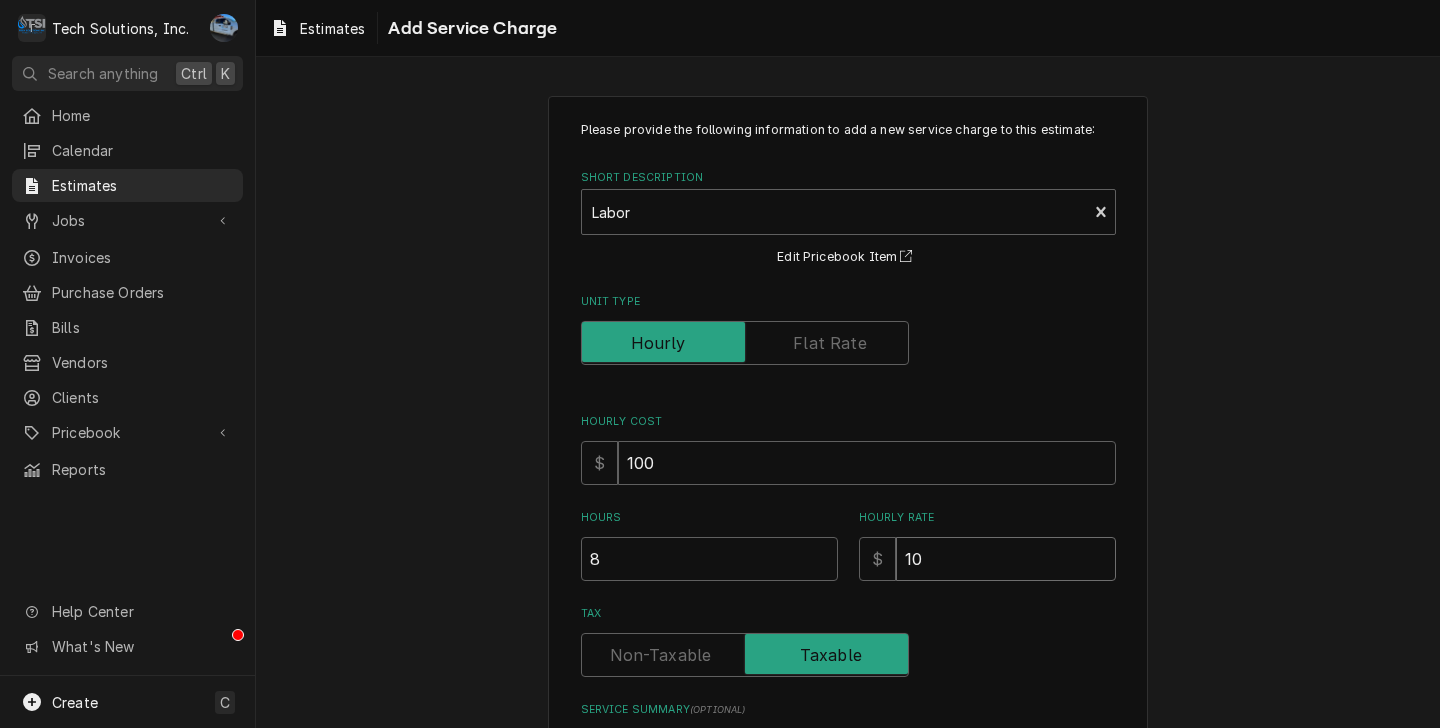type on "x" 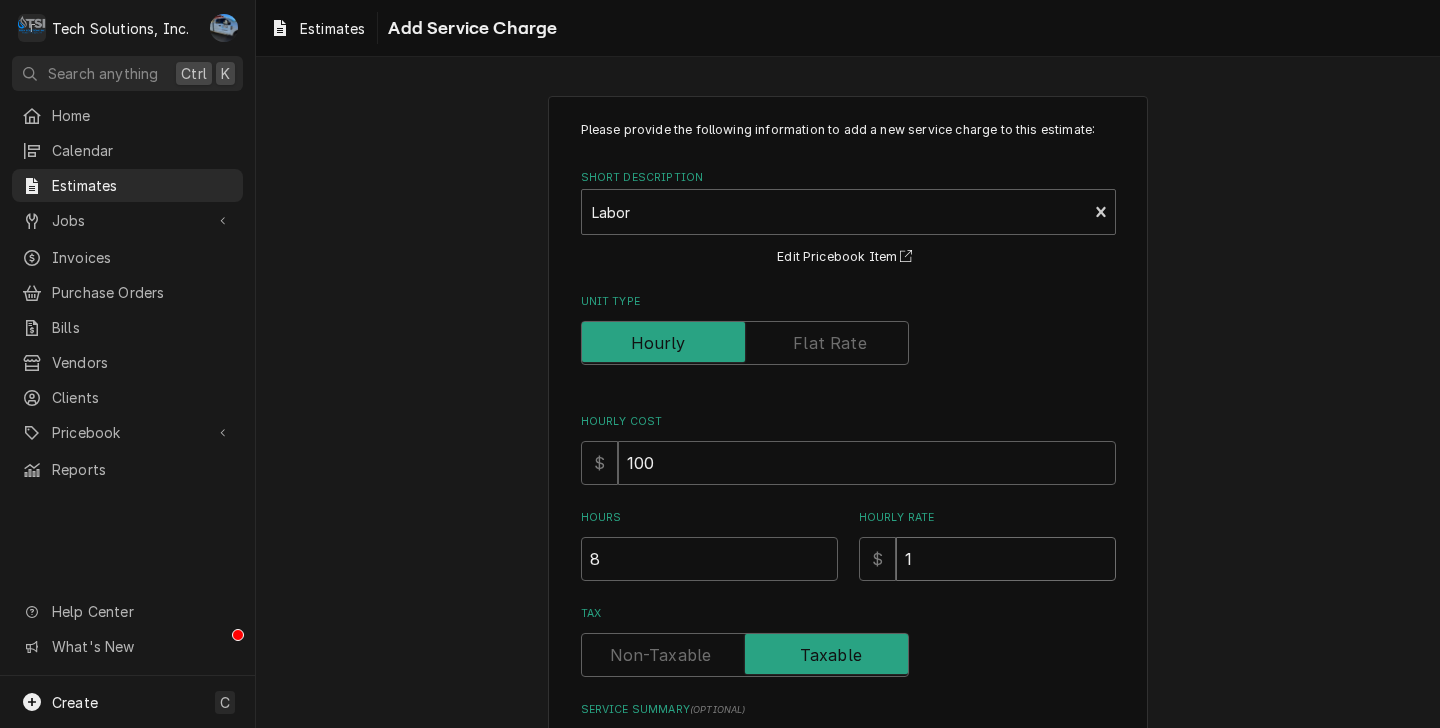 type on "x" 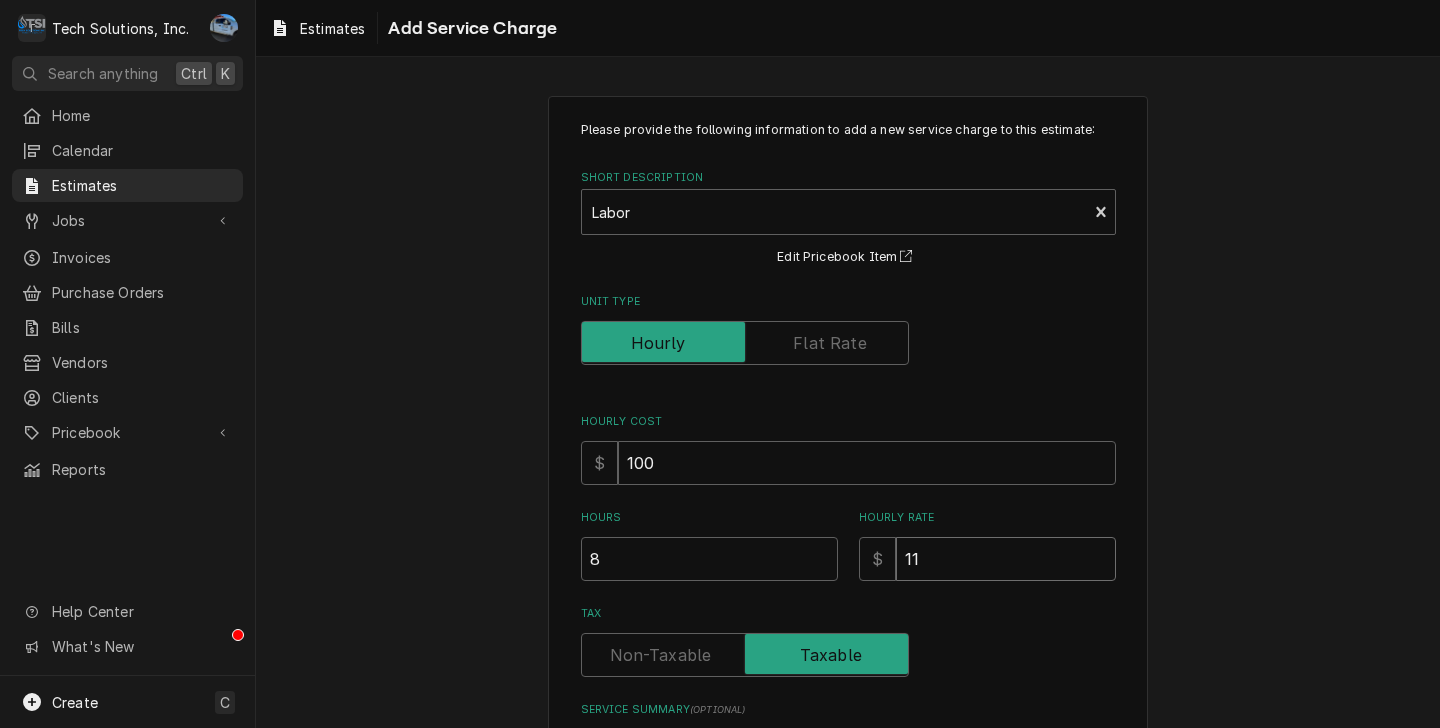 type on "x" 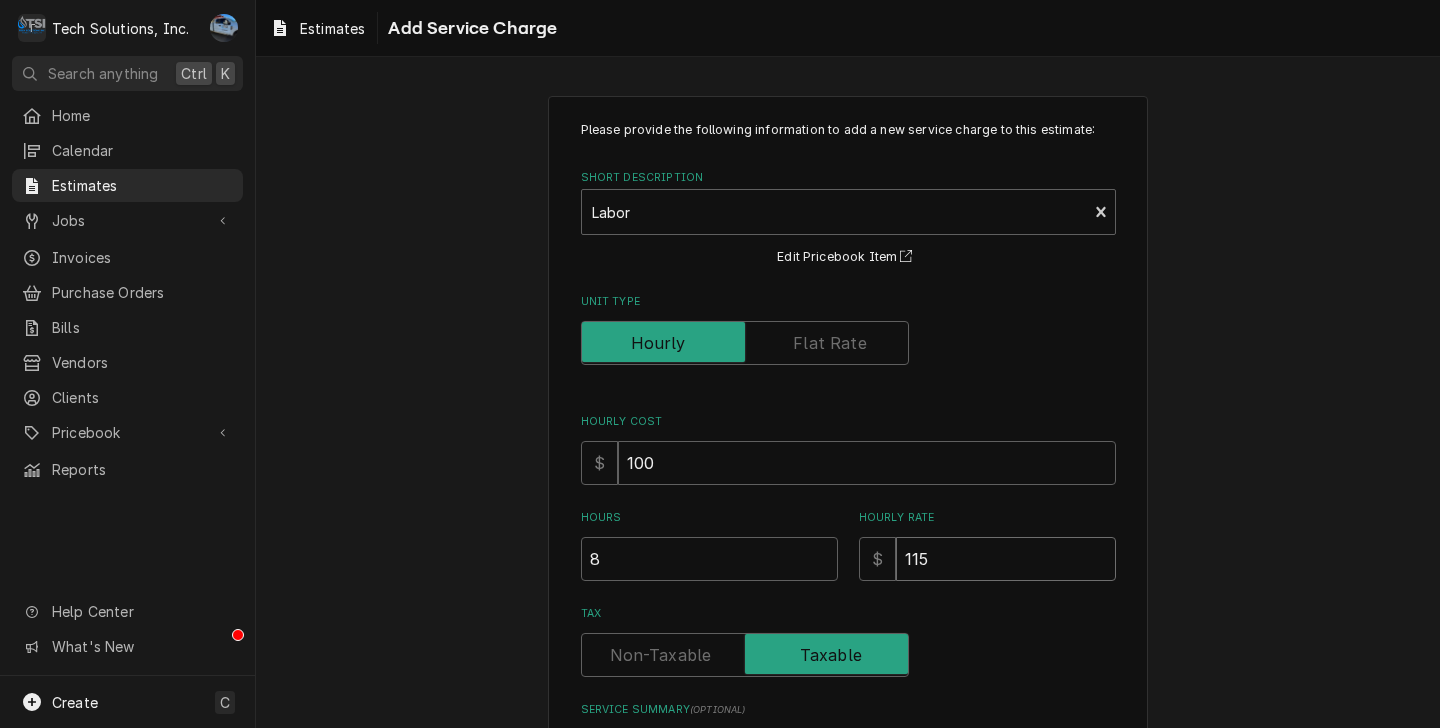 type on "x" 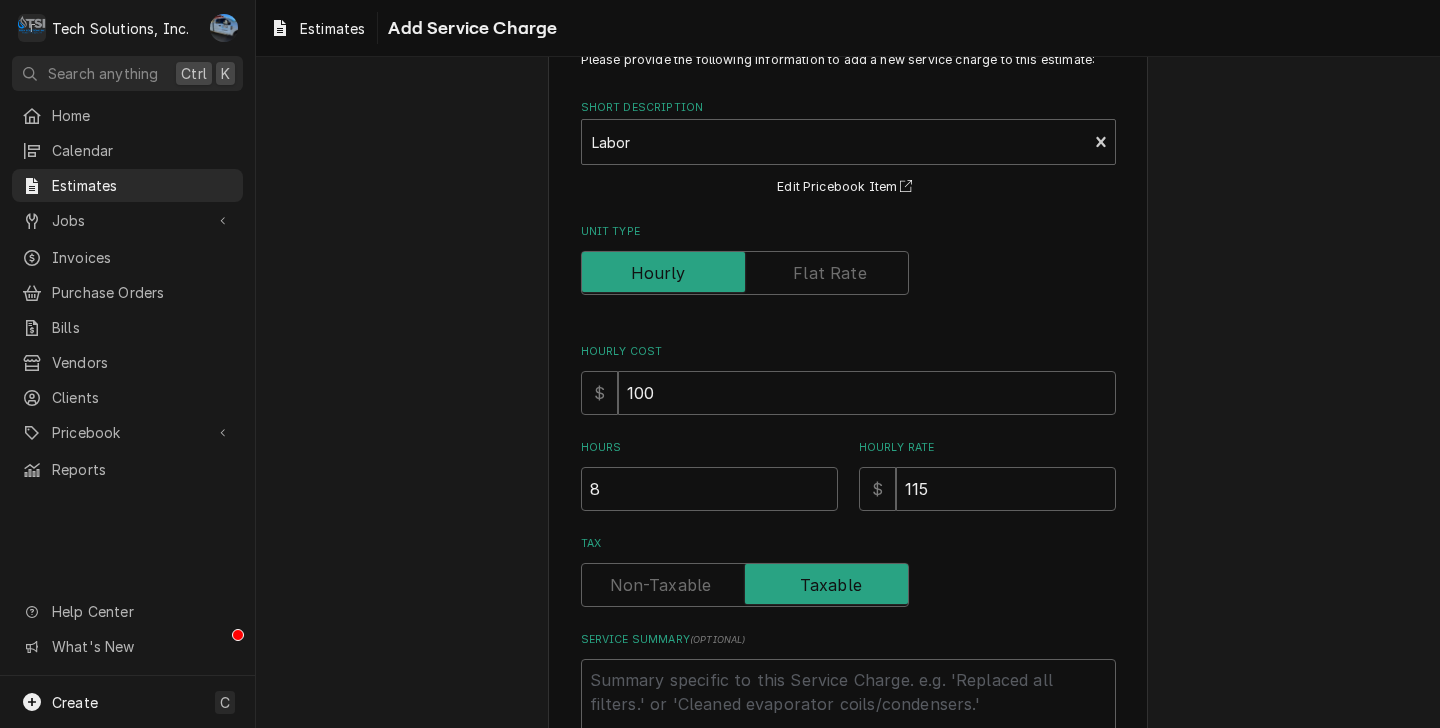 scroll, scrollTop: 216, scrollLeft: 0, axis: vertical 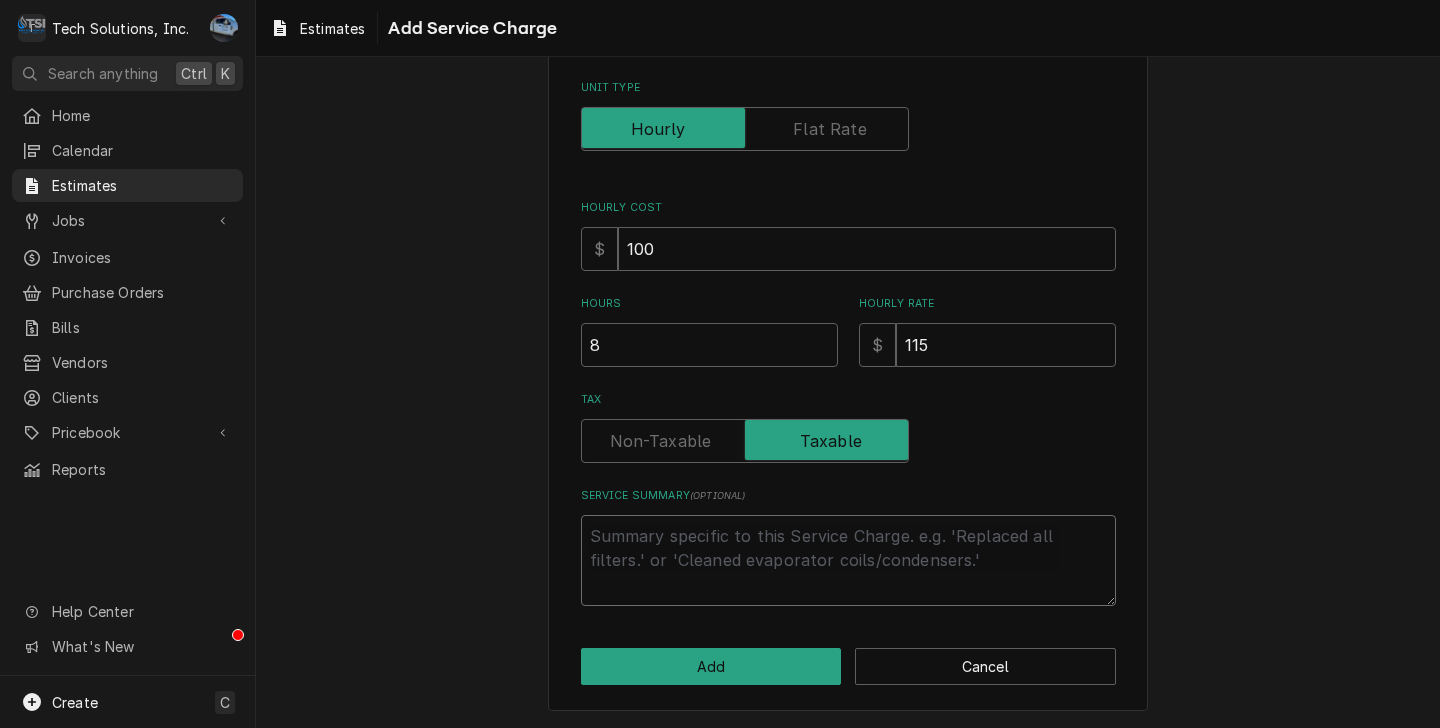 click on "Service Summary  ( optional )" at bounding box center (848, 560) 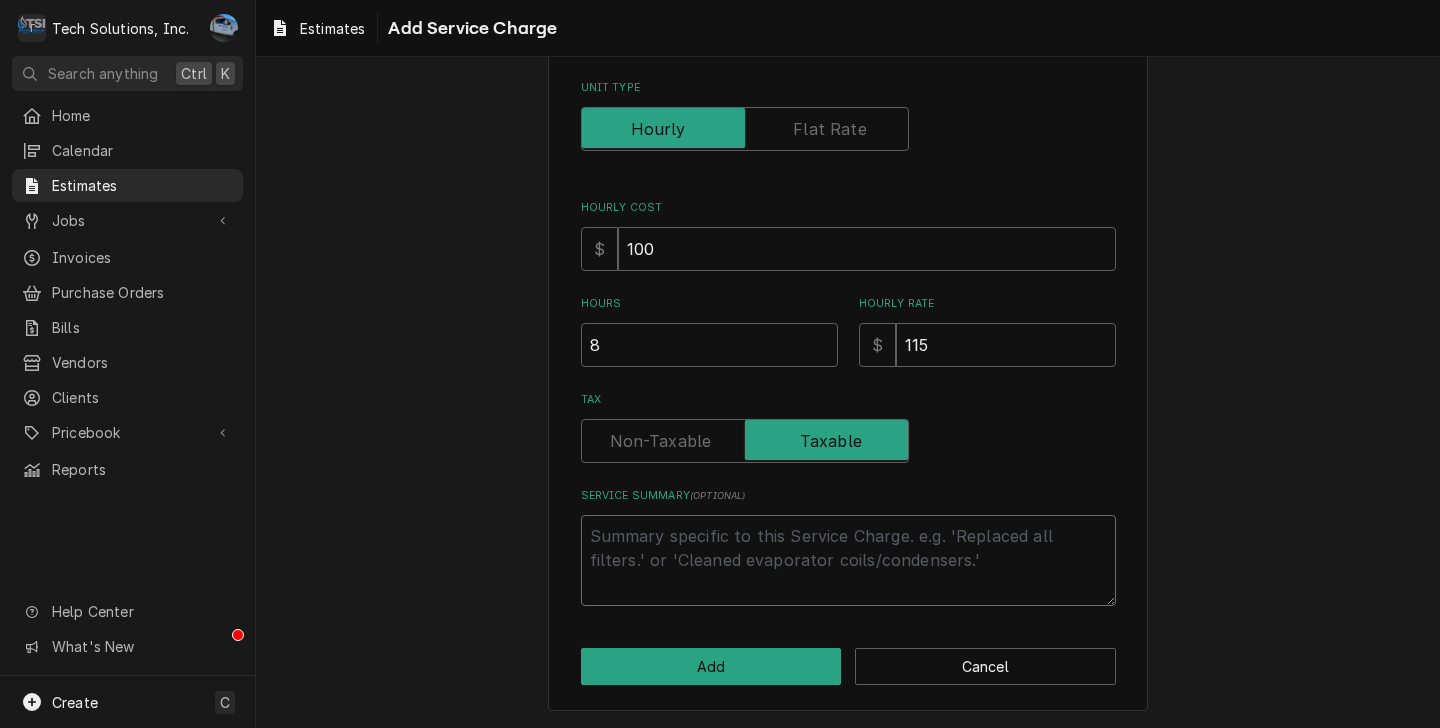type on "x" 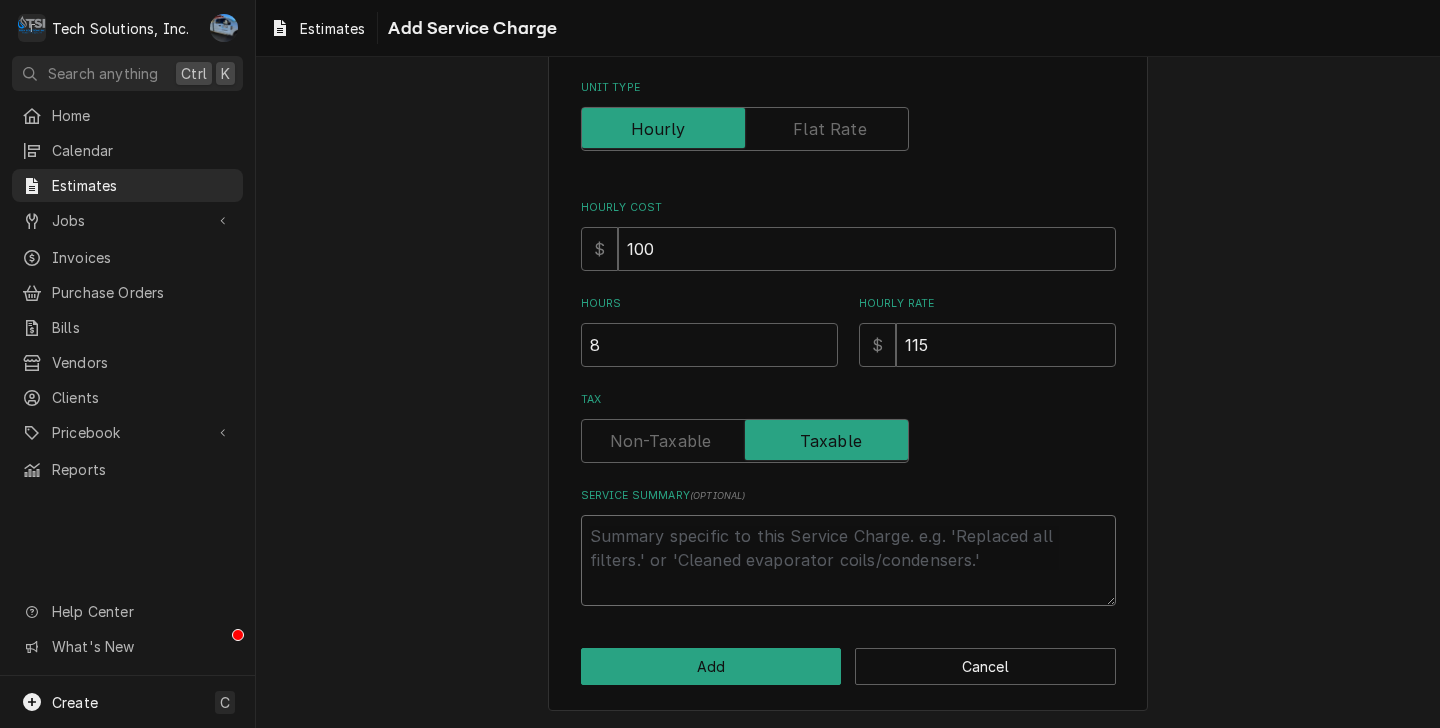 type on "R" 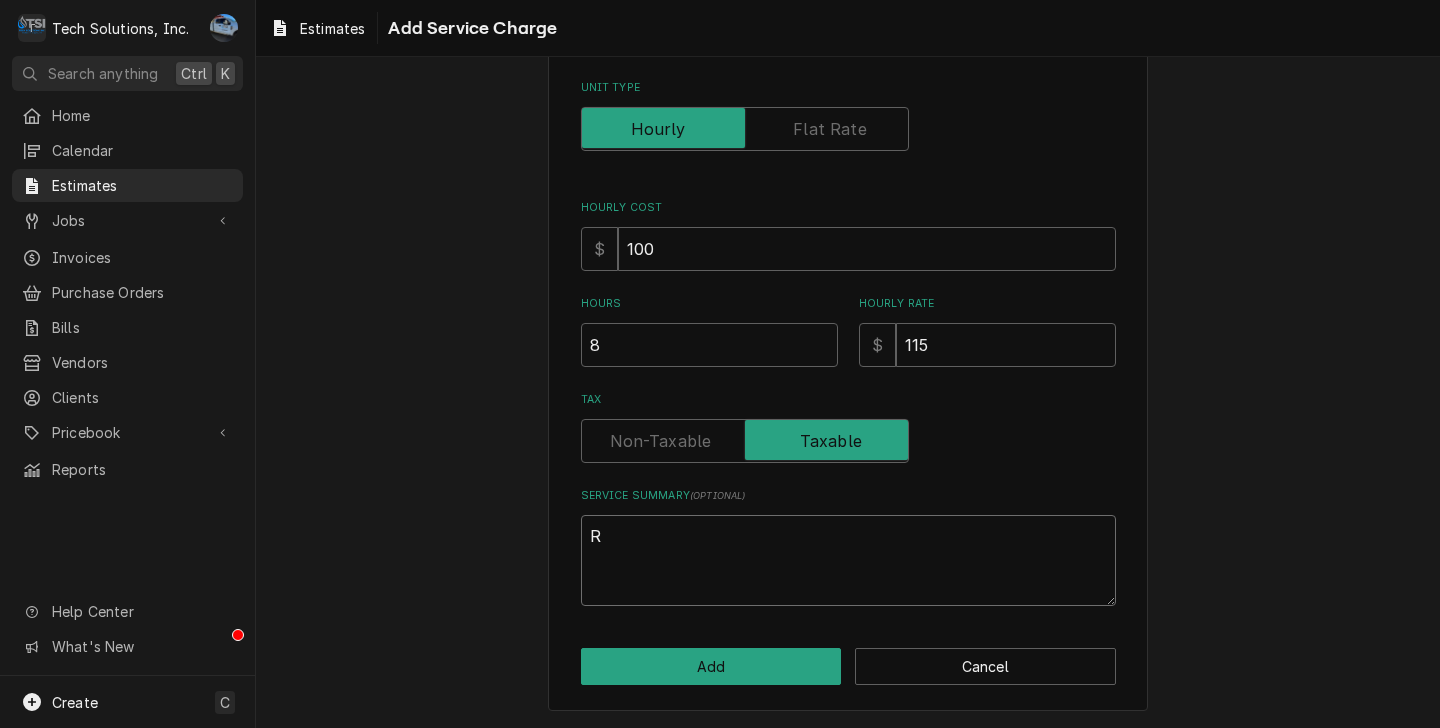 type on "x" 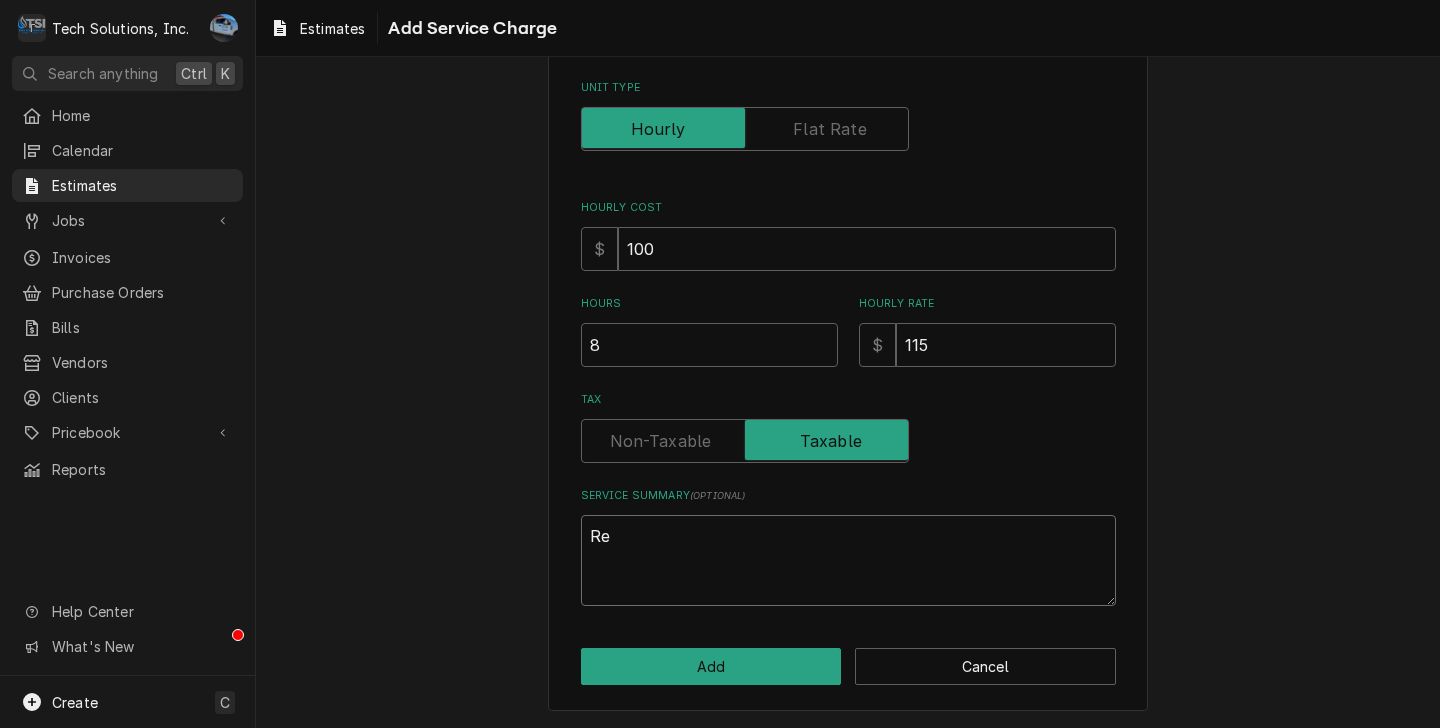 type on "x" 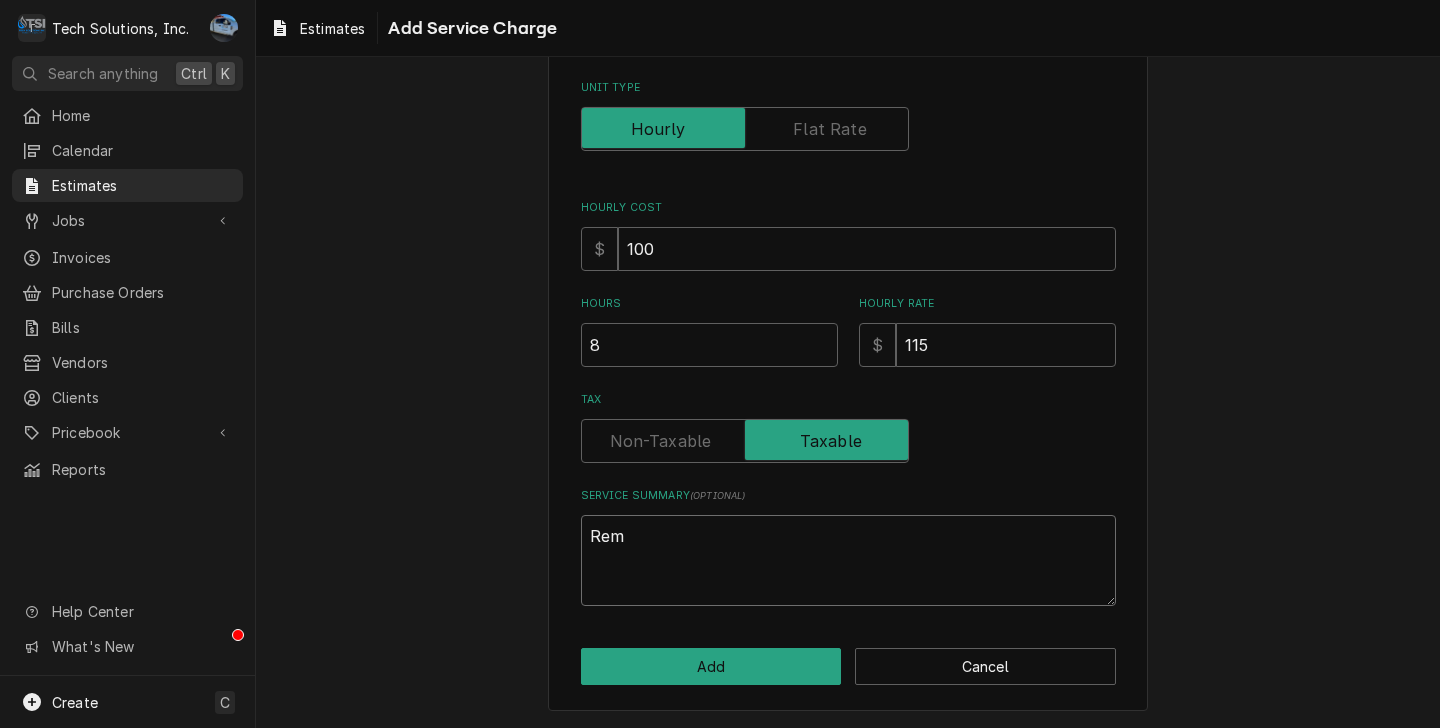 type on "x" 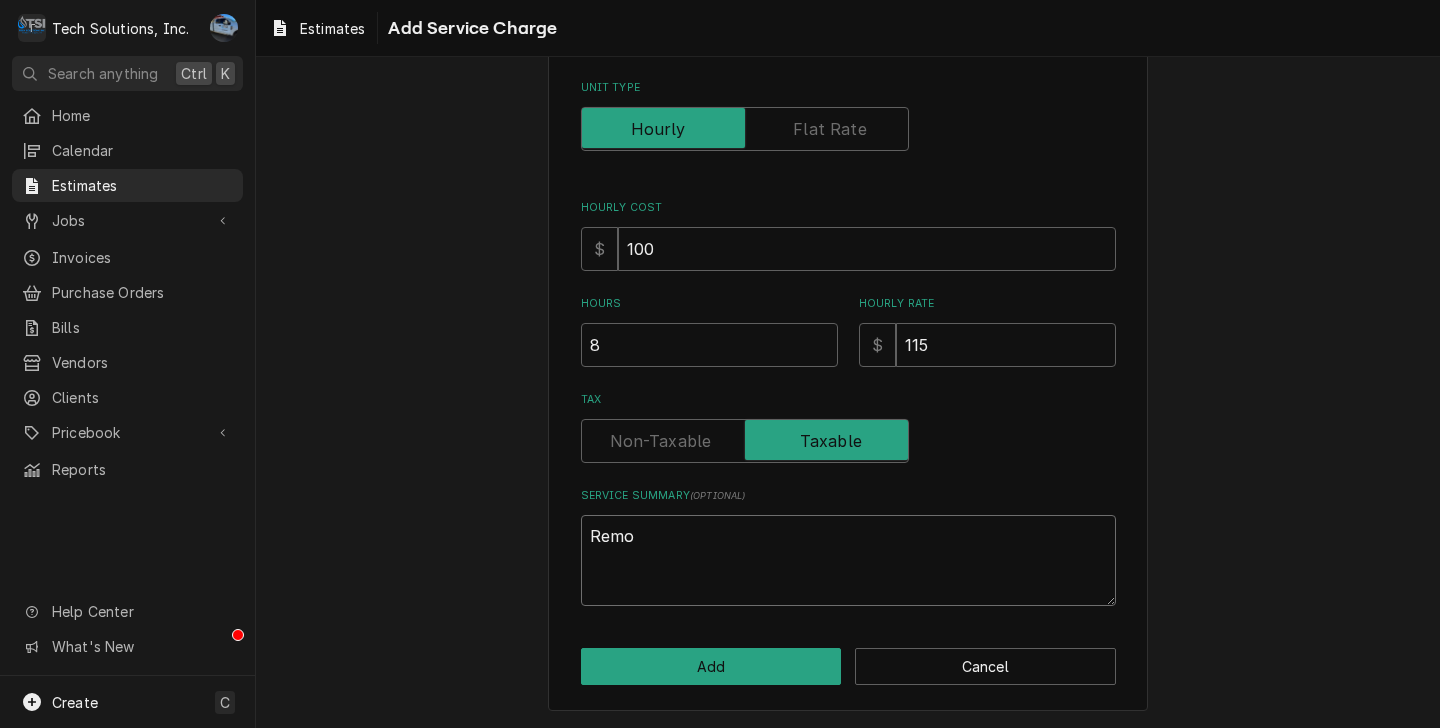 type on "x" 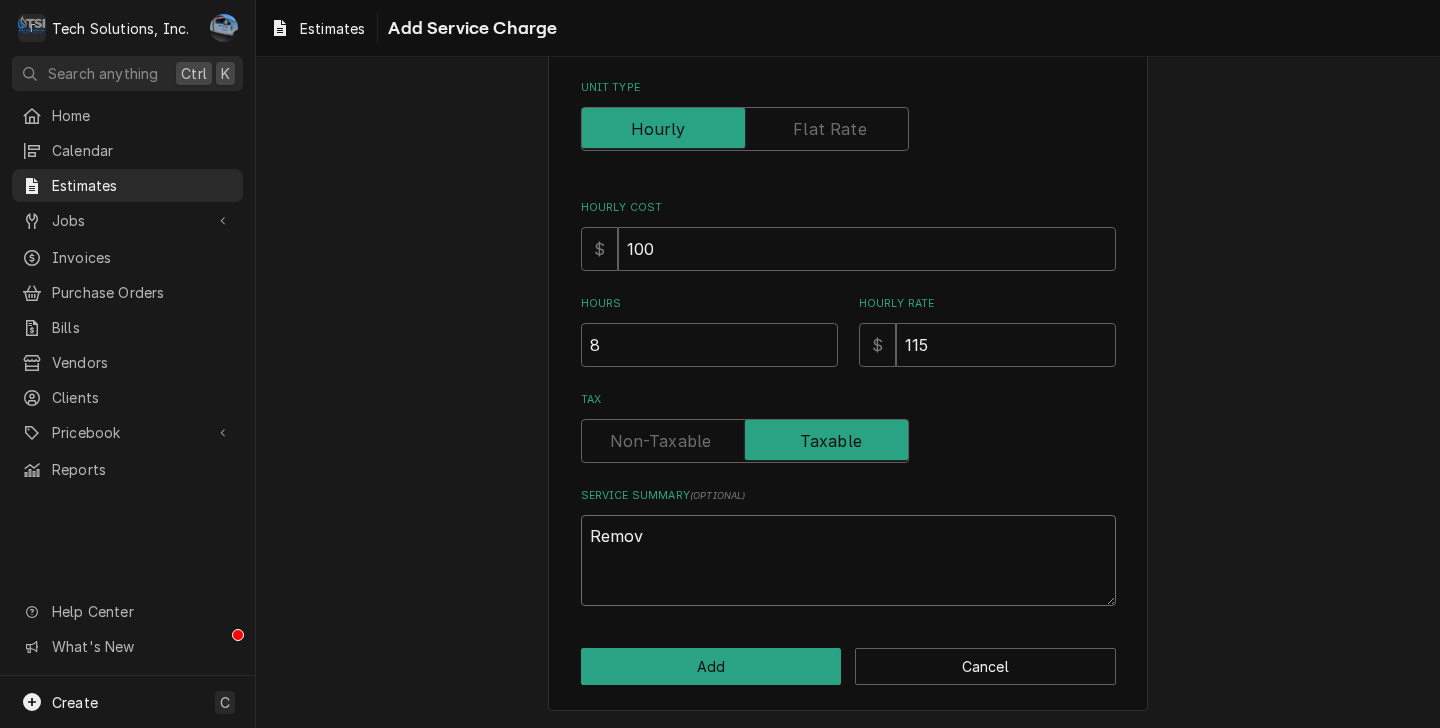 type on "x" 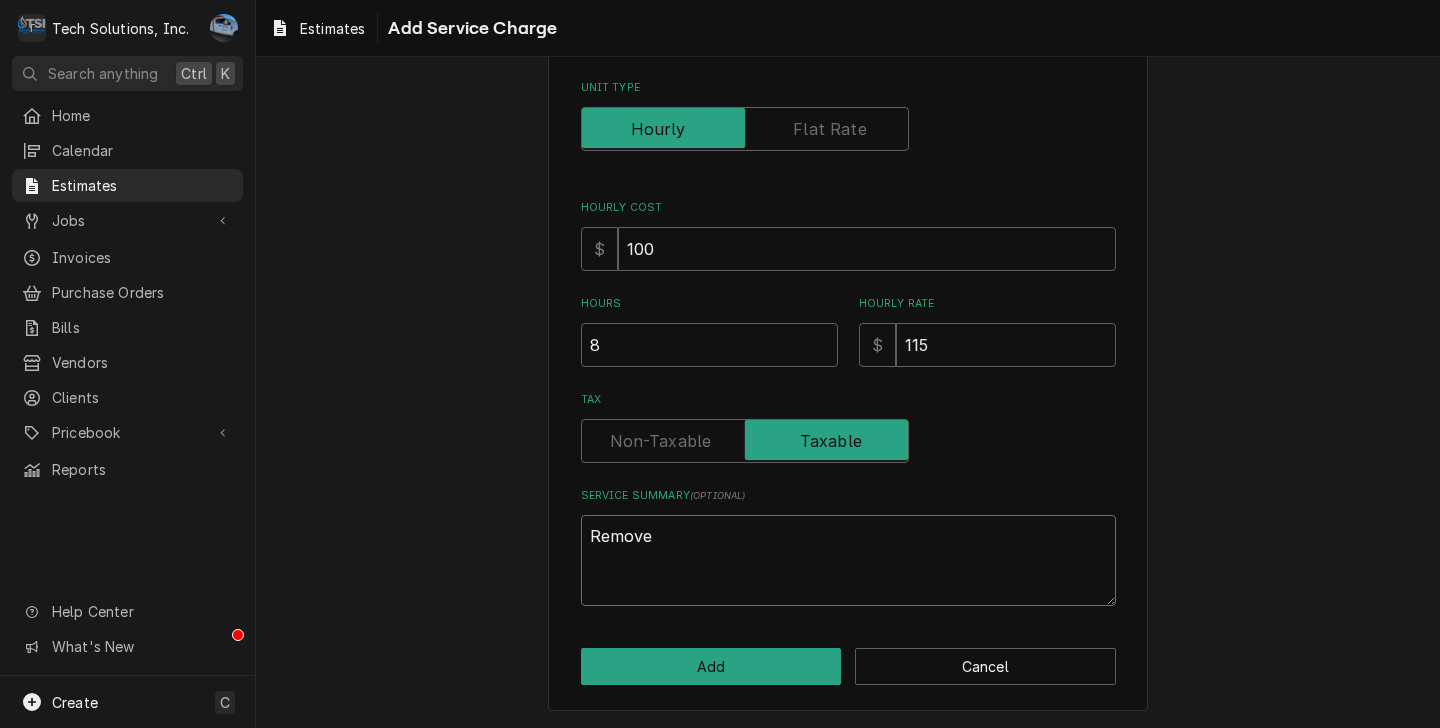 type on "x" 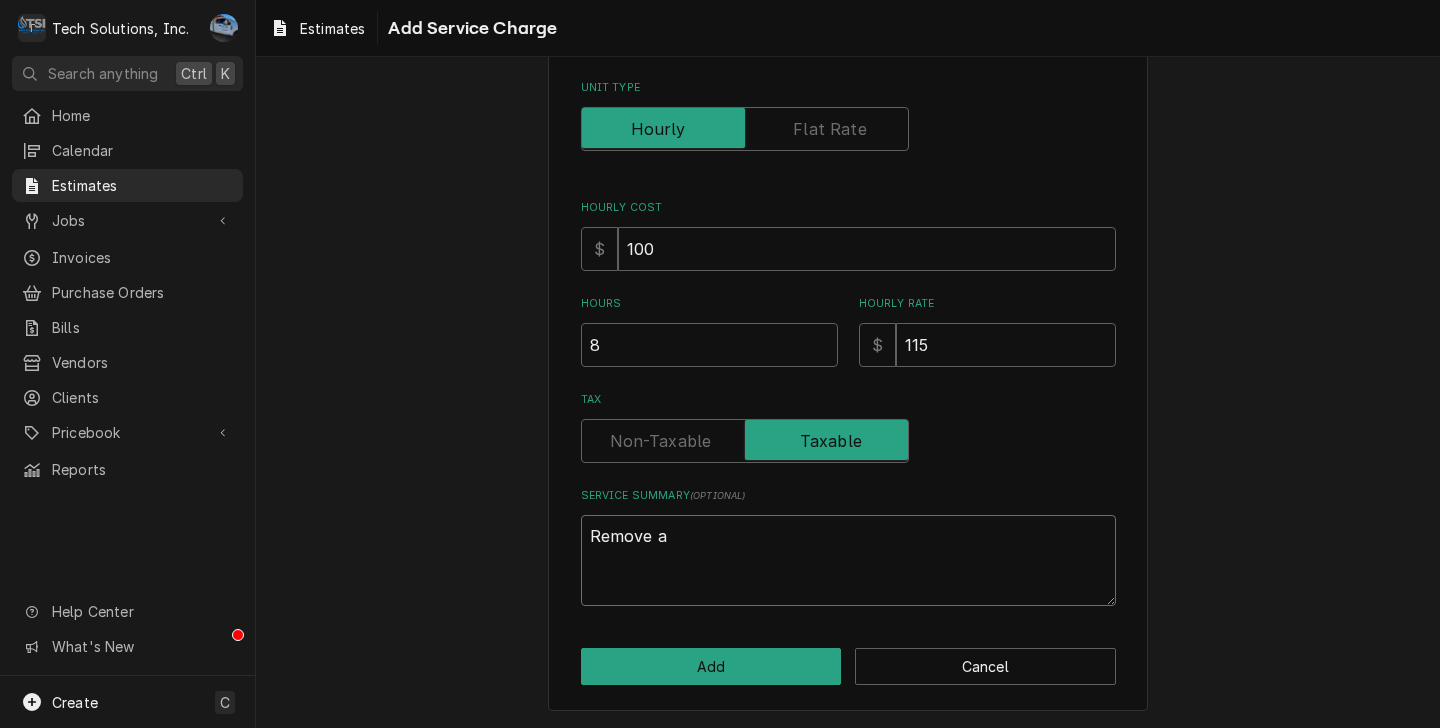 type on "x" 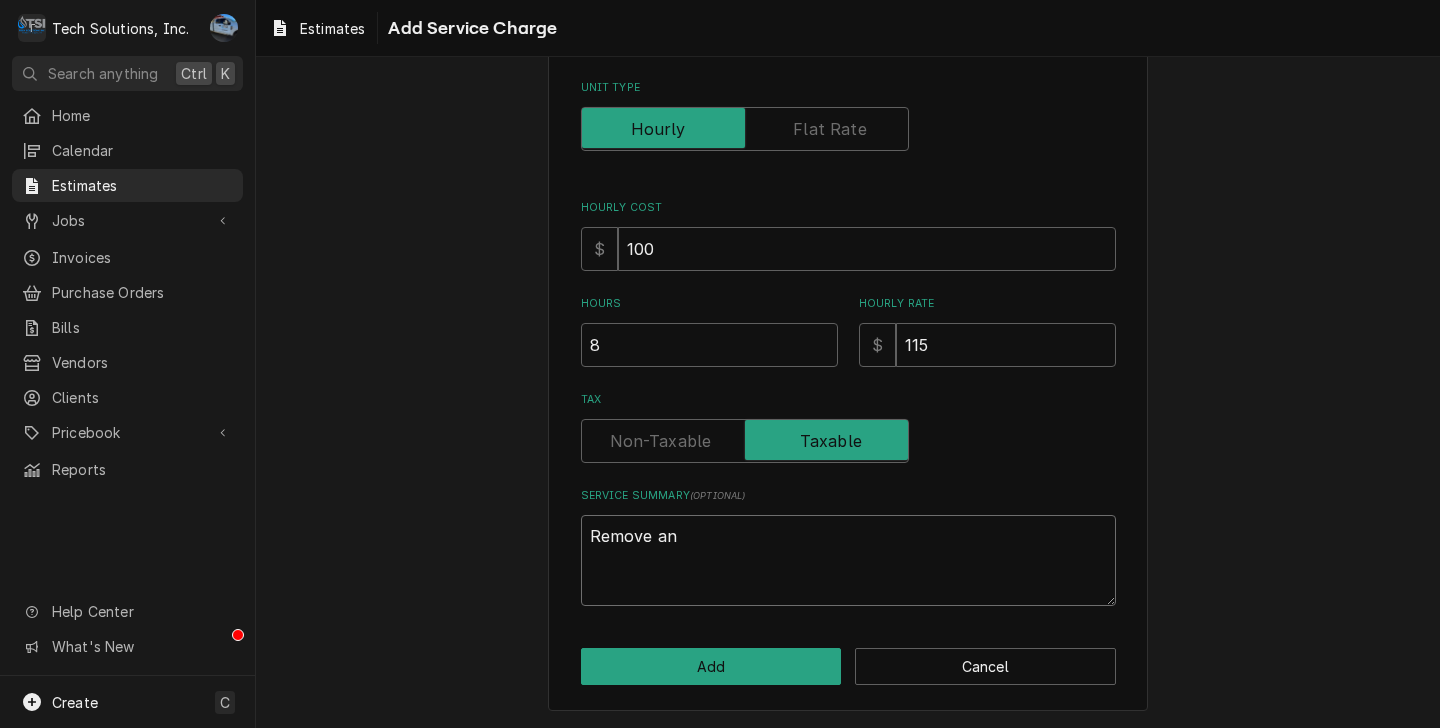 type on "x" 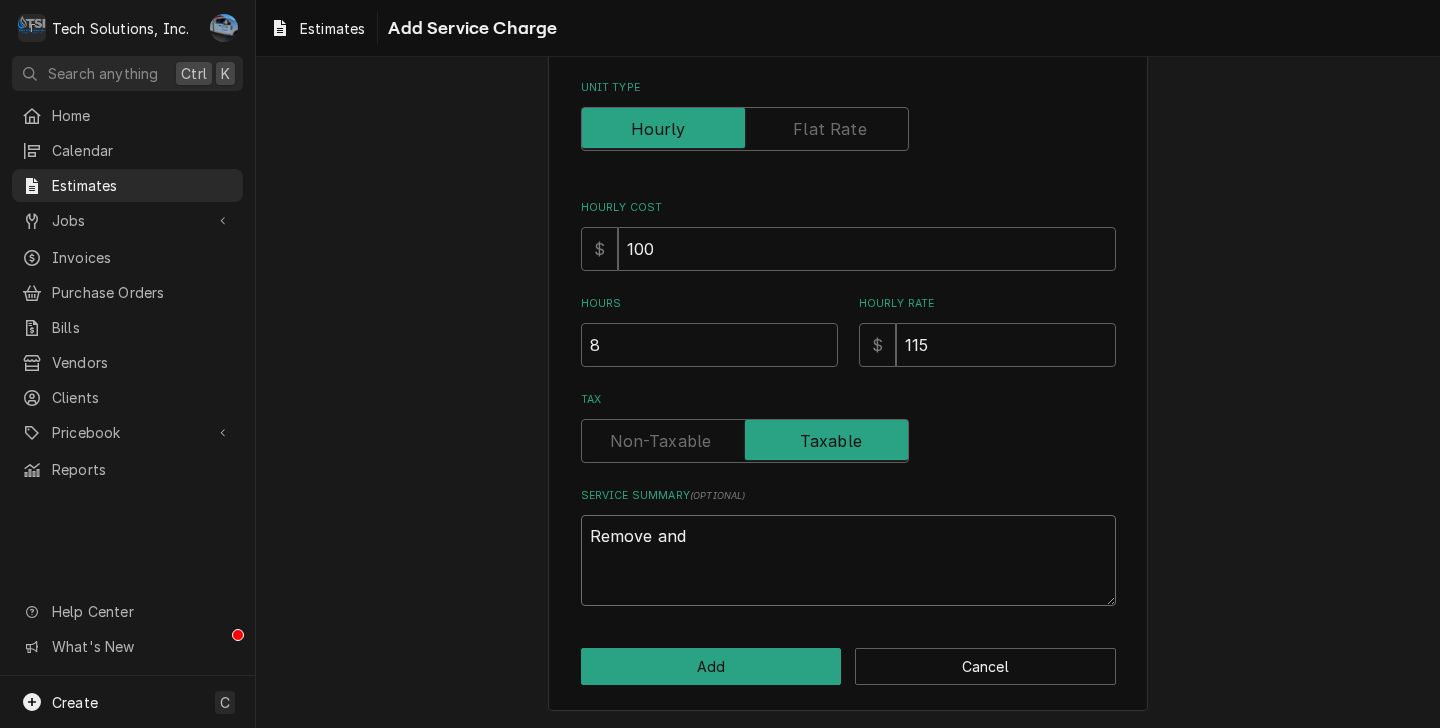 type on "x" 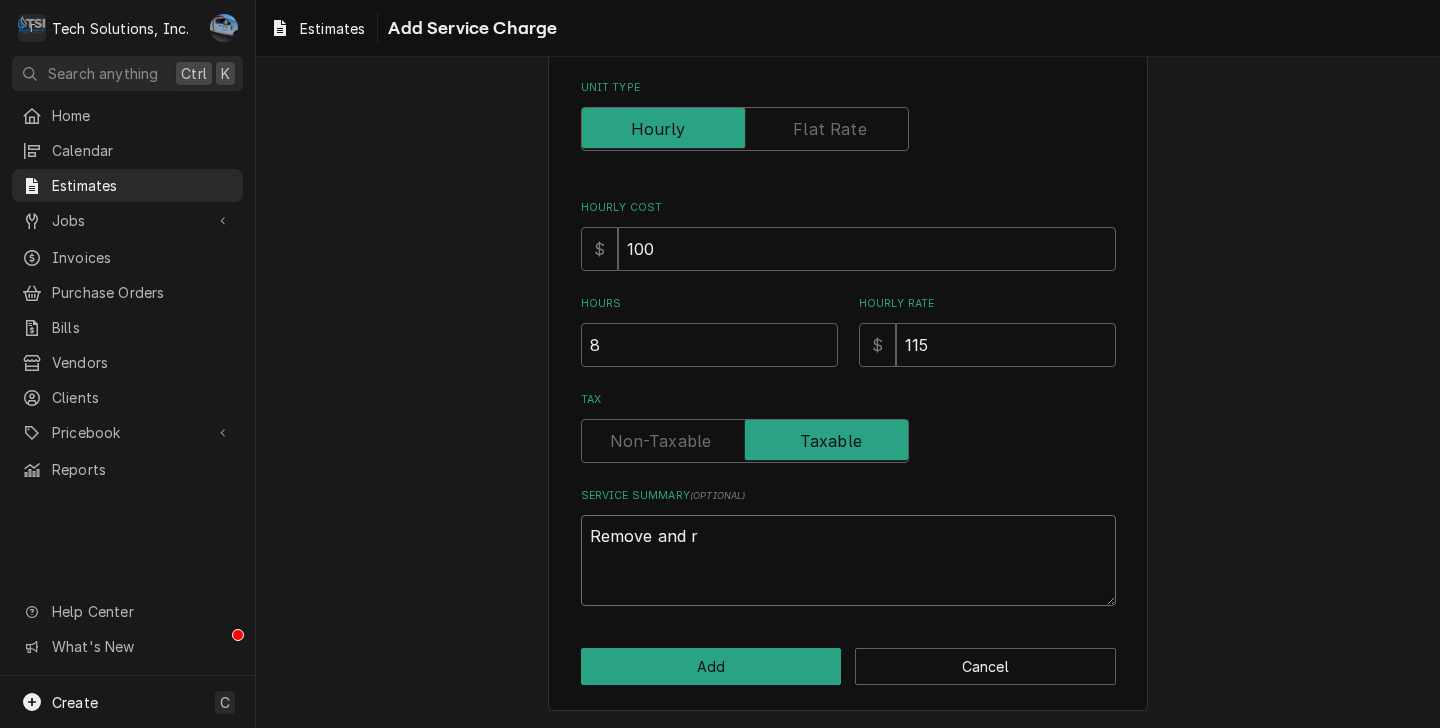 type on "x" 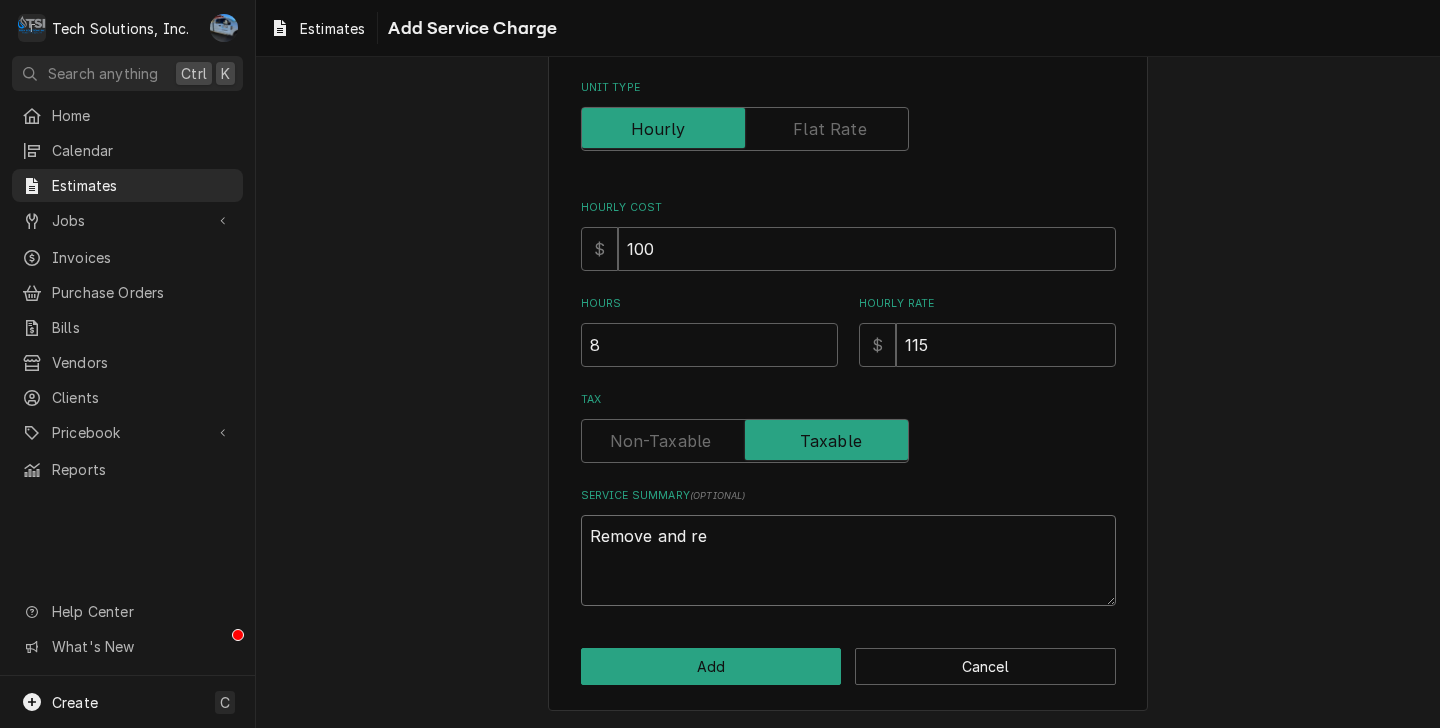 type on "x" 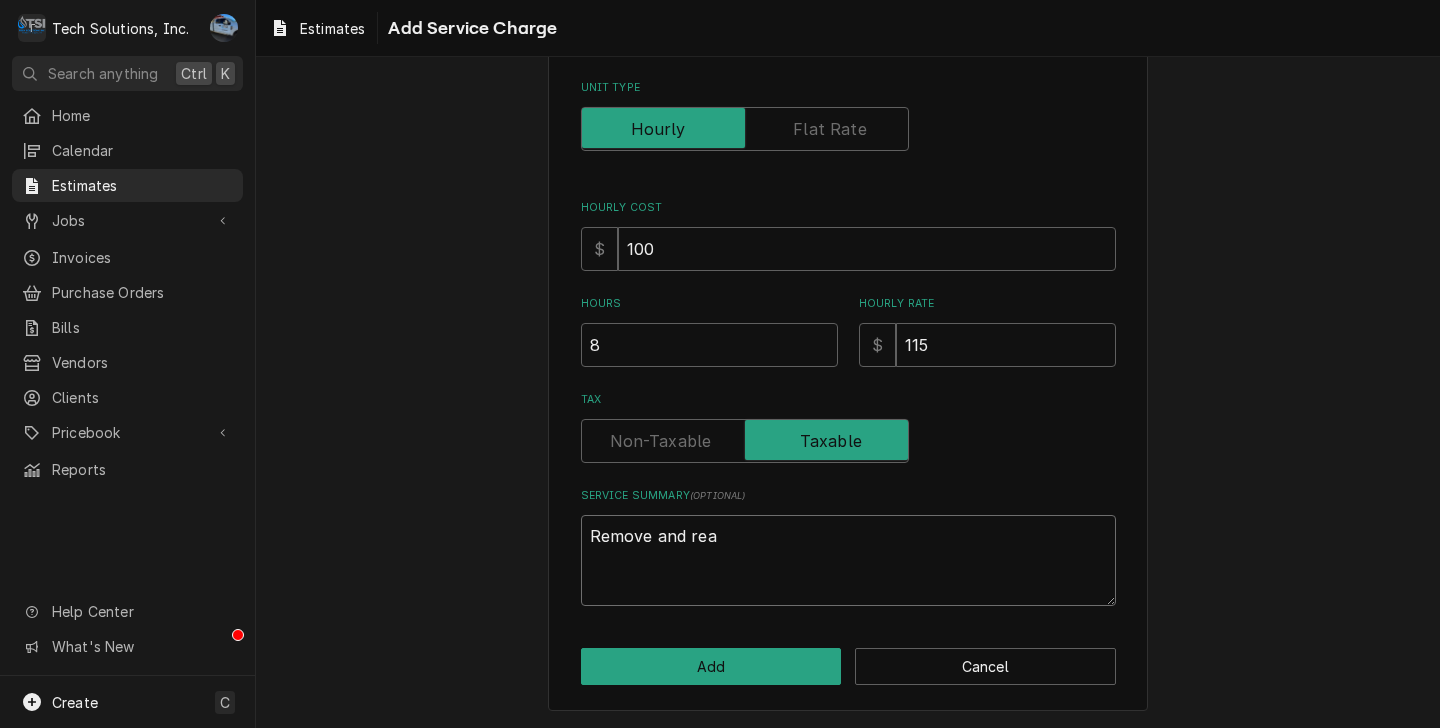 type on "x" 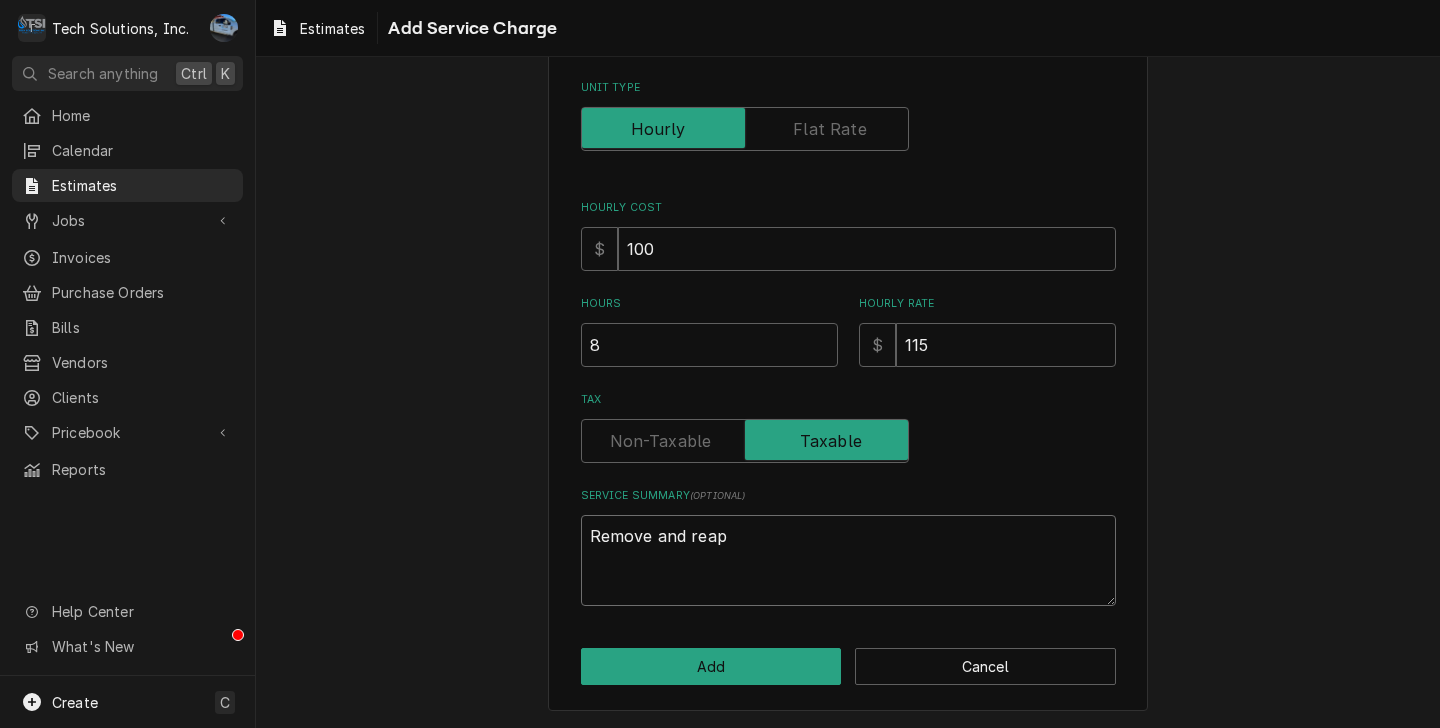 type on "x" 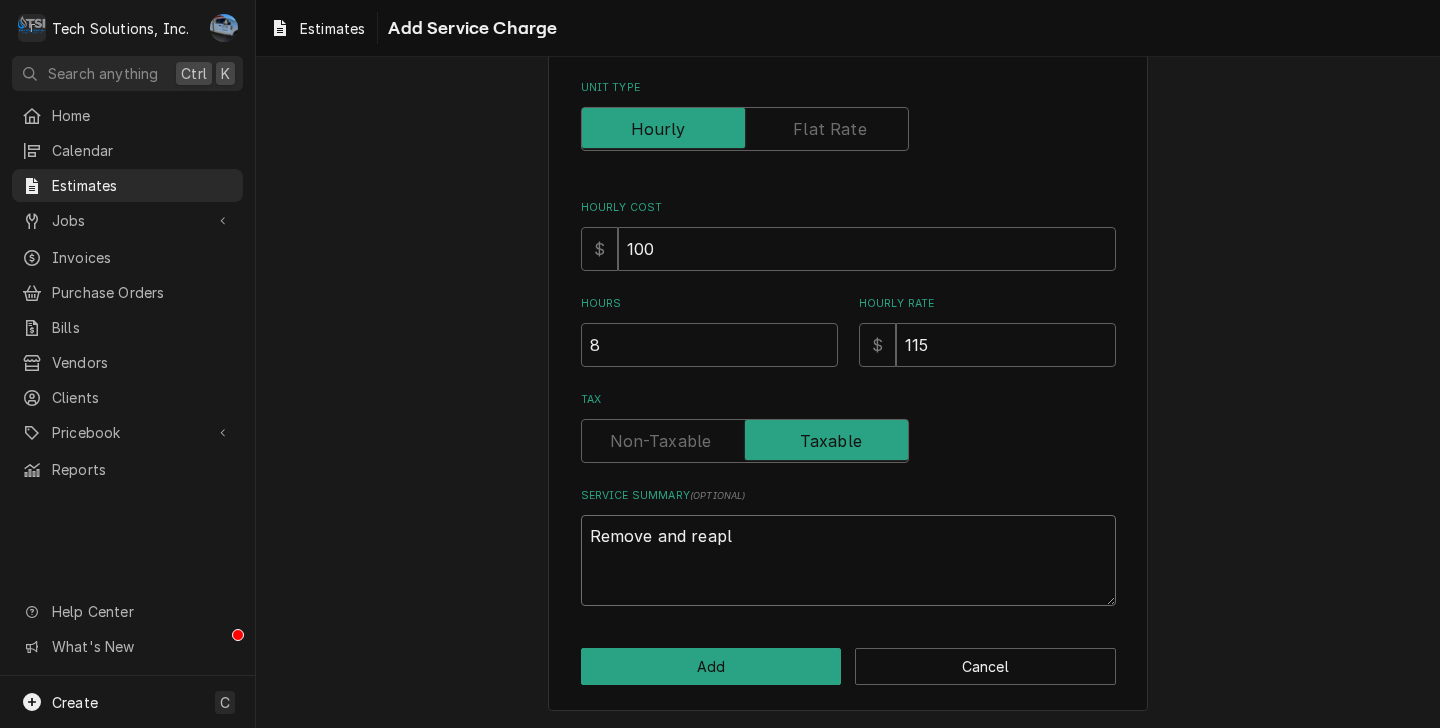type on "x" 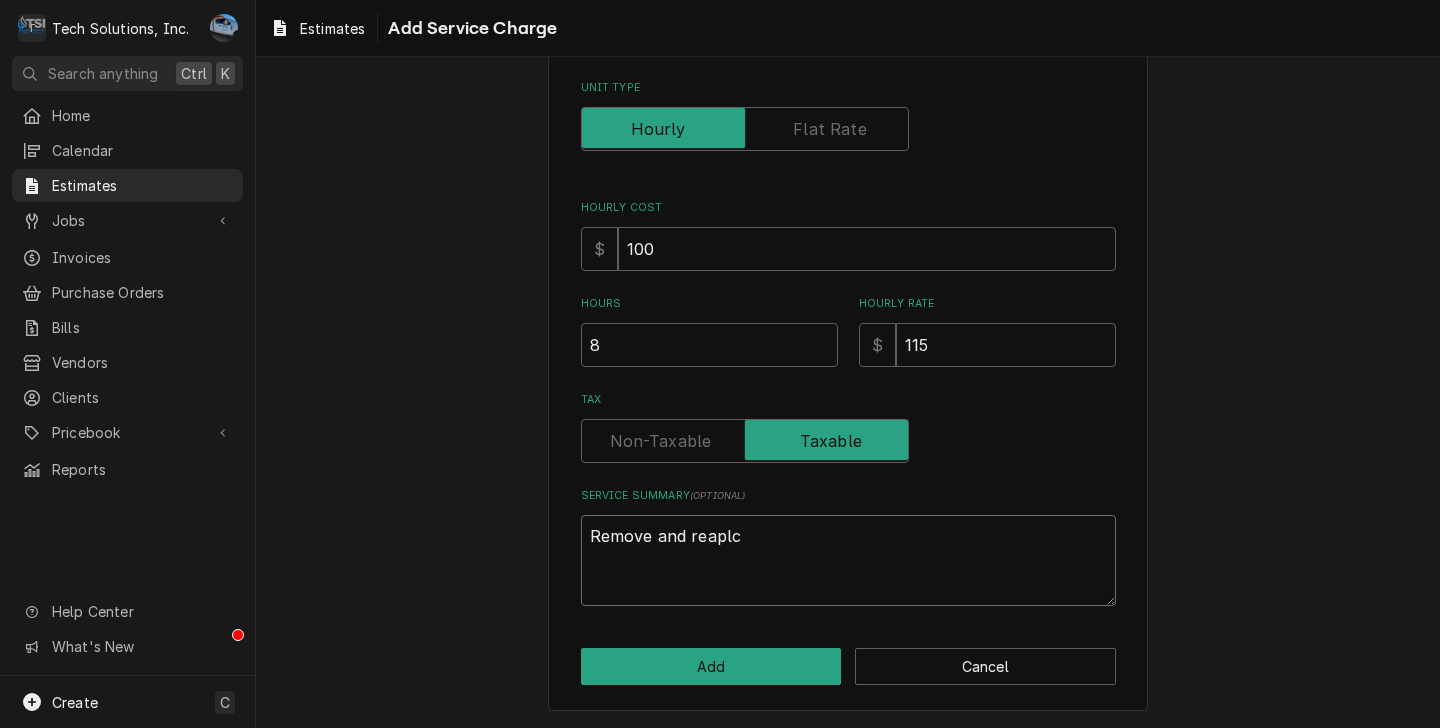type on "x" 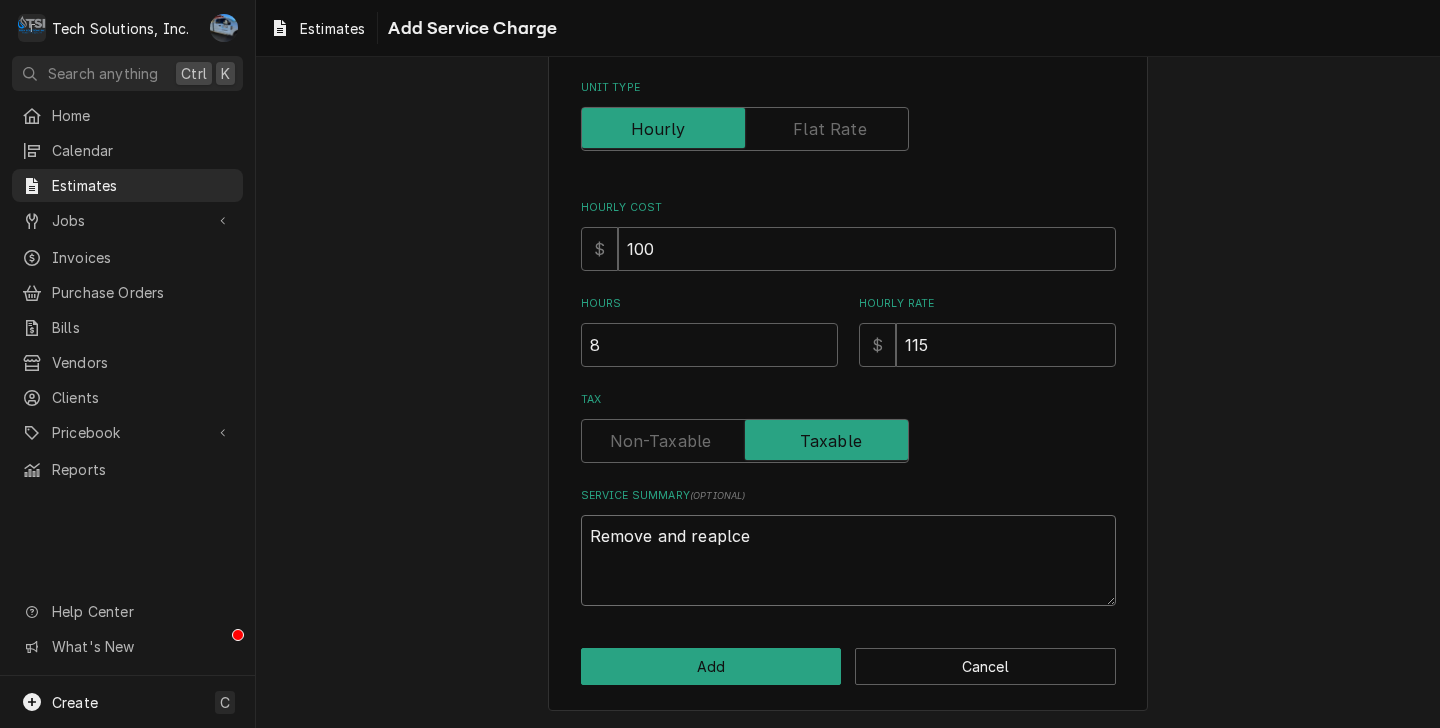 type on "x" 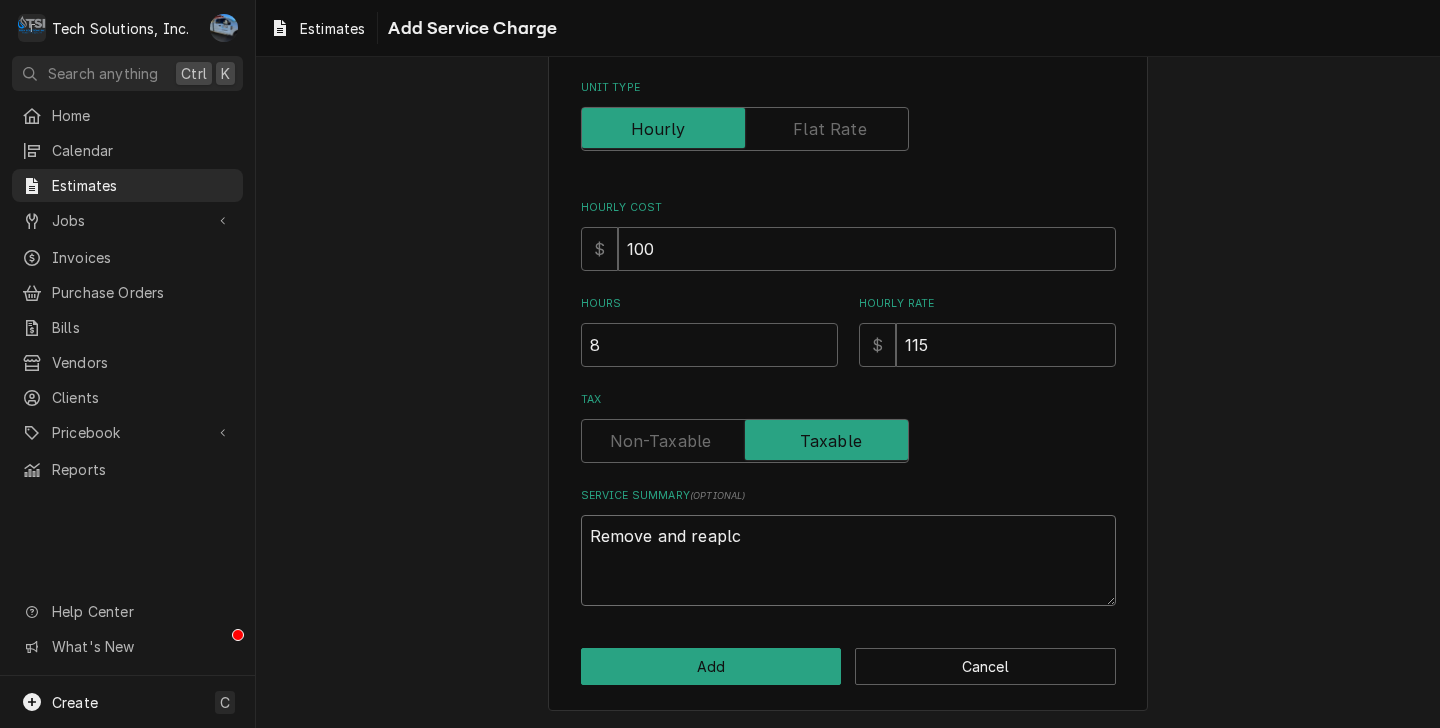 type on "x" 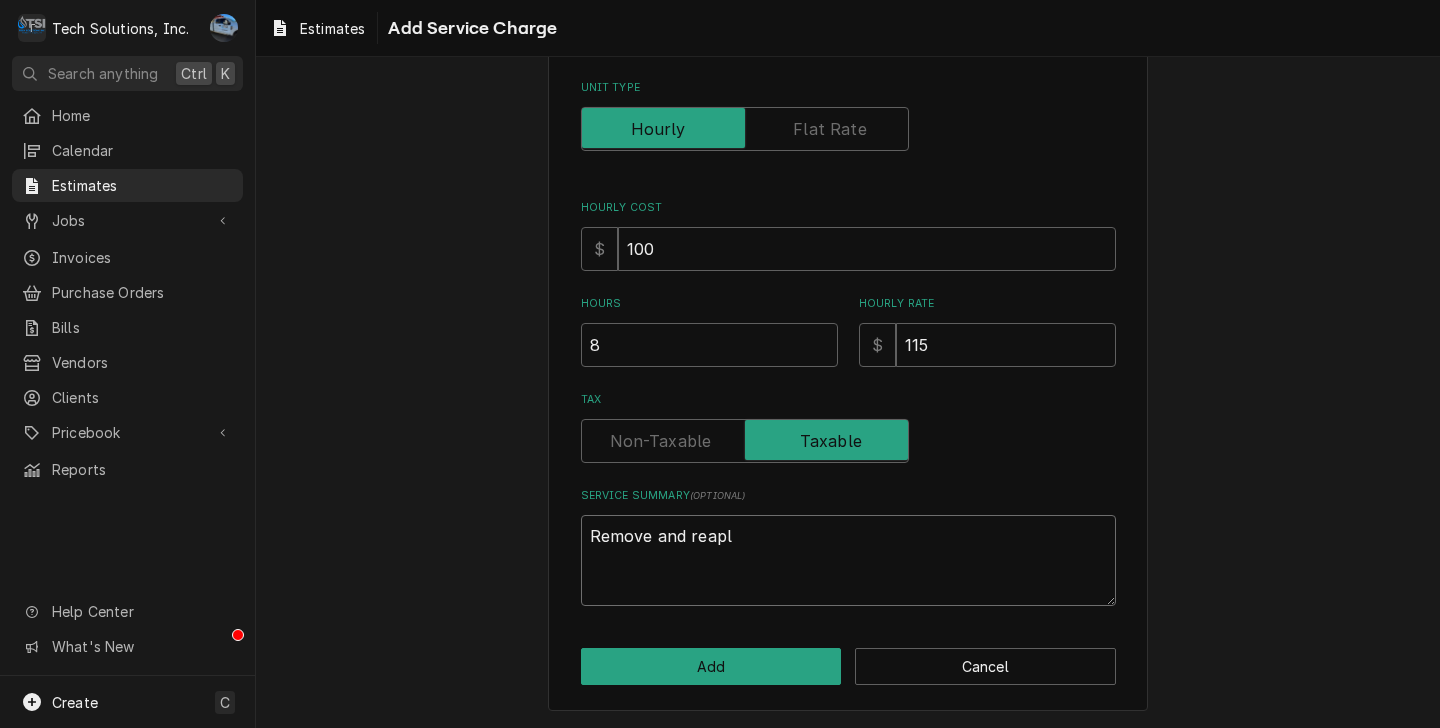 type on "x" 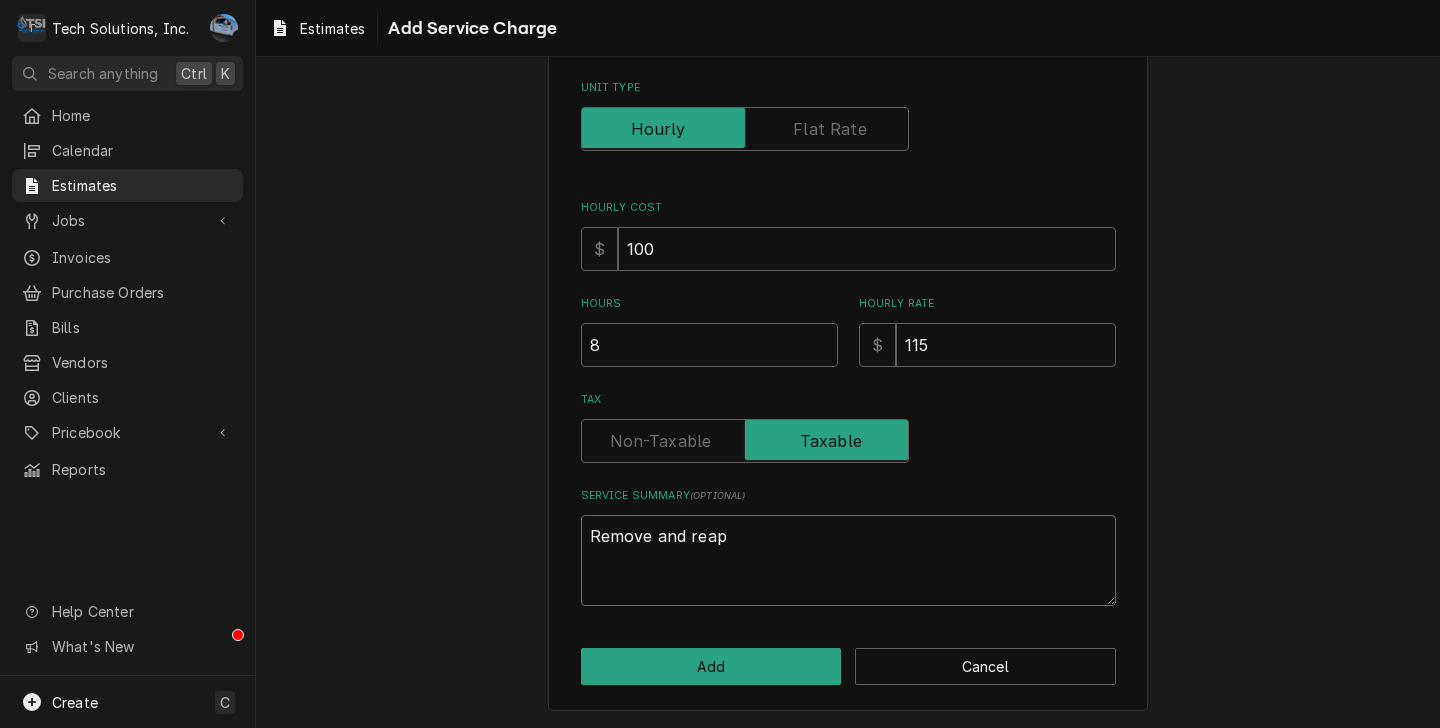 type on "x" 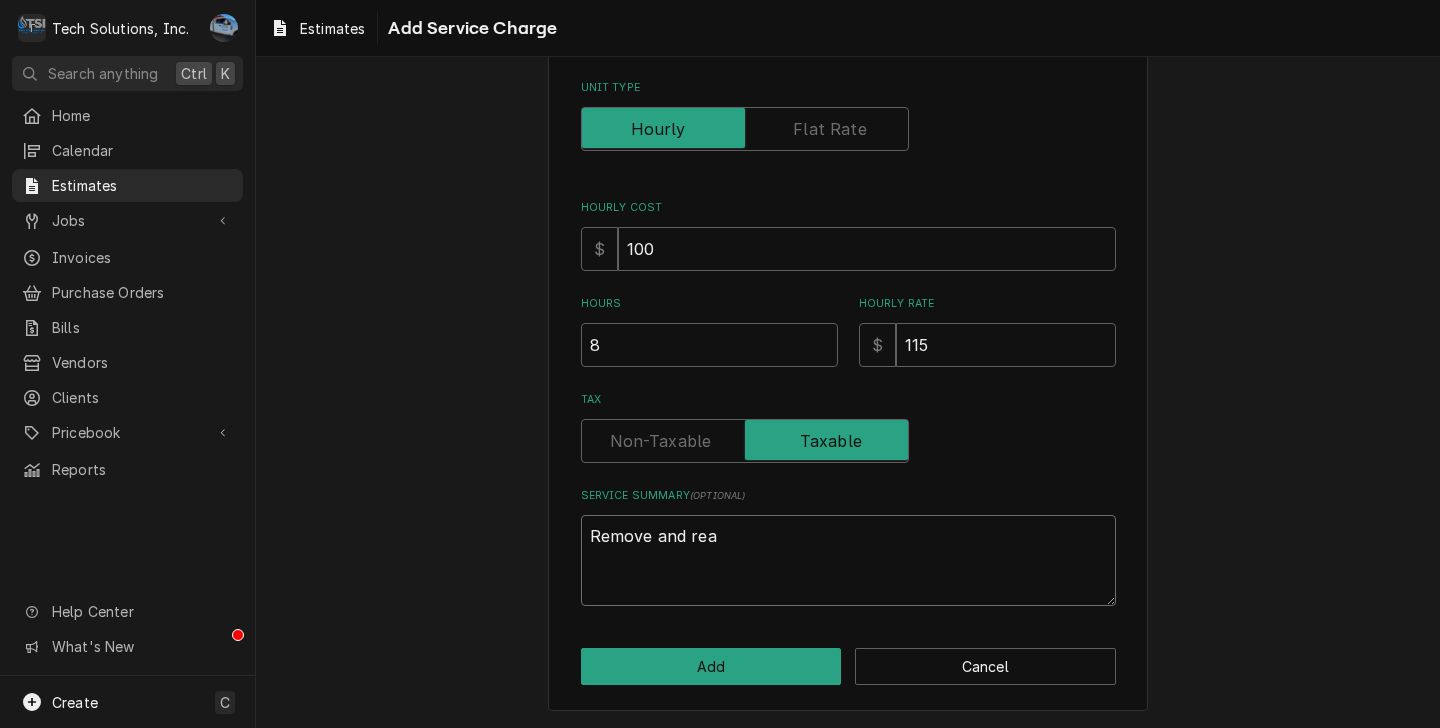 type on "x" 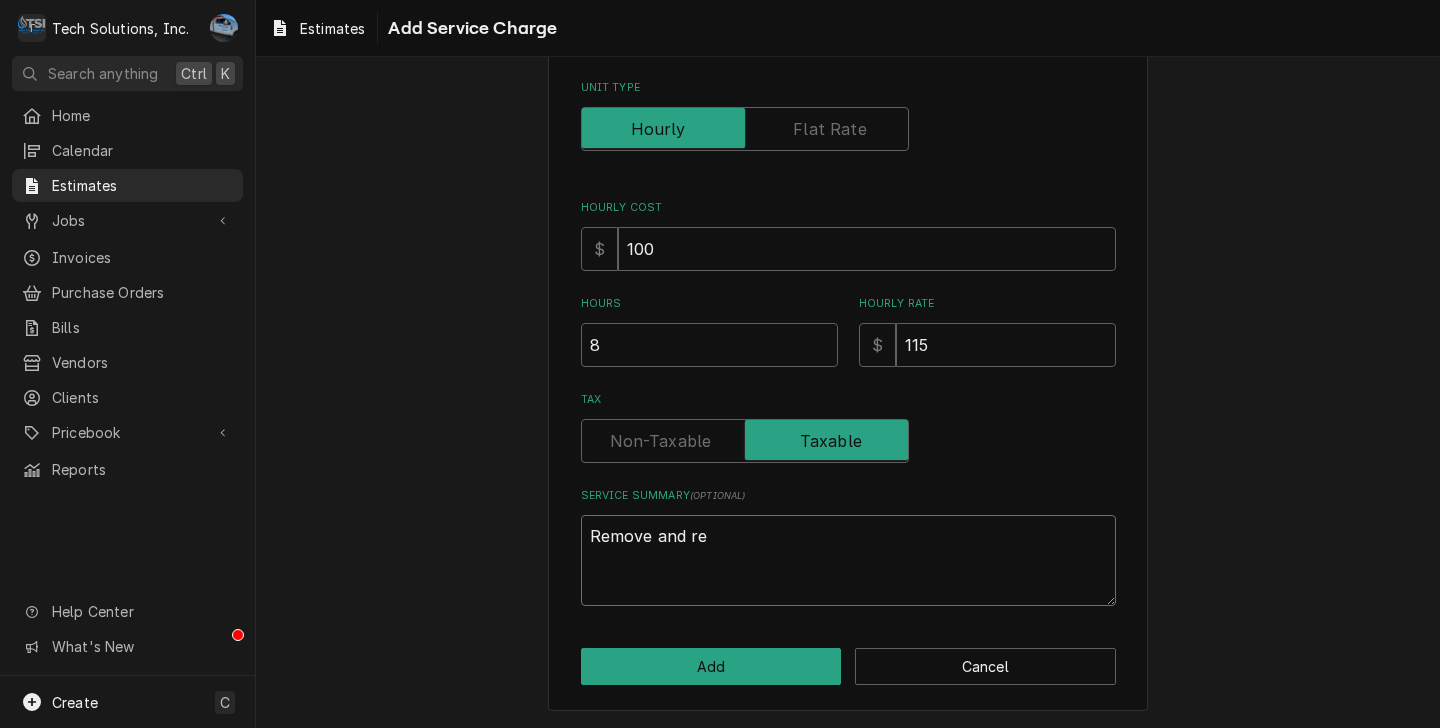 type on "x" 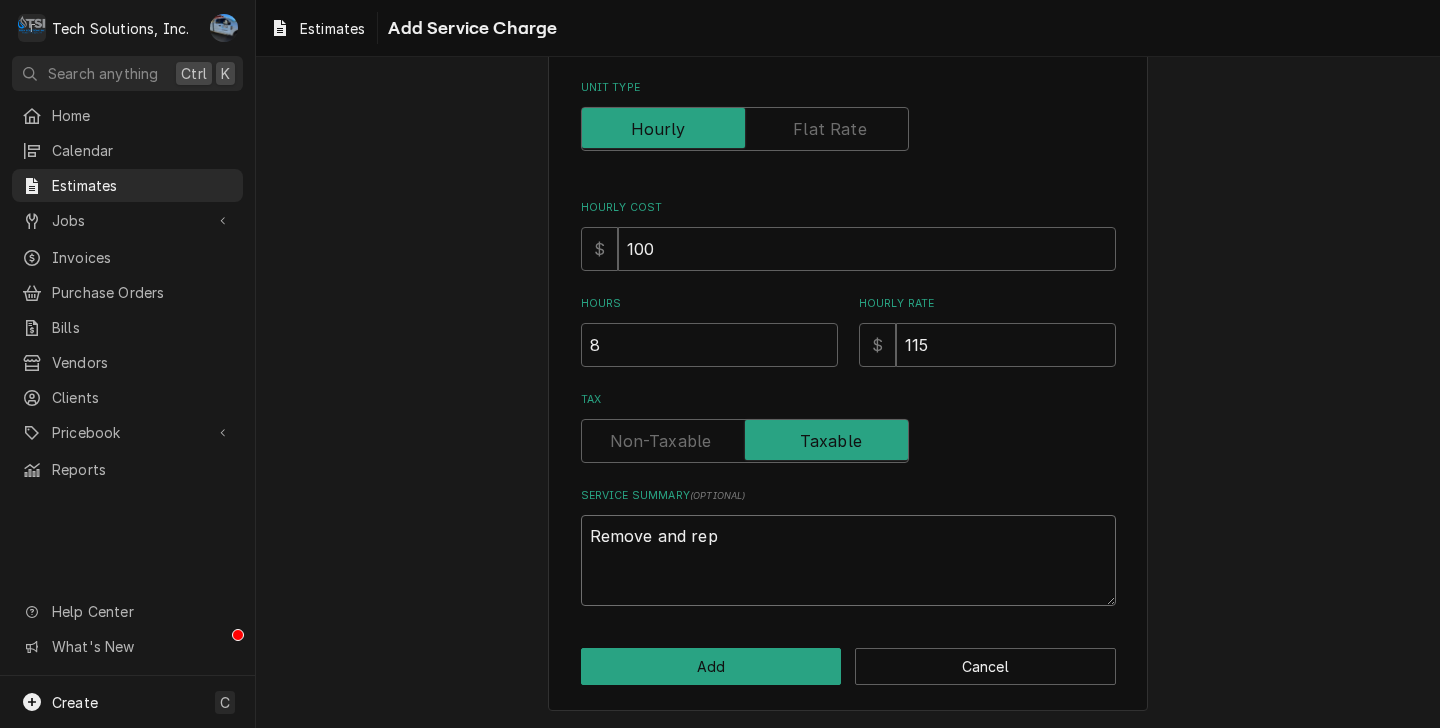 type on "x" 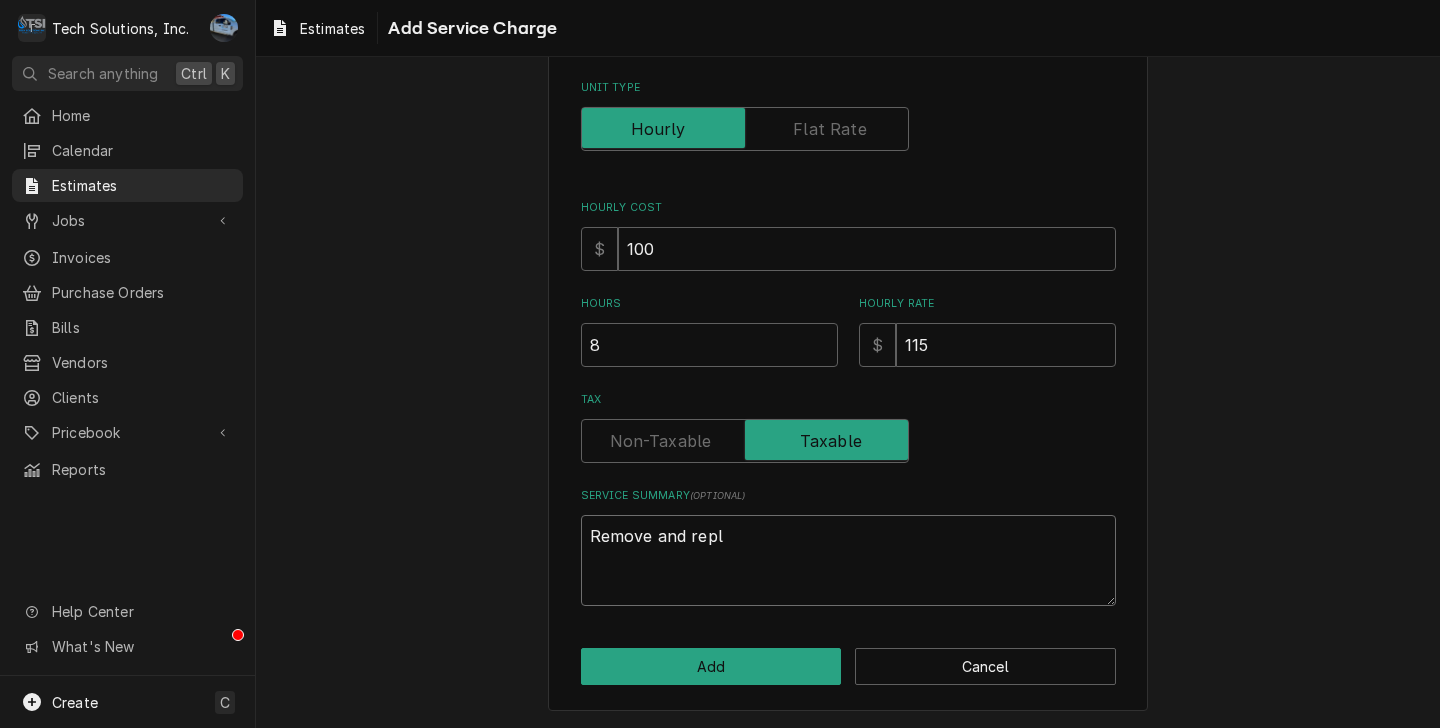 type on "x" 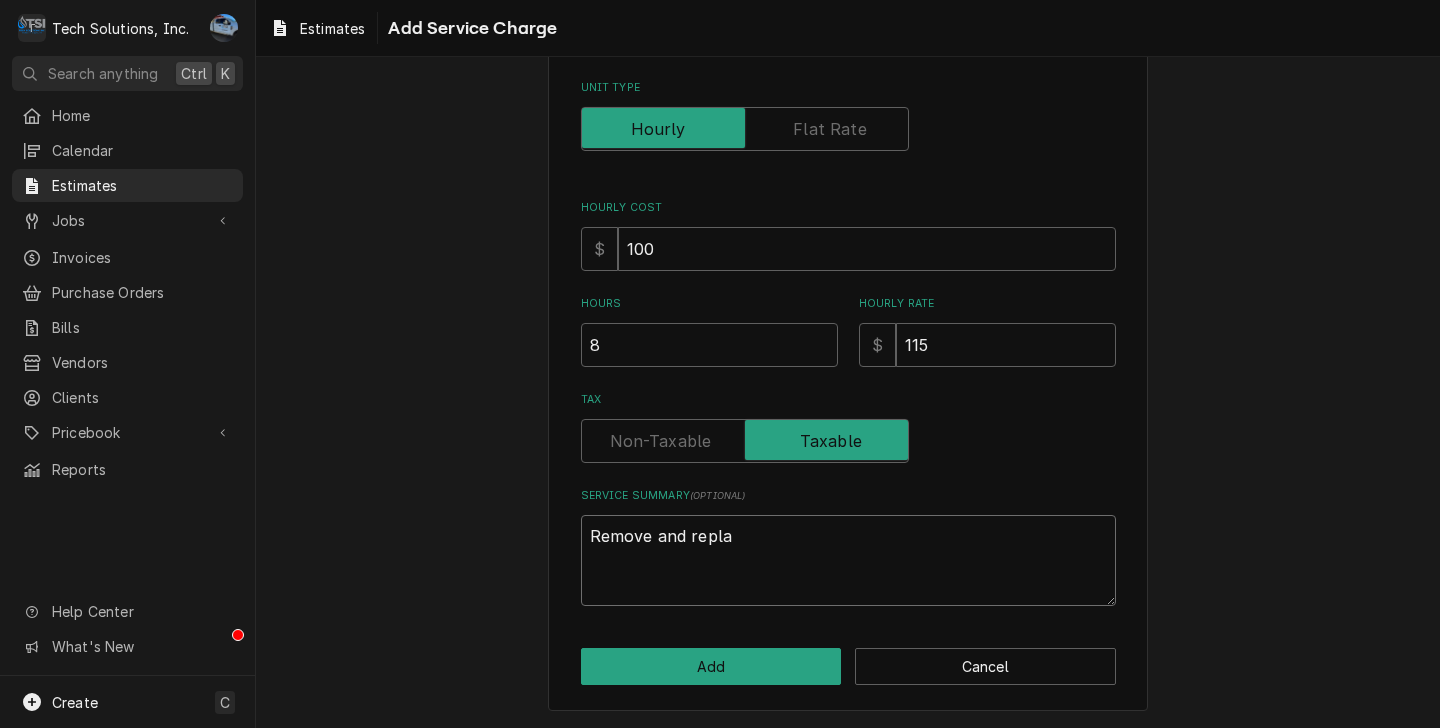 type on "x" 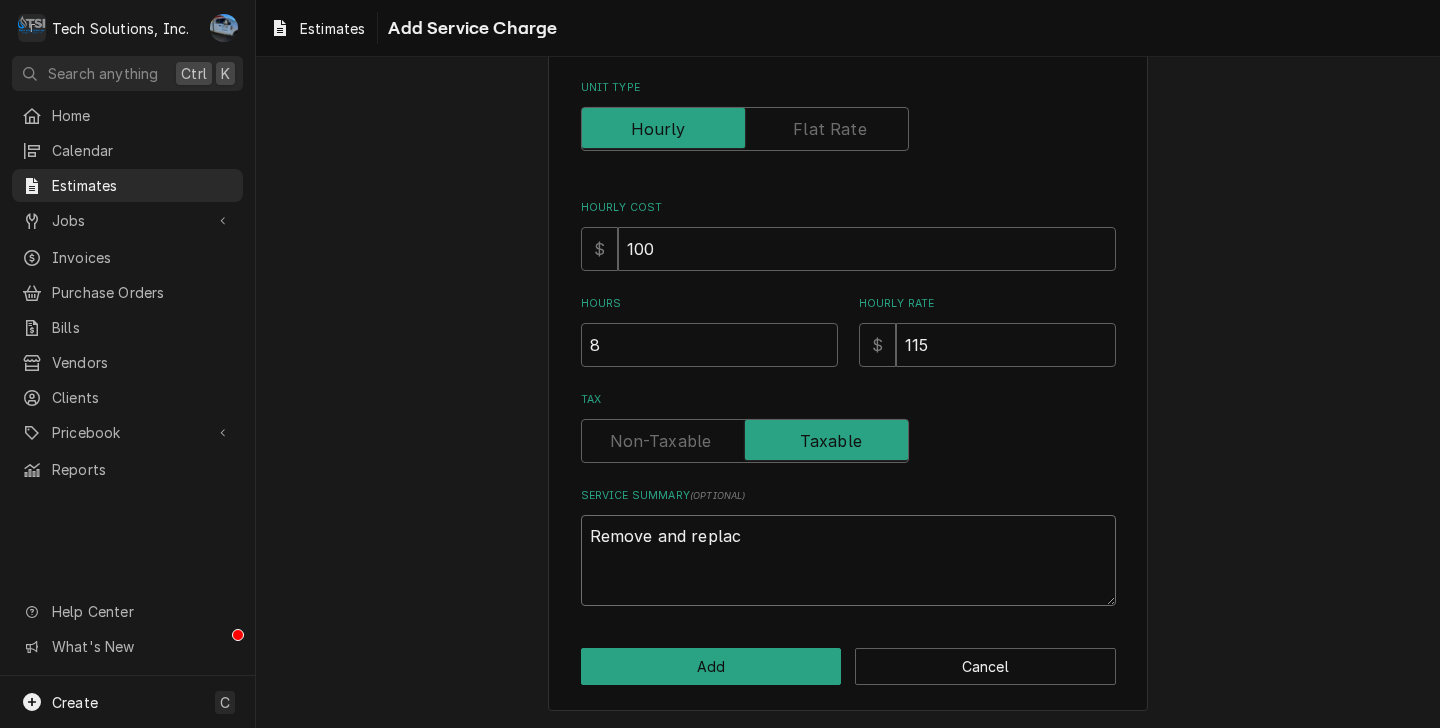 type 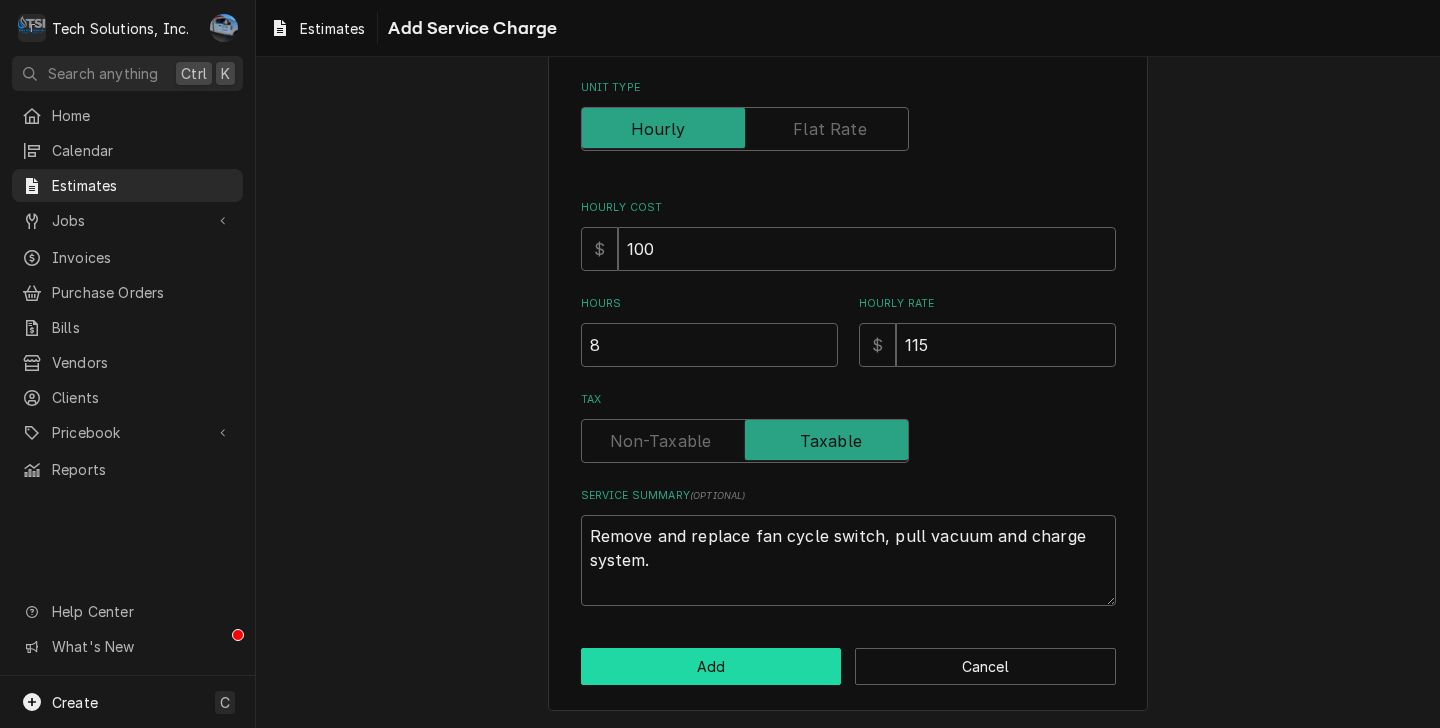 click on "Add" at bounding box center [711, 666] 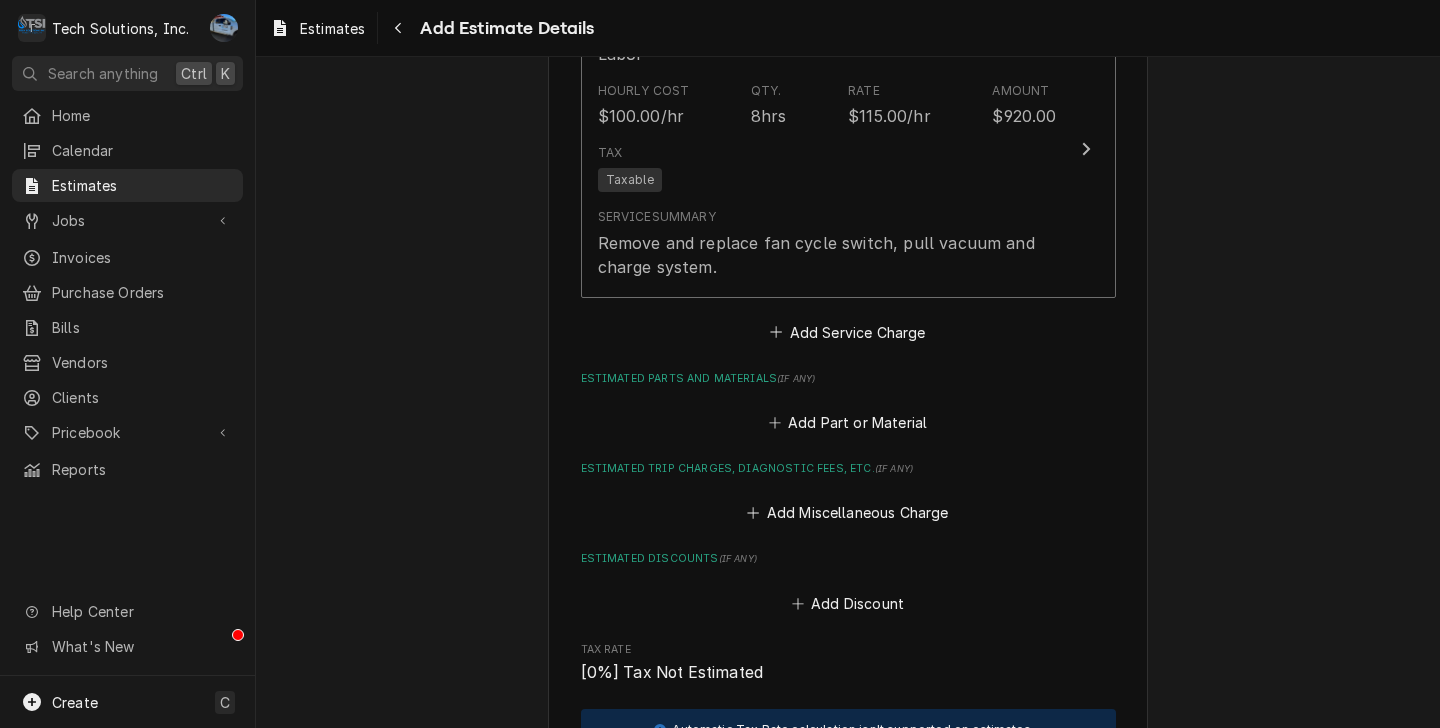 scroll, scrollTop: 2466, scrollLeft: 0, axis: vertical 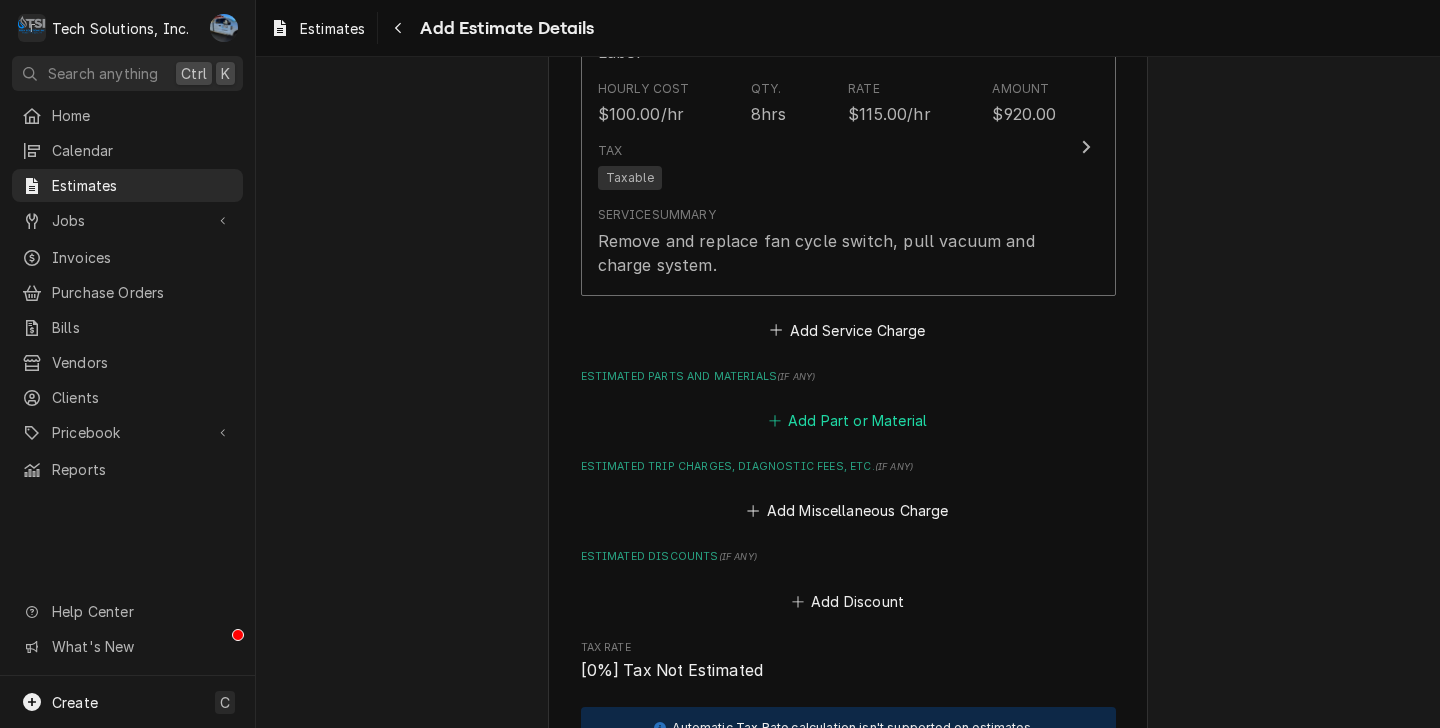 click on "Add Part or Material" at bounding box center (847, 420) 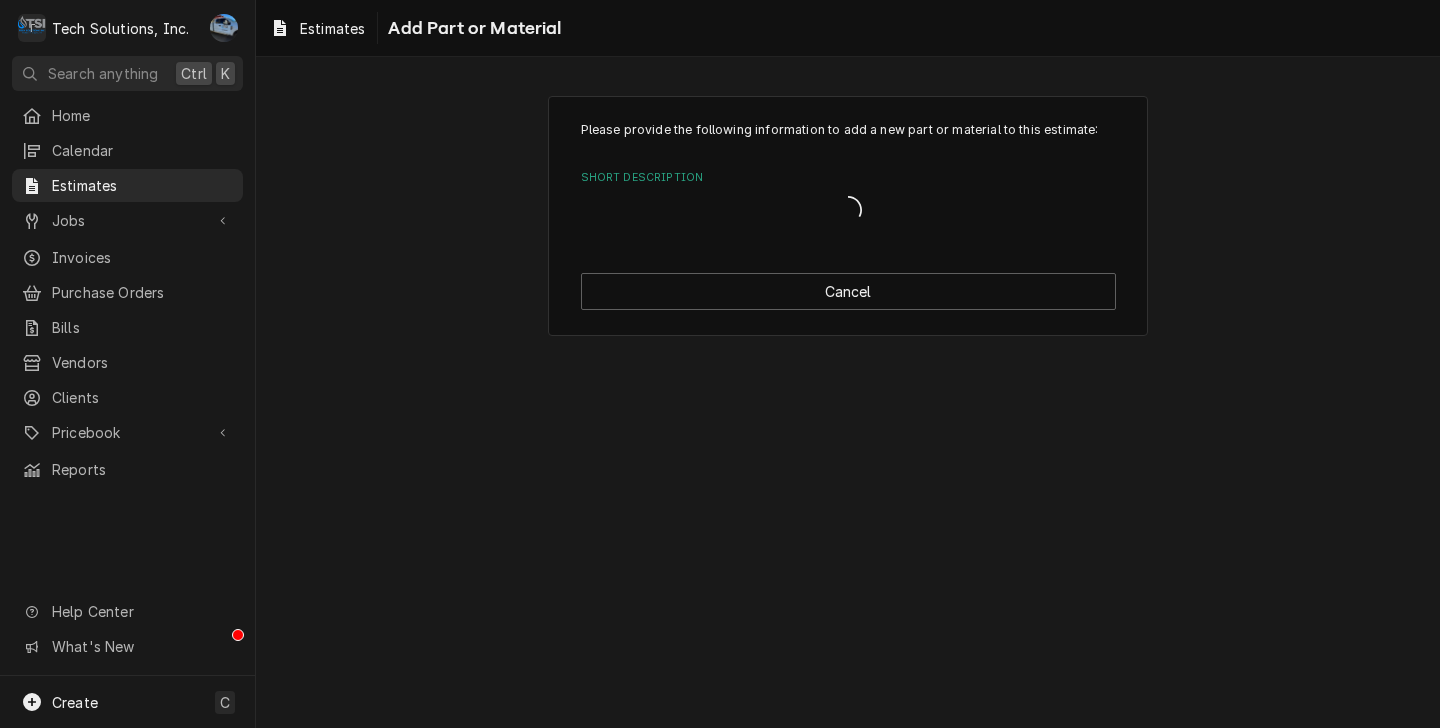 scroll, scrollTop: 0, scrollLeft: 0, axis: both 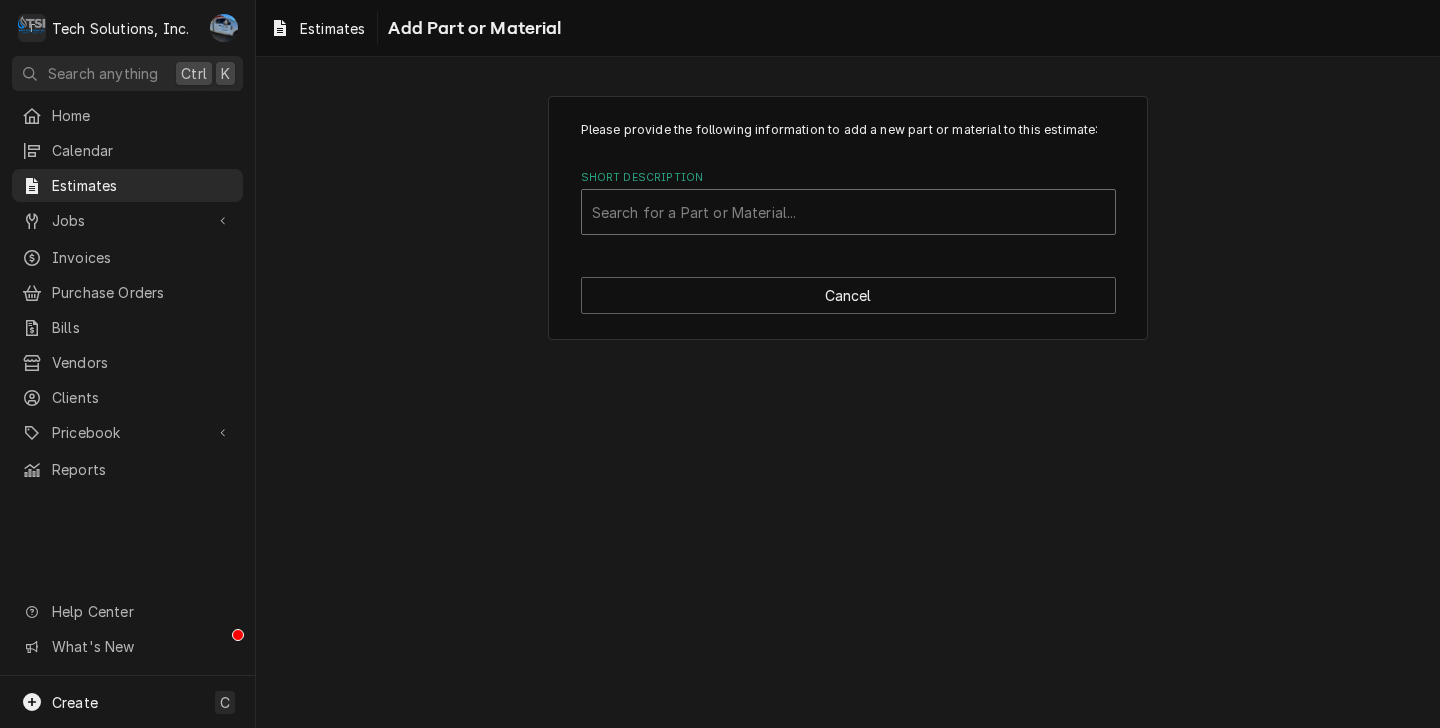 click at bounding box center (848, 212) 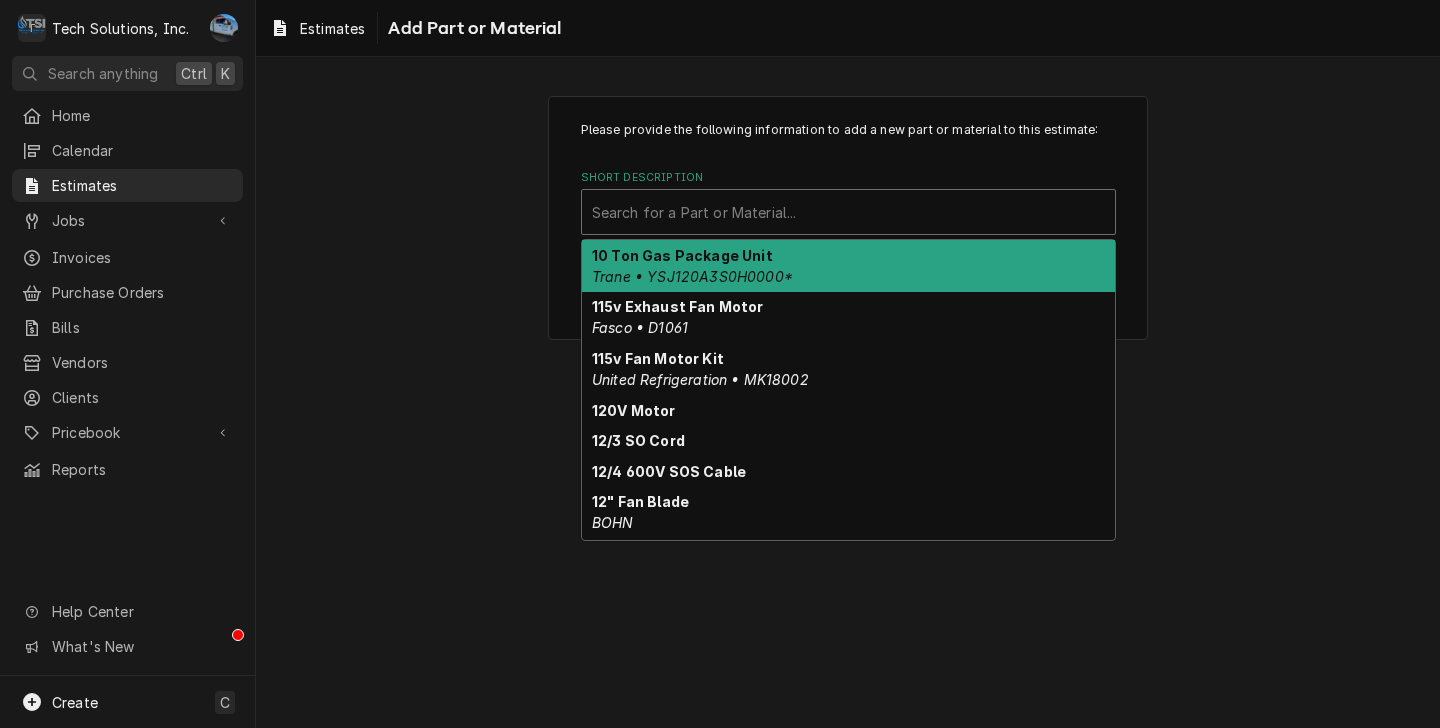 drag, startPoint x: 1211, startPoint y: 363, endPoint x: 1036, endPoint y: 349, distance: 175.55911 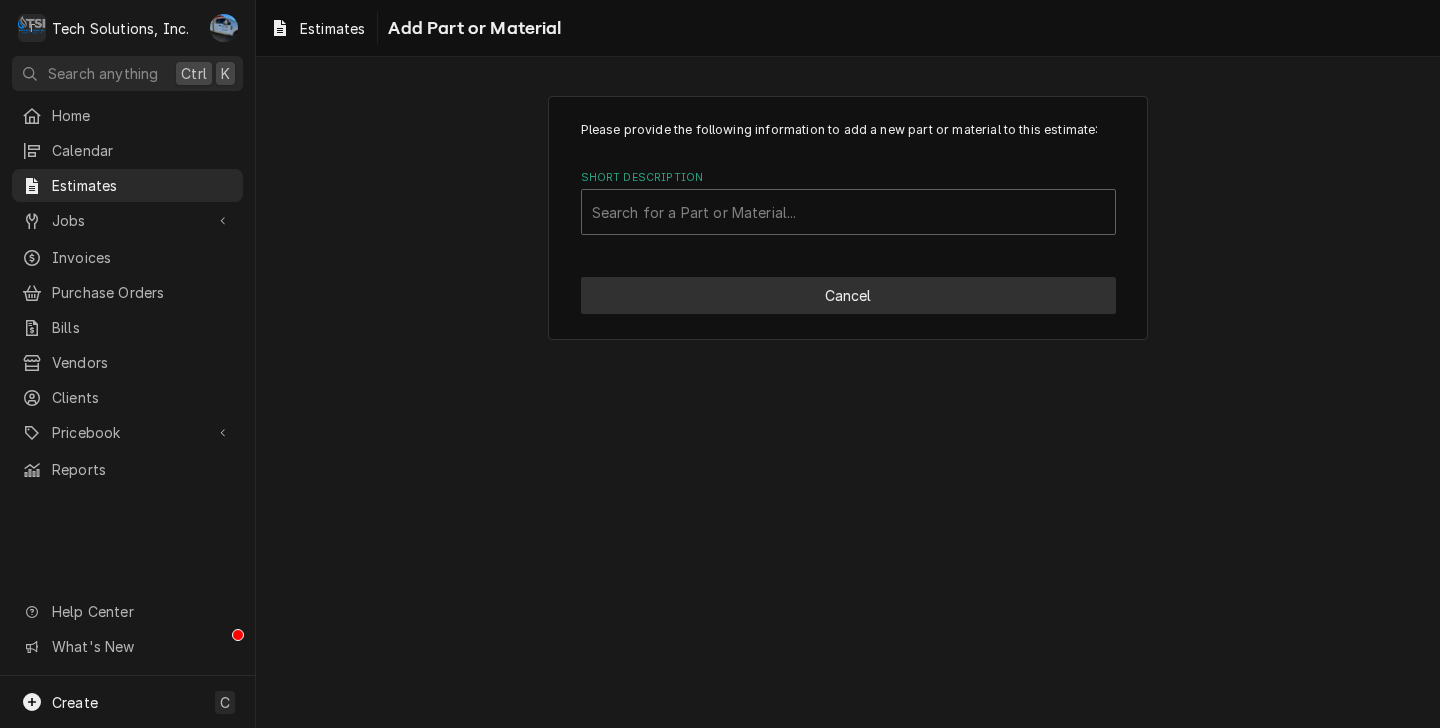 click on "Cancel" at bounding box center (848, 295) 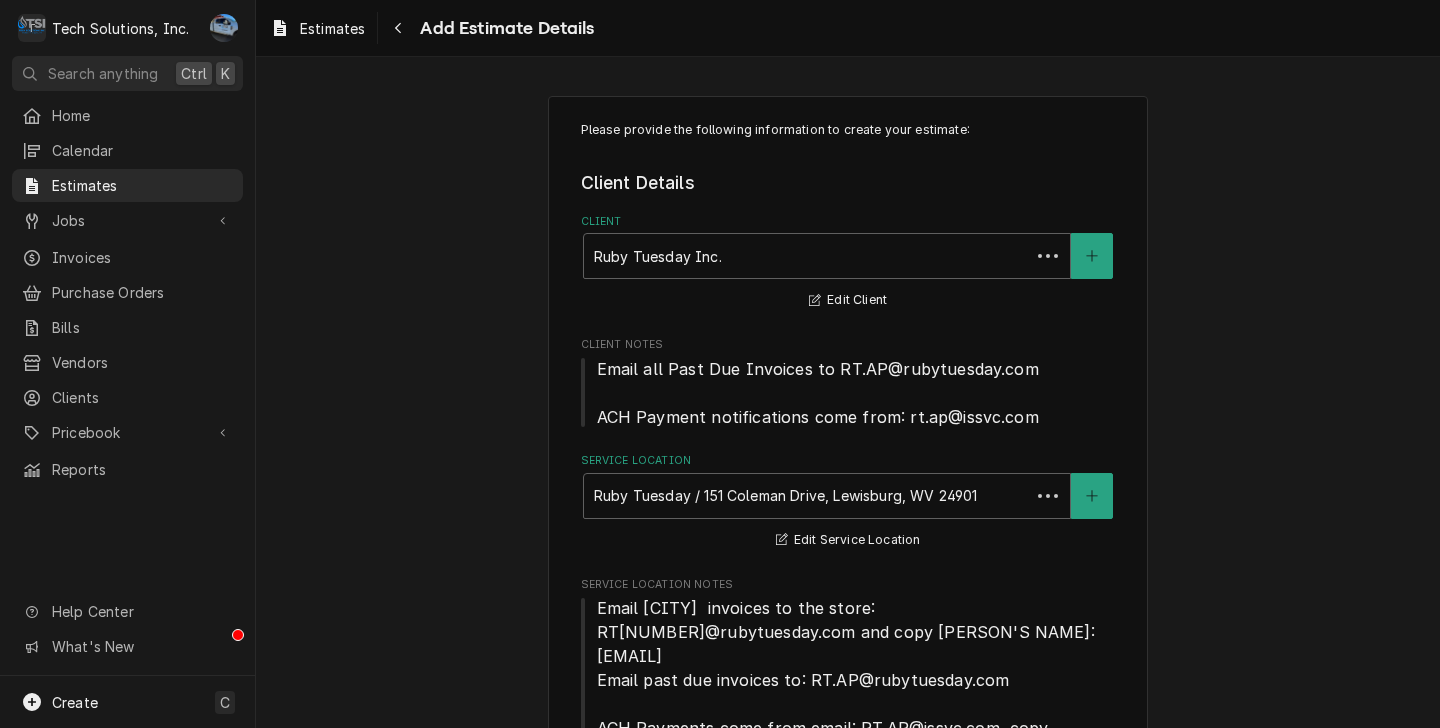 scroll, scrollTop: 2443, scrollLeft: 0, axis: vertical 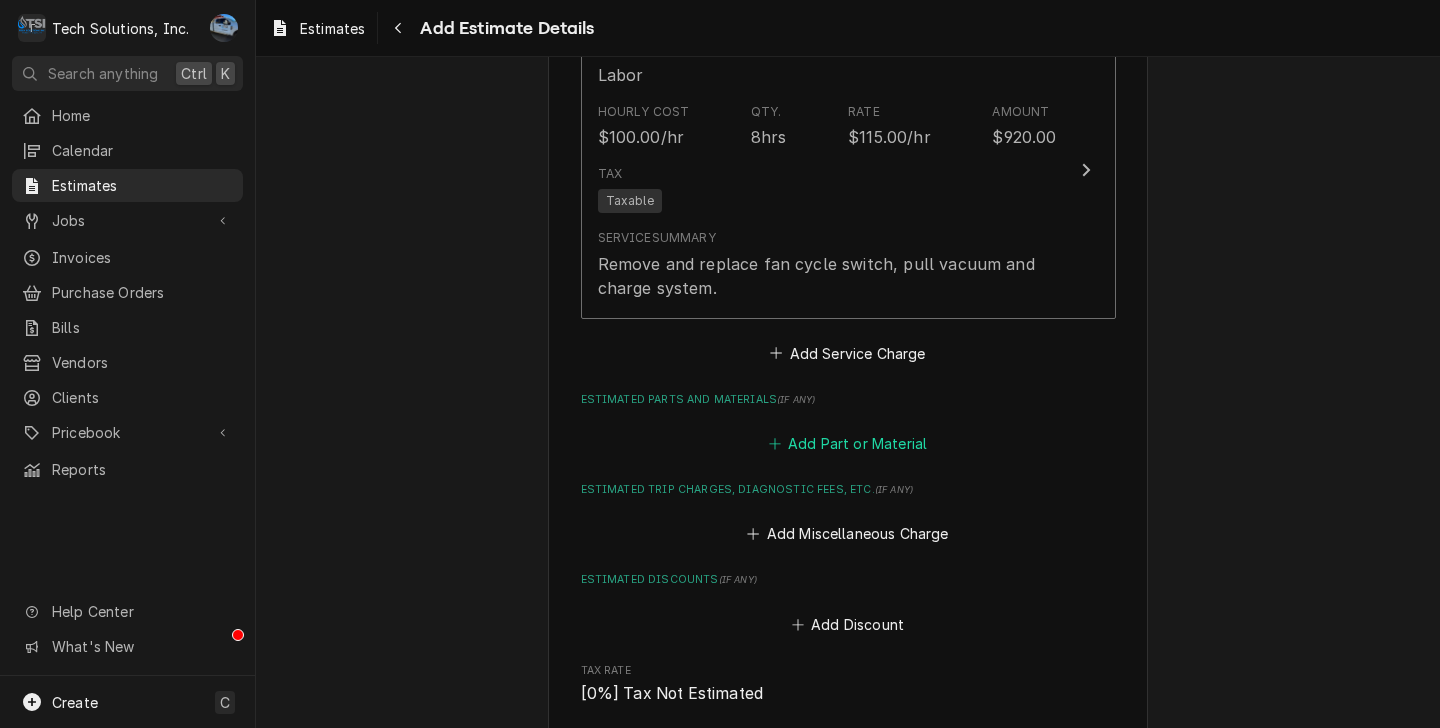click on "Add Part or Material" at bounding box center (847, 443) 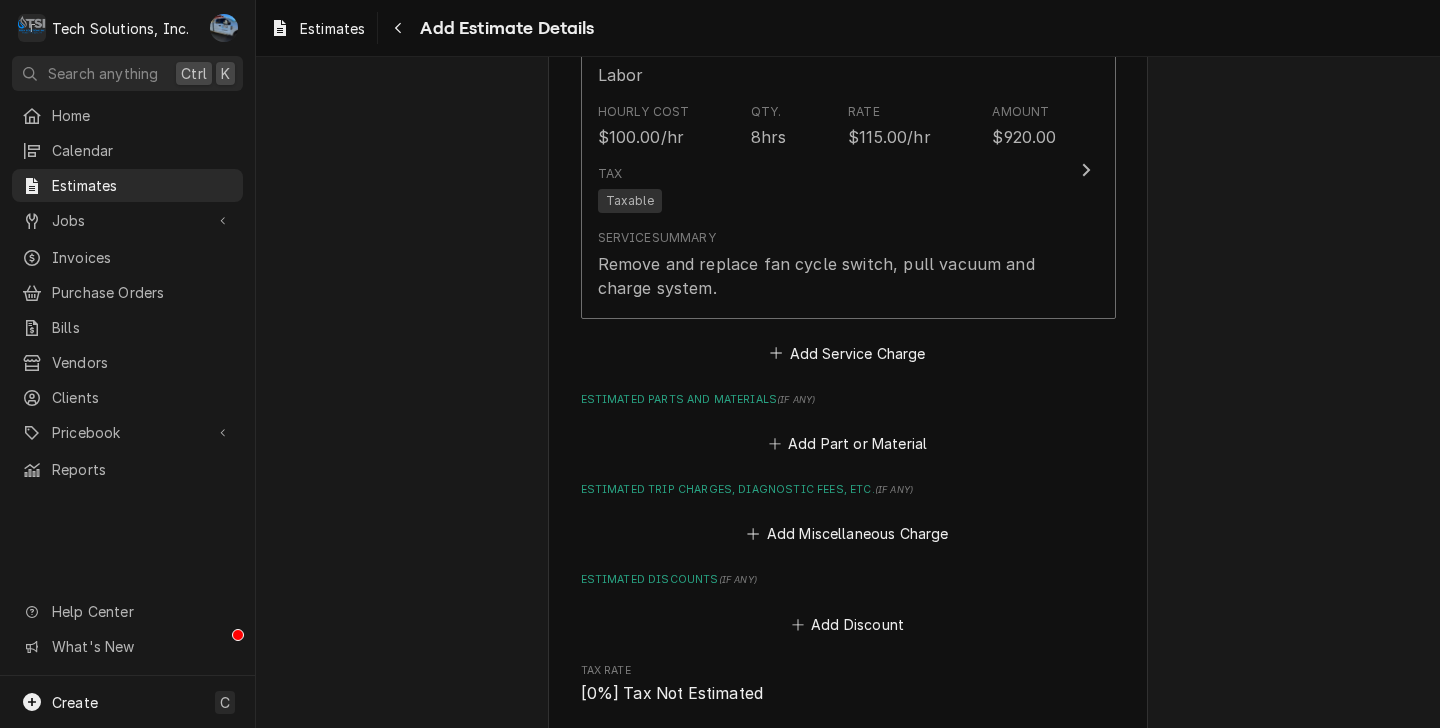 scroll, scrollTop: 0, scrollLeft: 0, axis: both 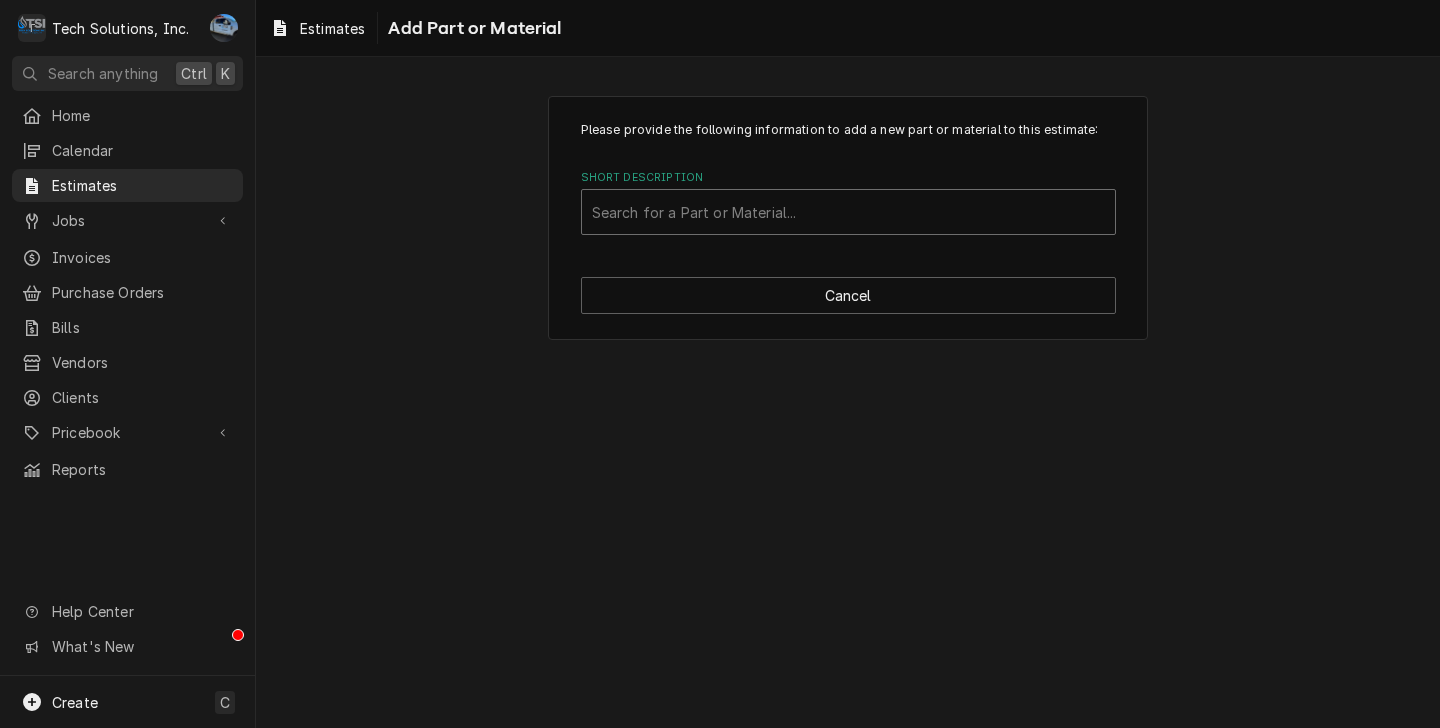 click at bounding box center (848, 212) 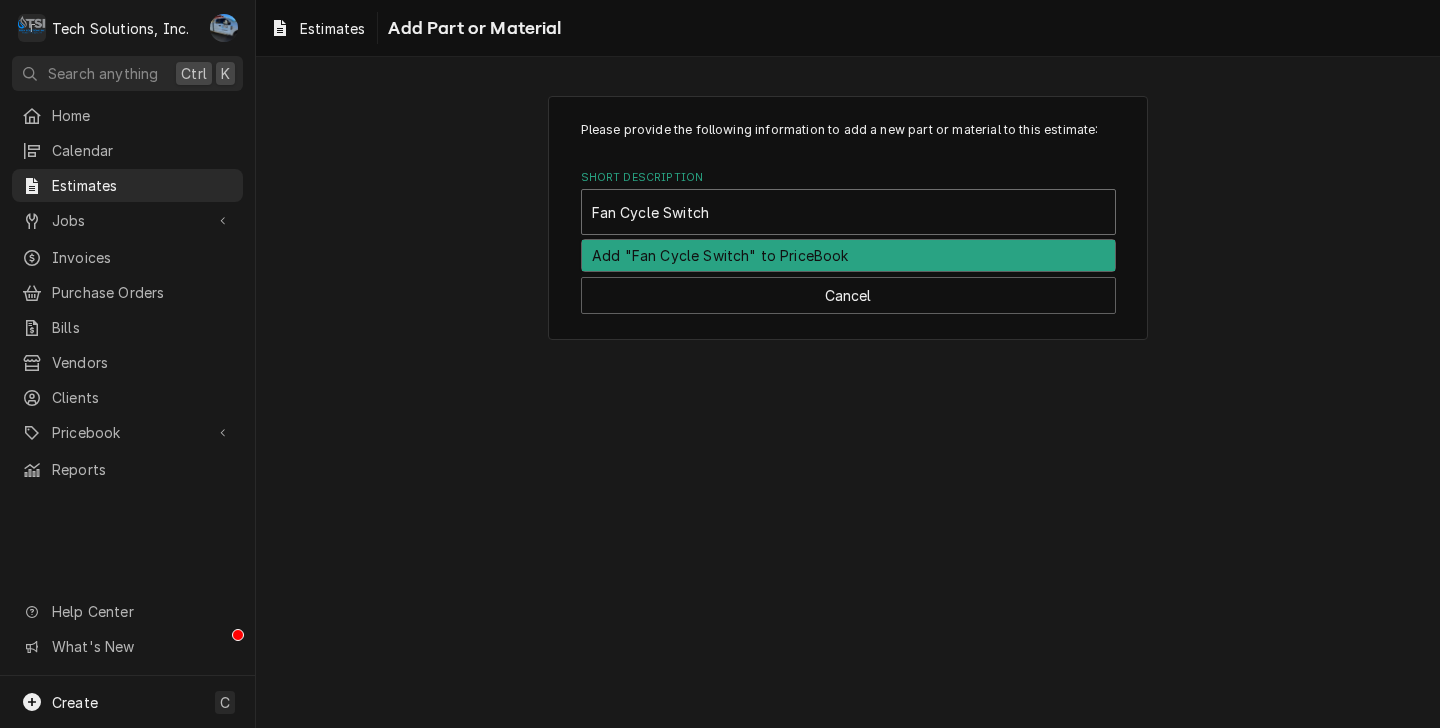 click on "Add "Fan Cycle Switch" to PriceBook" at bounding box center [848, 255] 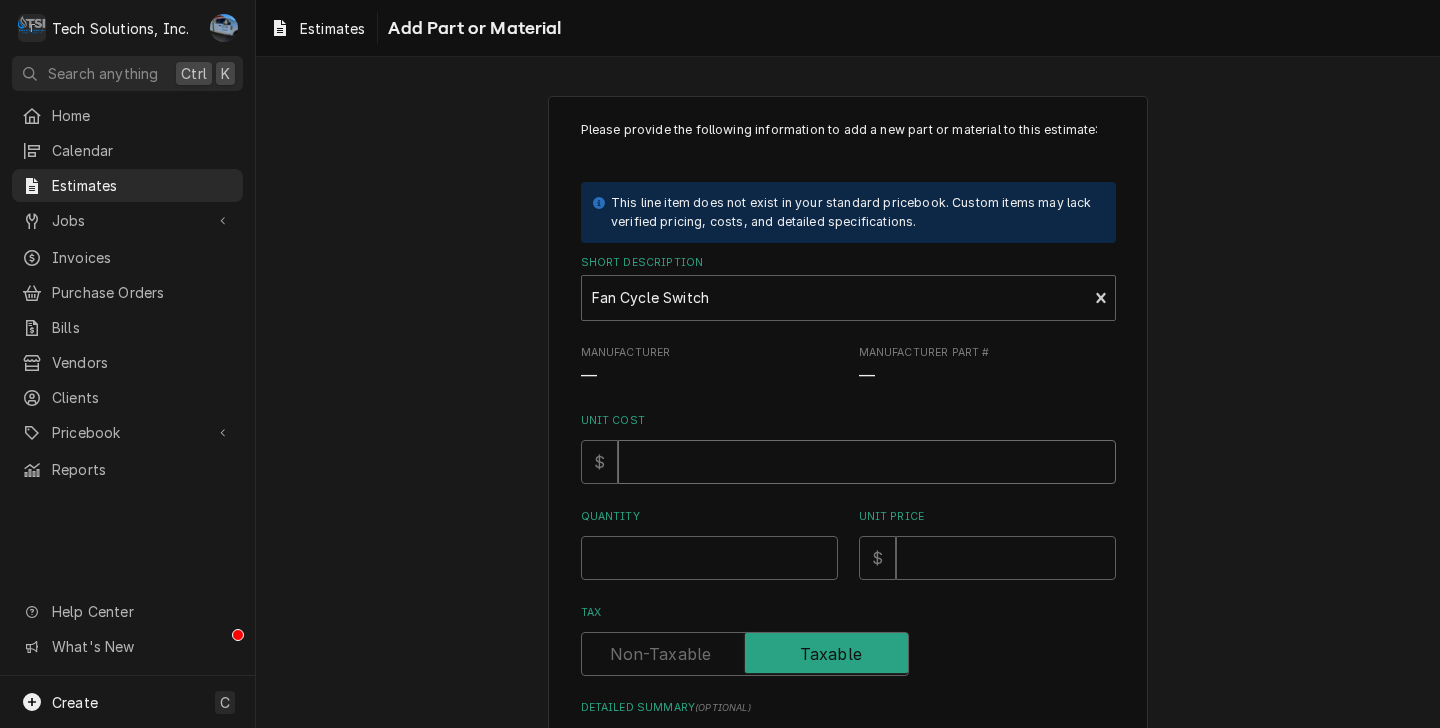 drag, startPoint x: 673, startPoint y: 486, endPoint x: 685, endPoint y: 474, distance: 16.970562 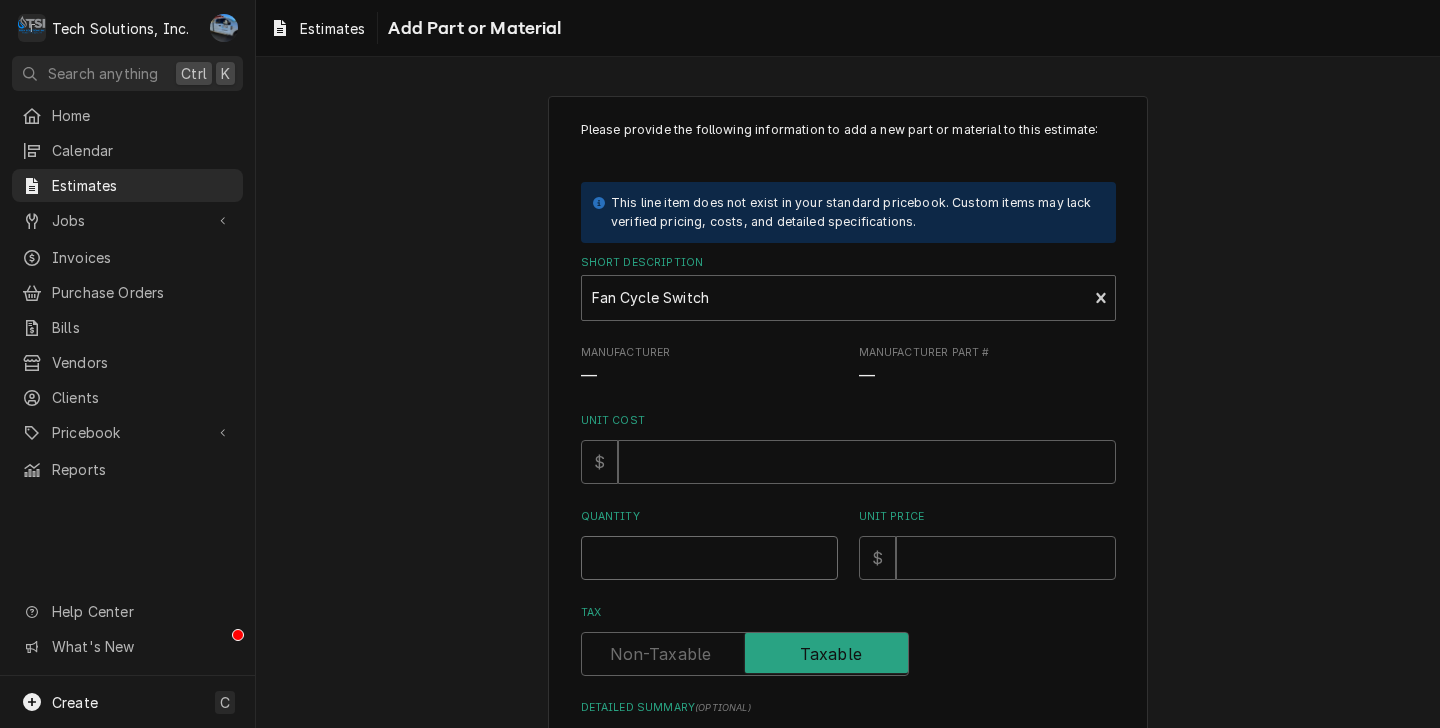 click on "Quantity" at bounding box center (709, 558) 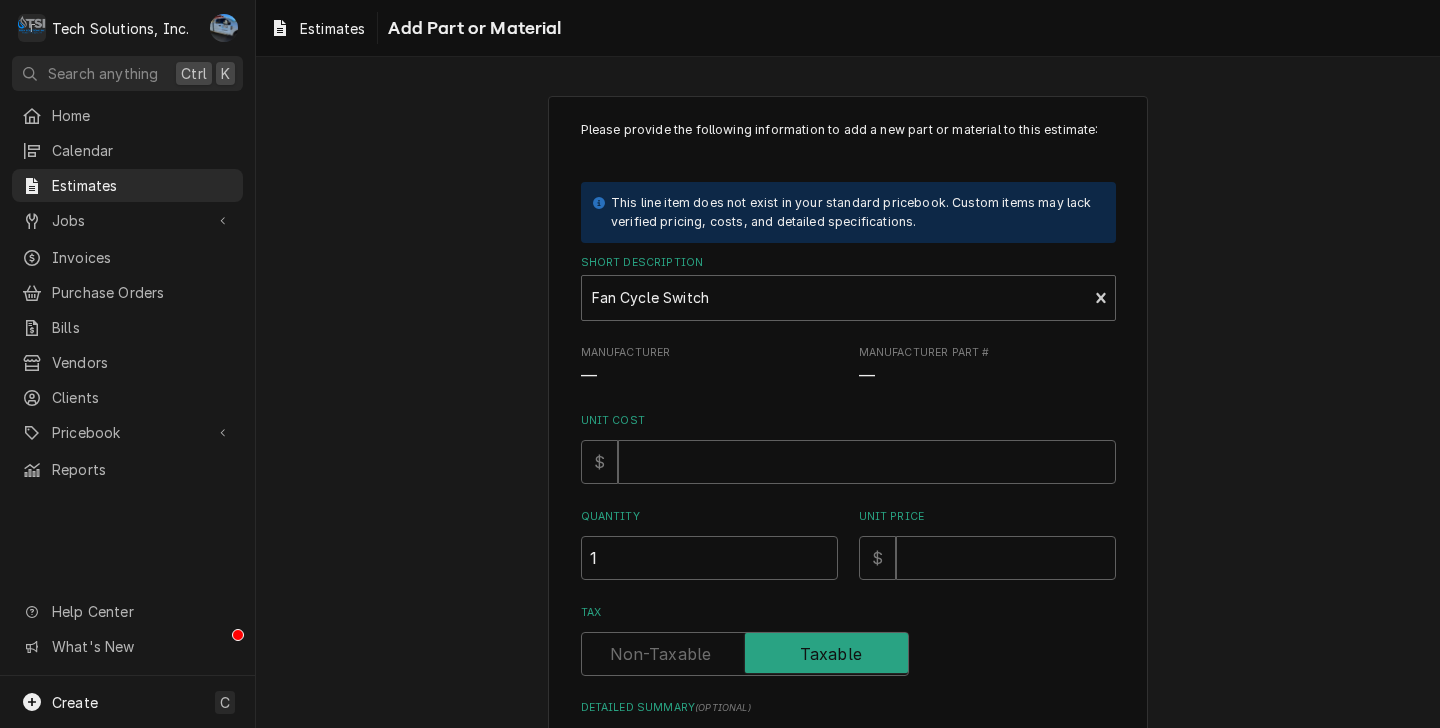 click on "Please provide the following information to add a new part or material to this estimate: This line item does not exist in your standard pricebook. Custom items may lack verified pricing, costs, and detailed specifications. Short Description Fan Cycle Switch Manufacturer — Manufacturer Part # — Unit Cost $ Quantity 1 Unit Price $ Tax Detailed Summary  ( optional )" at bounding box center (848, 470) 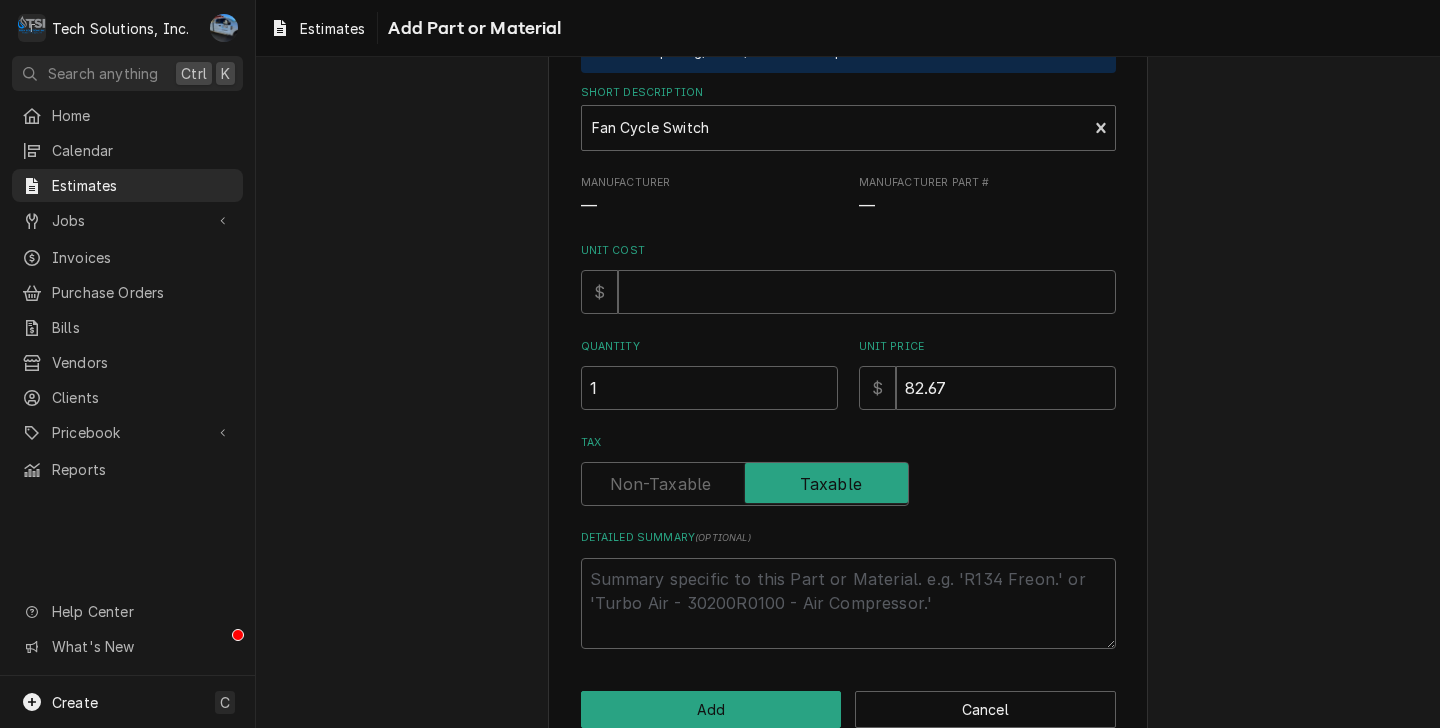 scroll, scrollTop: 215, scrollLeft: 0, axis: vertical 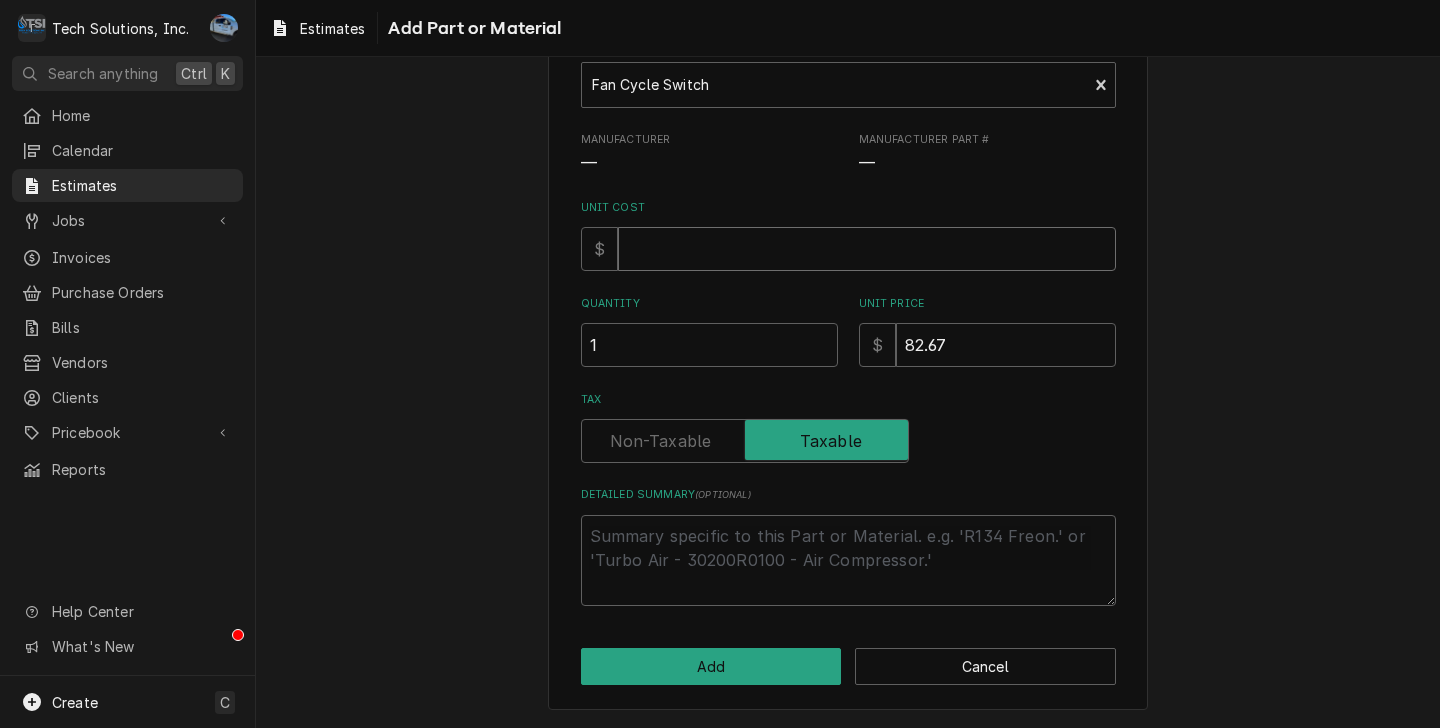 click on "Unit Cost" at bounding box center [867, 249] 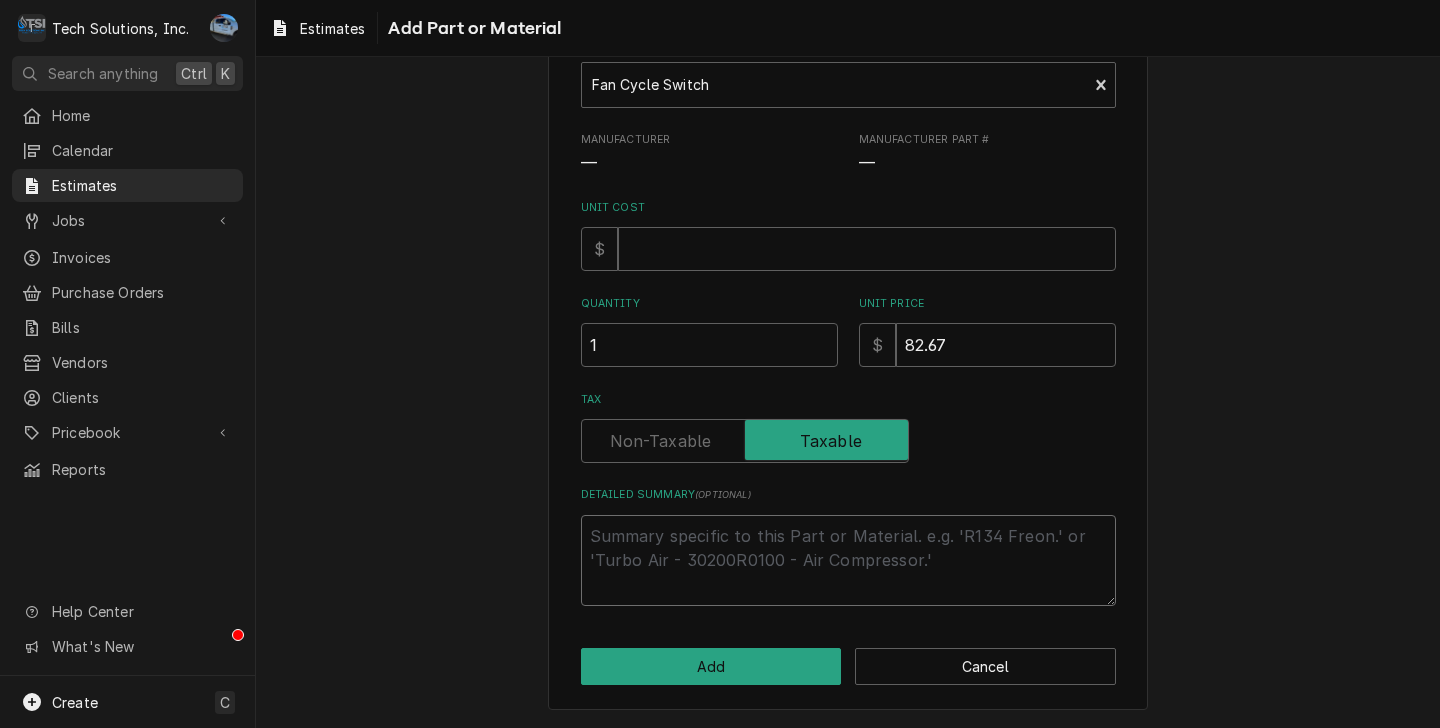 drag, startPoint x: 627, startPoint y: 552, endPoint x: 763, endPoint y: 536, distance: 136.93794 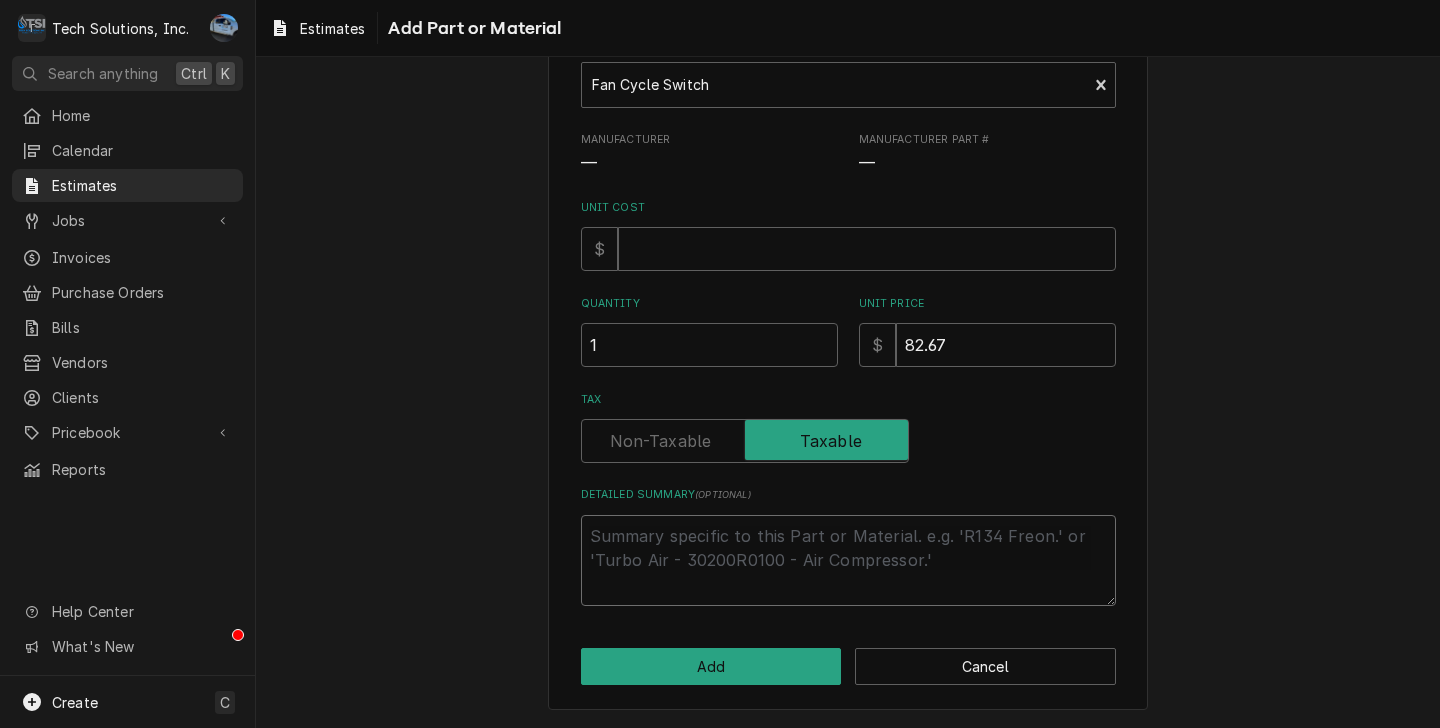 click on "Detailed Summary  ( optional )" at bounding box center [848, 560] 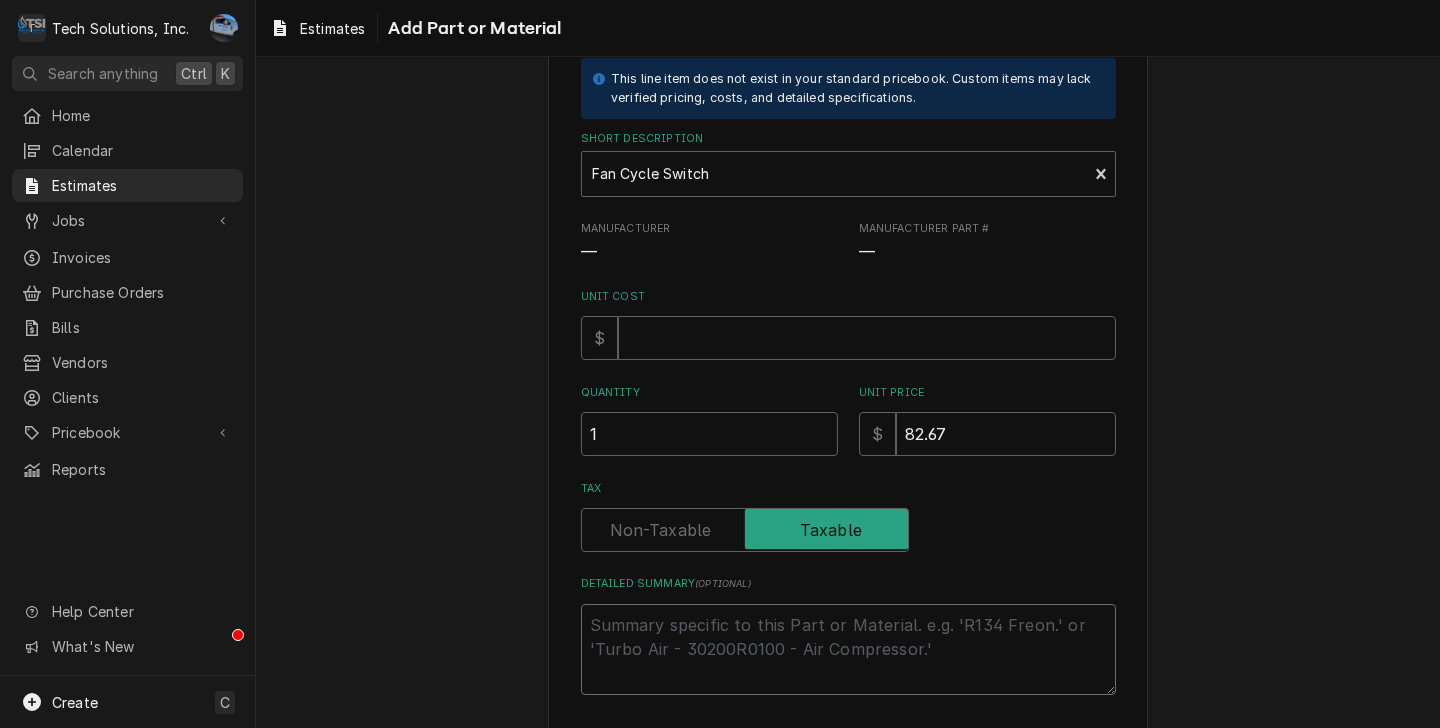 scroll, scrollTop: 215, scrollLeft: 0, axis: vertical 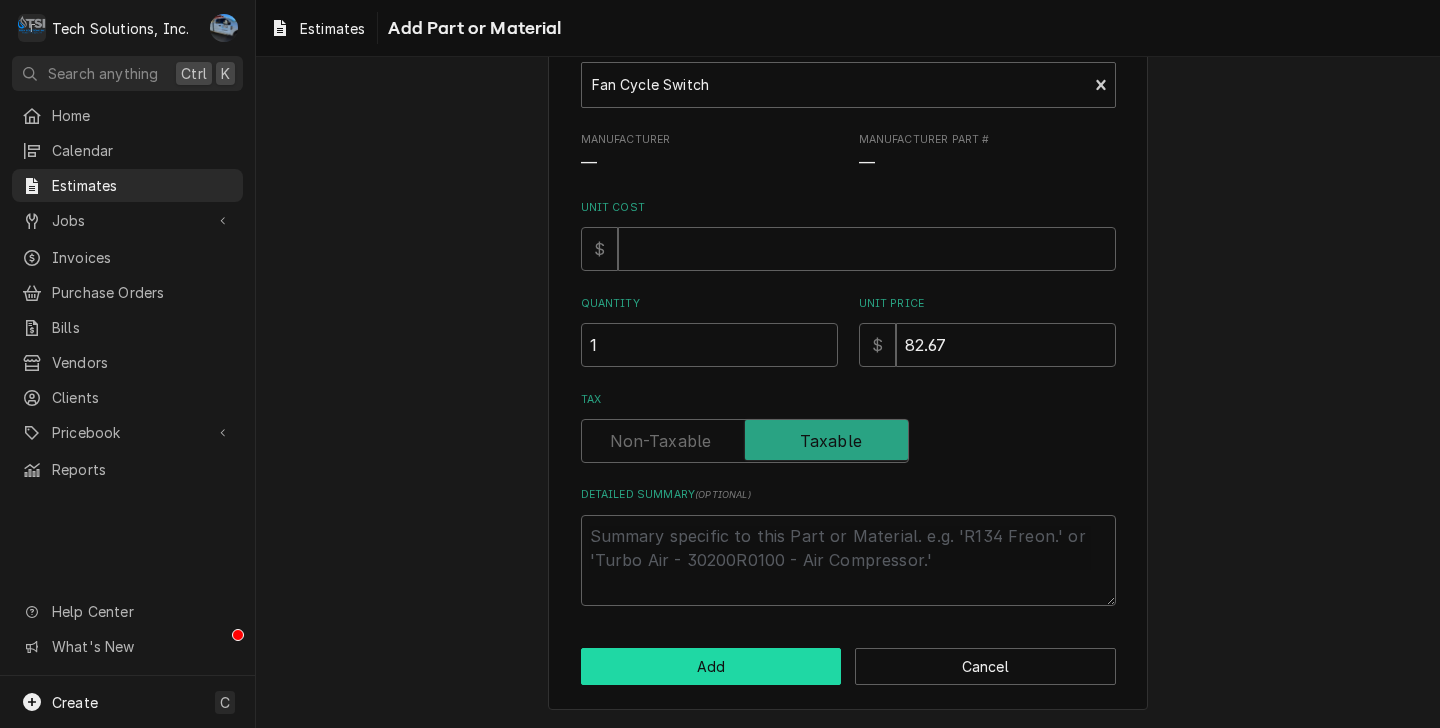 click on "Add" at bounding box center (711, 666) 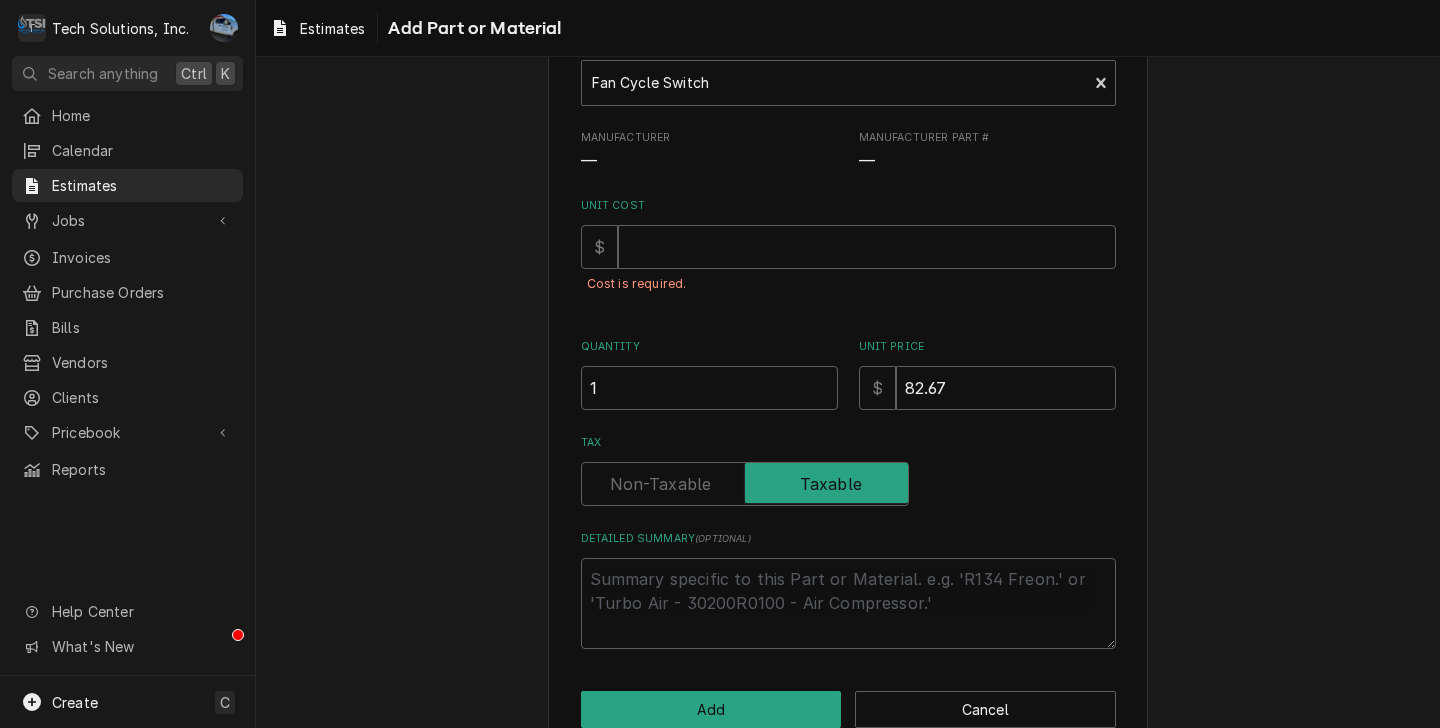 click on "Unit Cost $ Cost is required." at bounding box center [848, 256] 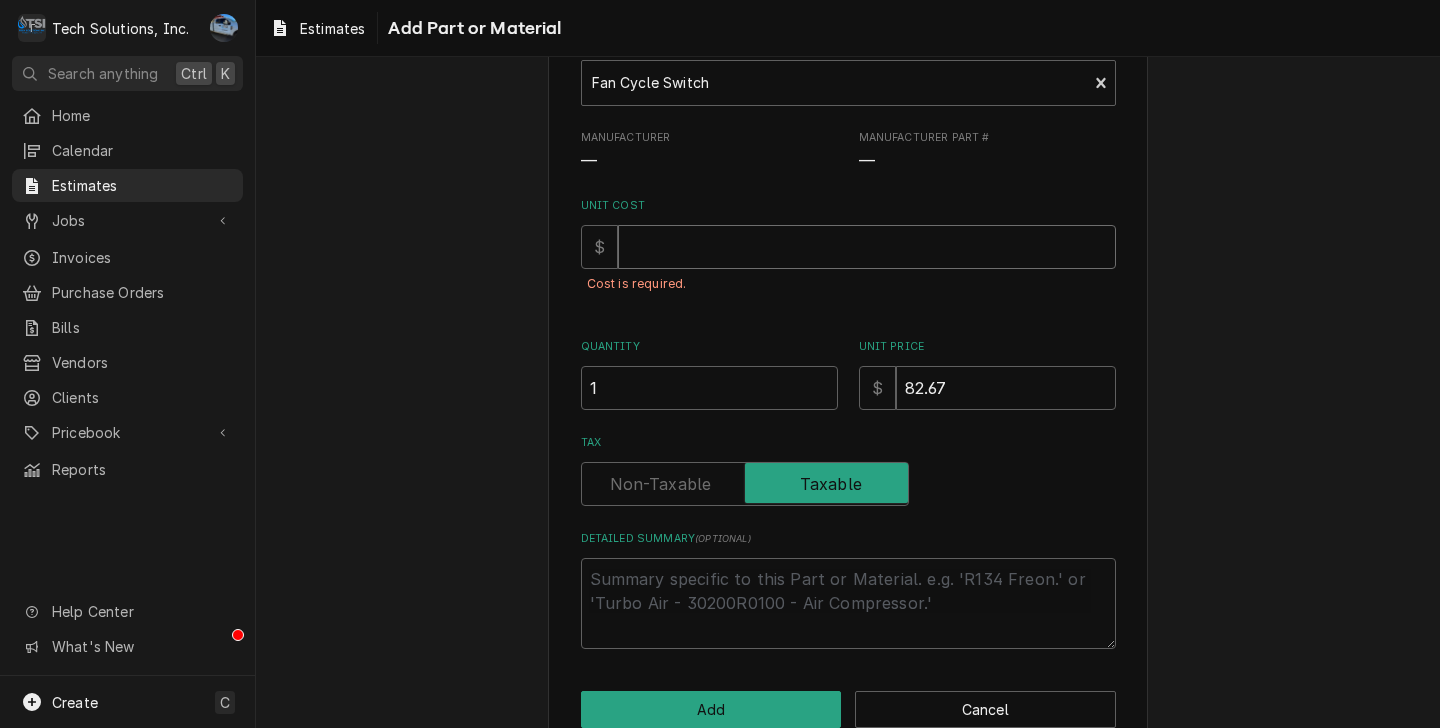 drag, startPoint x: 722, startPoint y: 251, endPoint x: 744, endPoint y: 258, distance: 23.086792 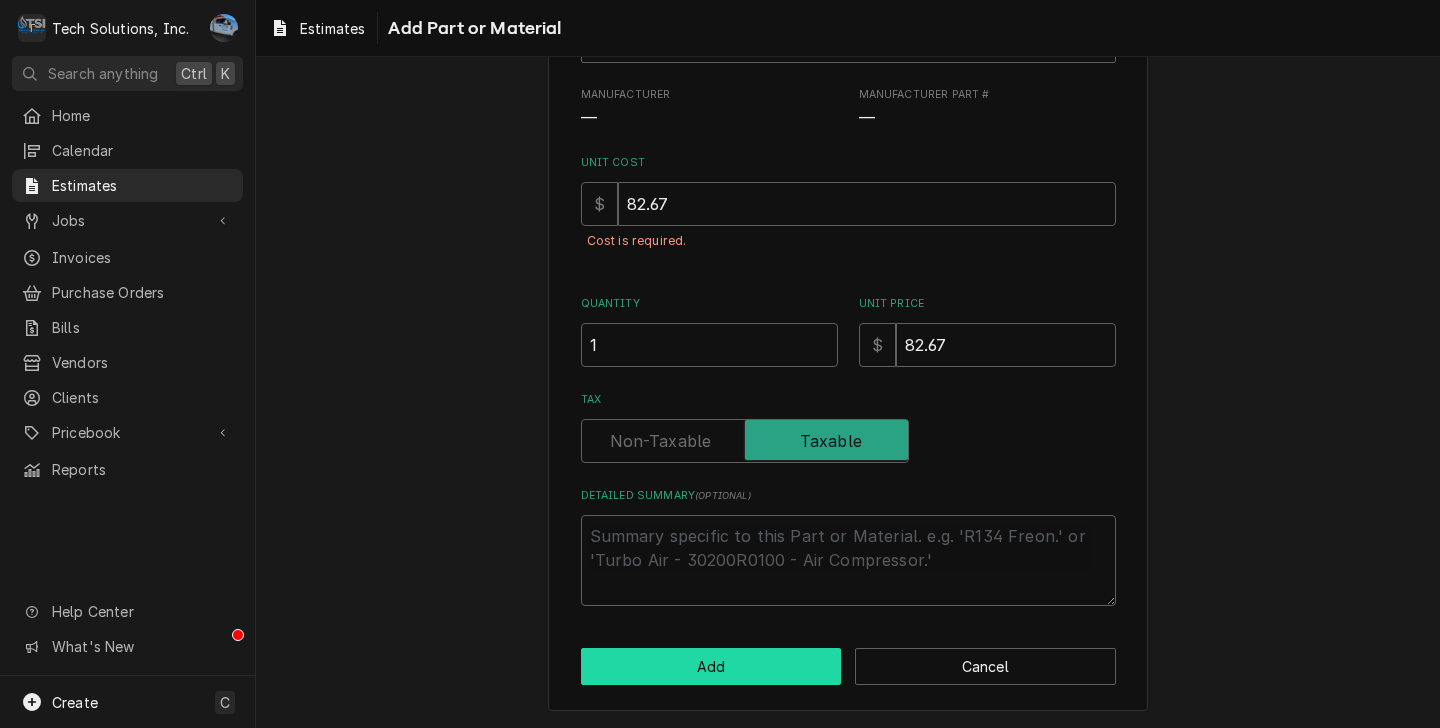 click on "Add" at bounding box center [711, 666] 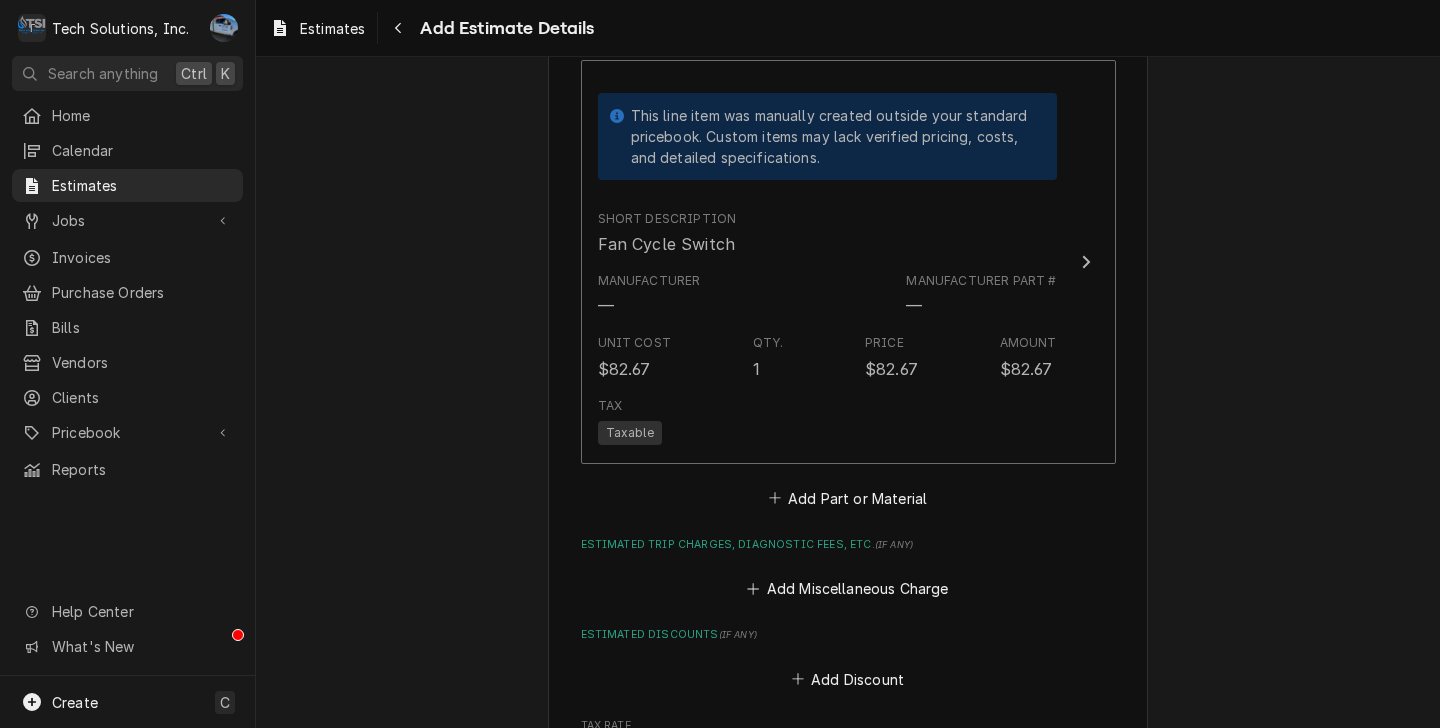 scroll, scrollTop: 2920, scrollLeft: 0, axis: vertical 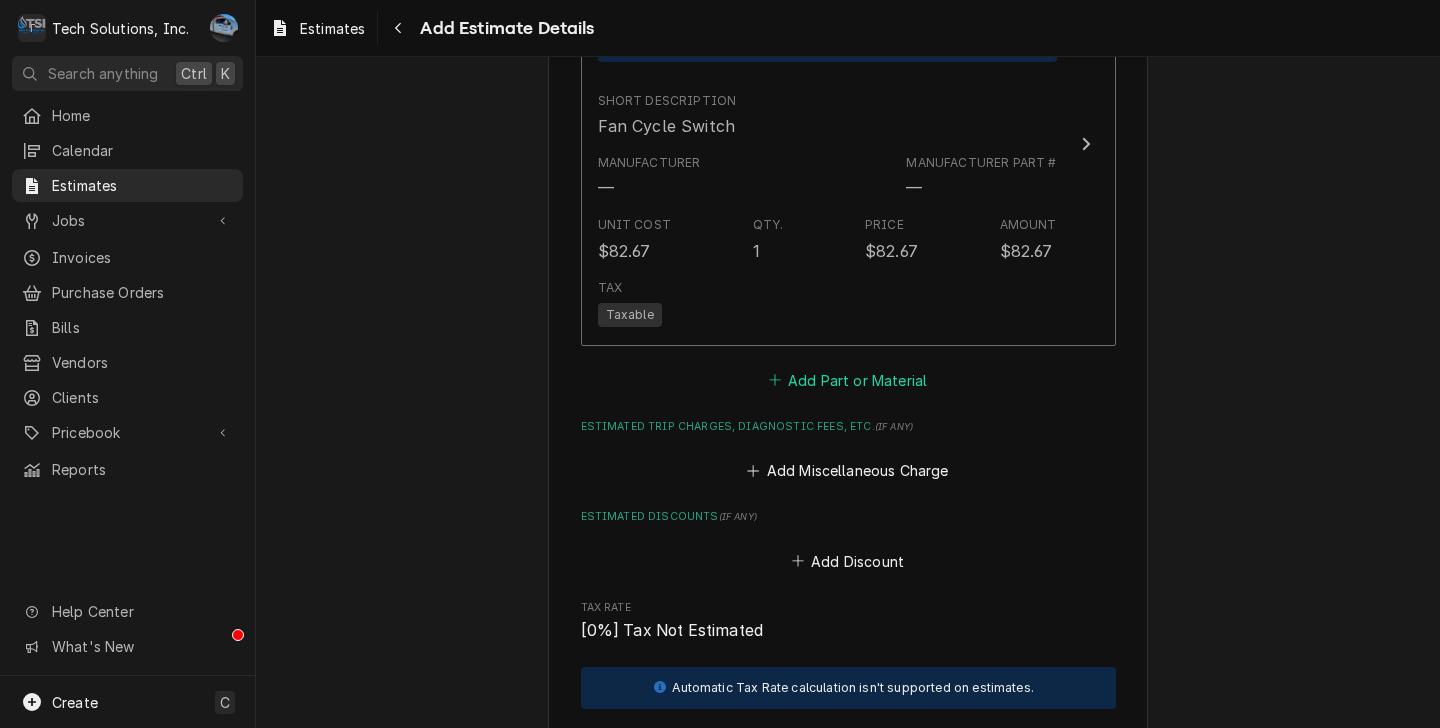 click on "Add Part or Material" at bounding box center [847, 380] 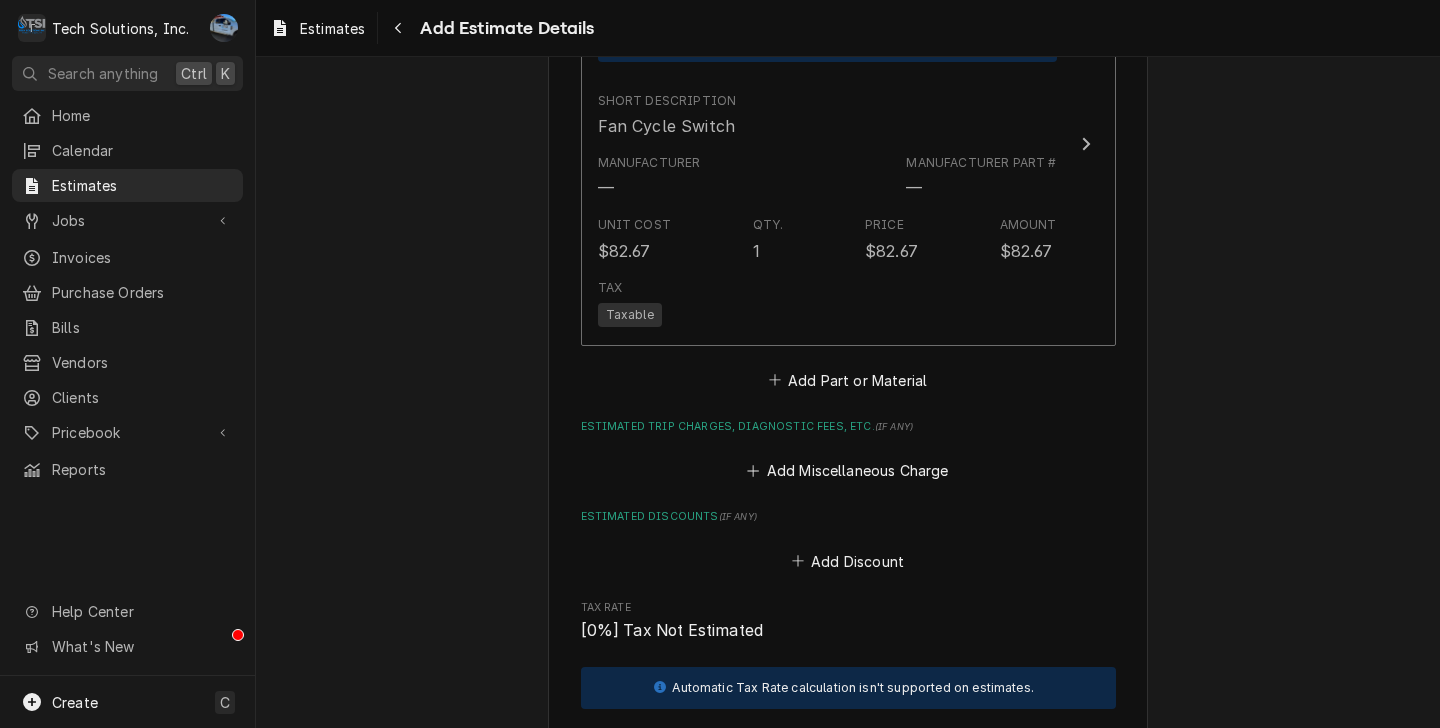 scroll, scrollTop: 0, scrollLeft: 0, axis: both 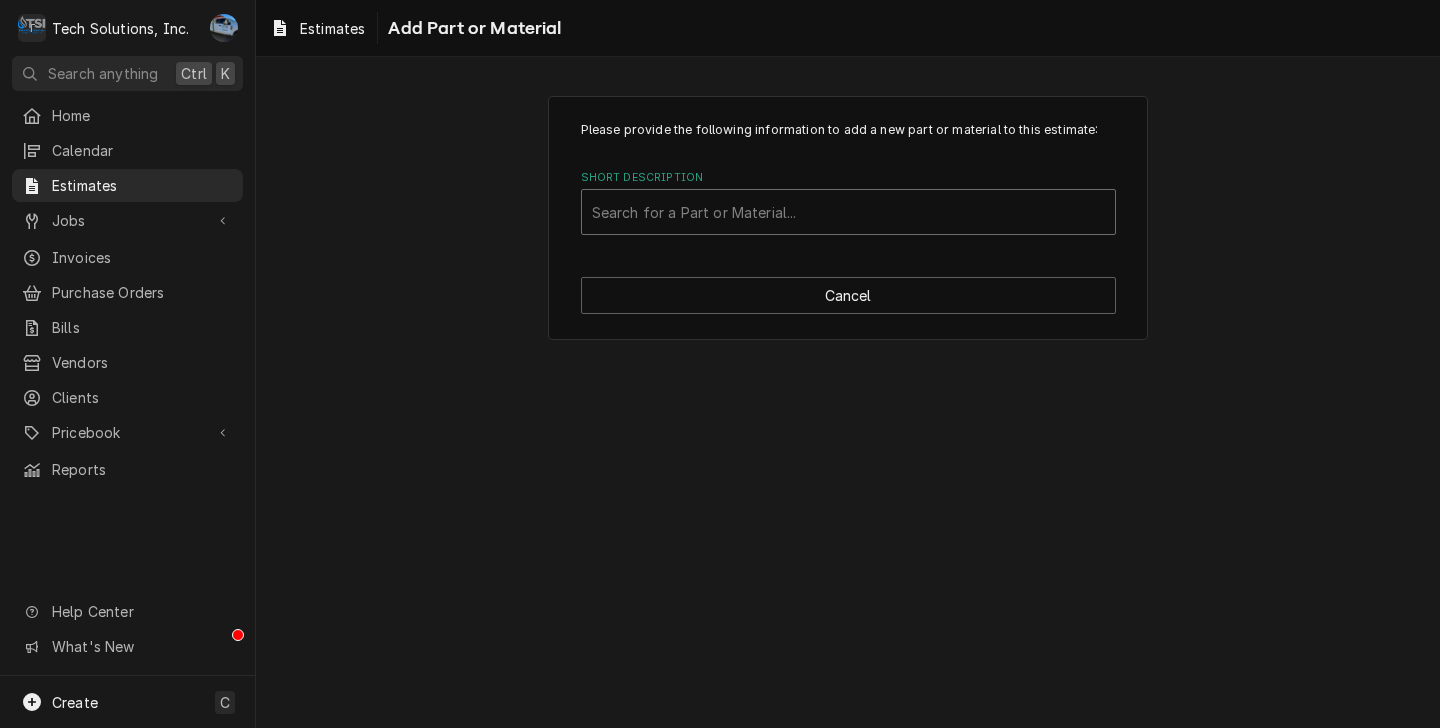 click at bounding box center (848, 212) 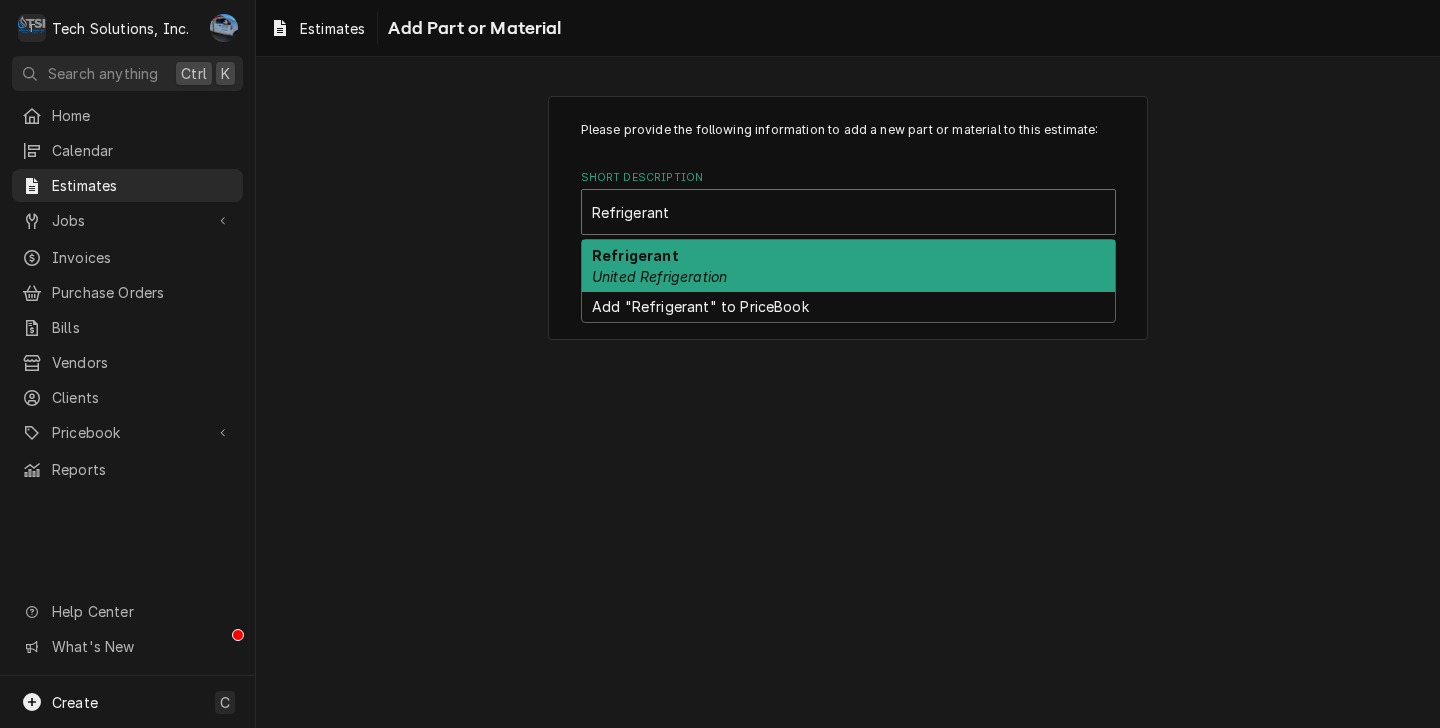 click on "Refrigerant" at bounding box center [635, 255] 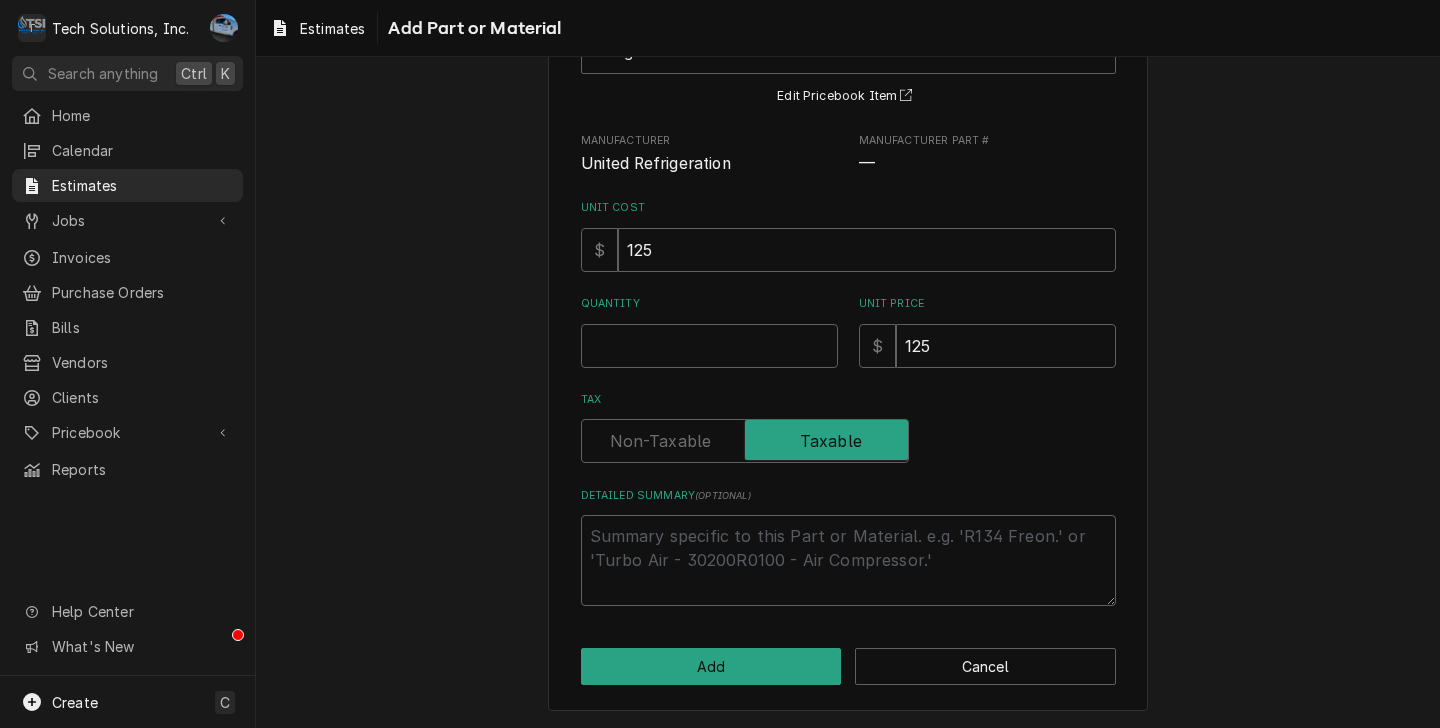 scroll, scrollTop: 163, scrollLeft: 0, axis: vertical 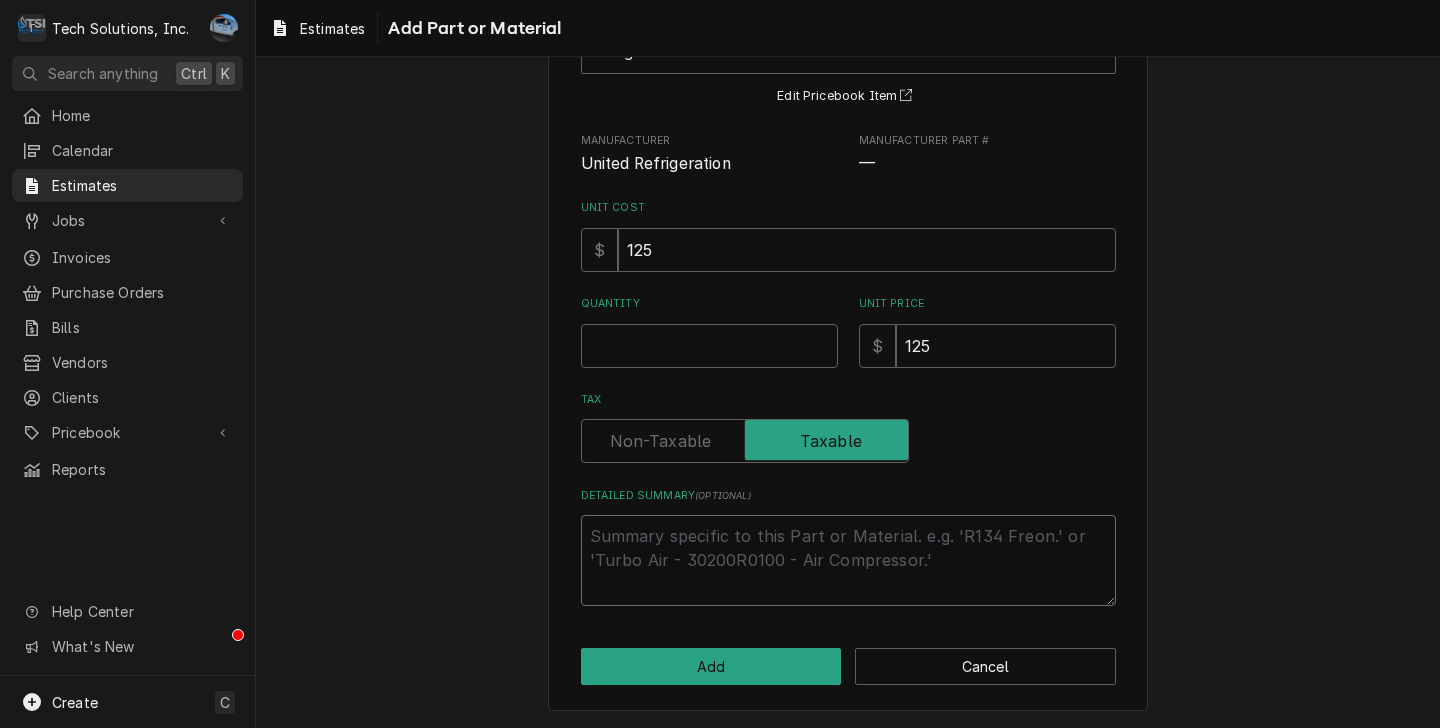 click on "Detailed Summary  ( optional )" at bounding box center [848, 560] 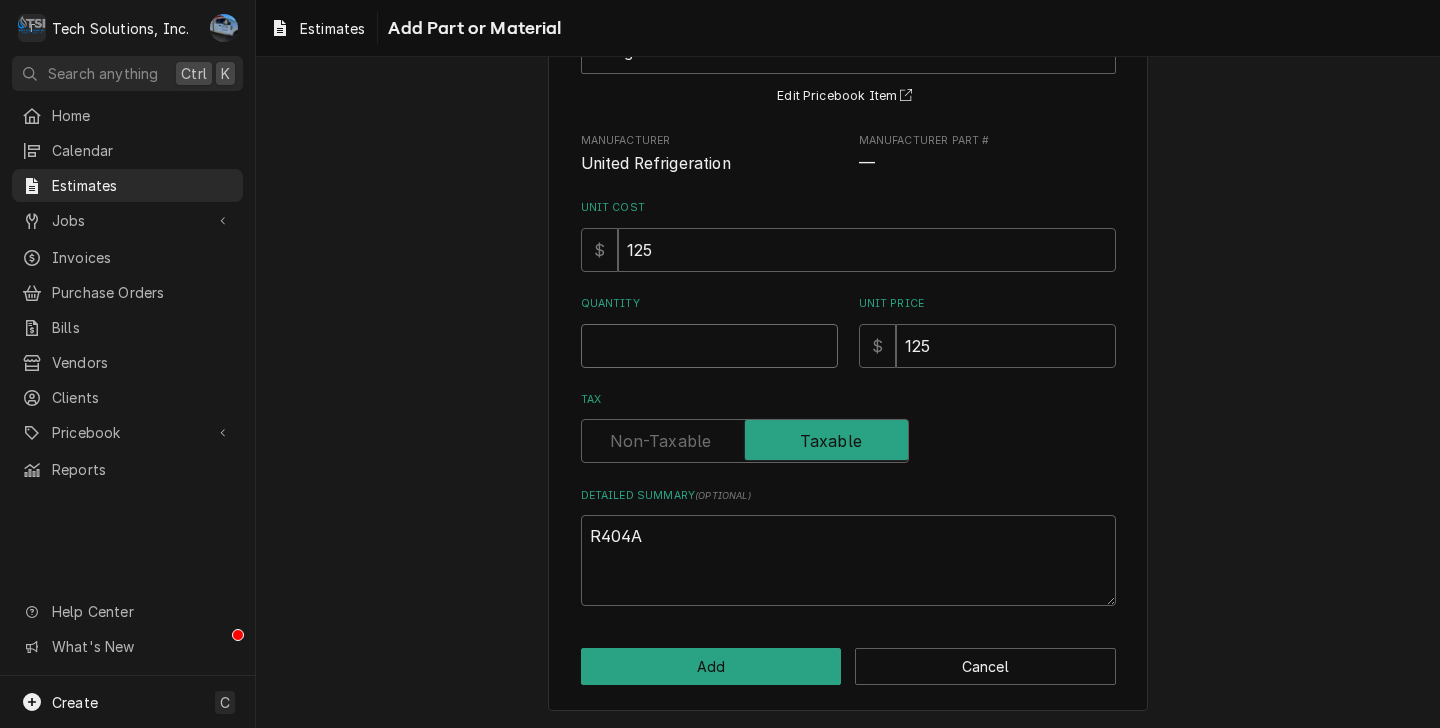click on "Quantity" at bounding box center (709, 346) 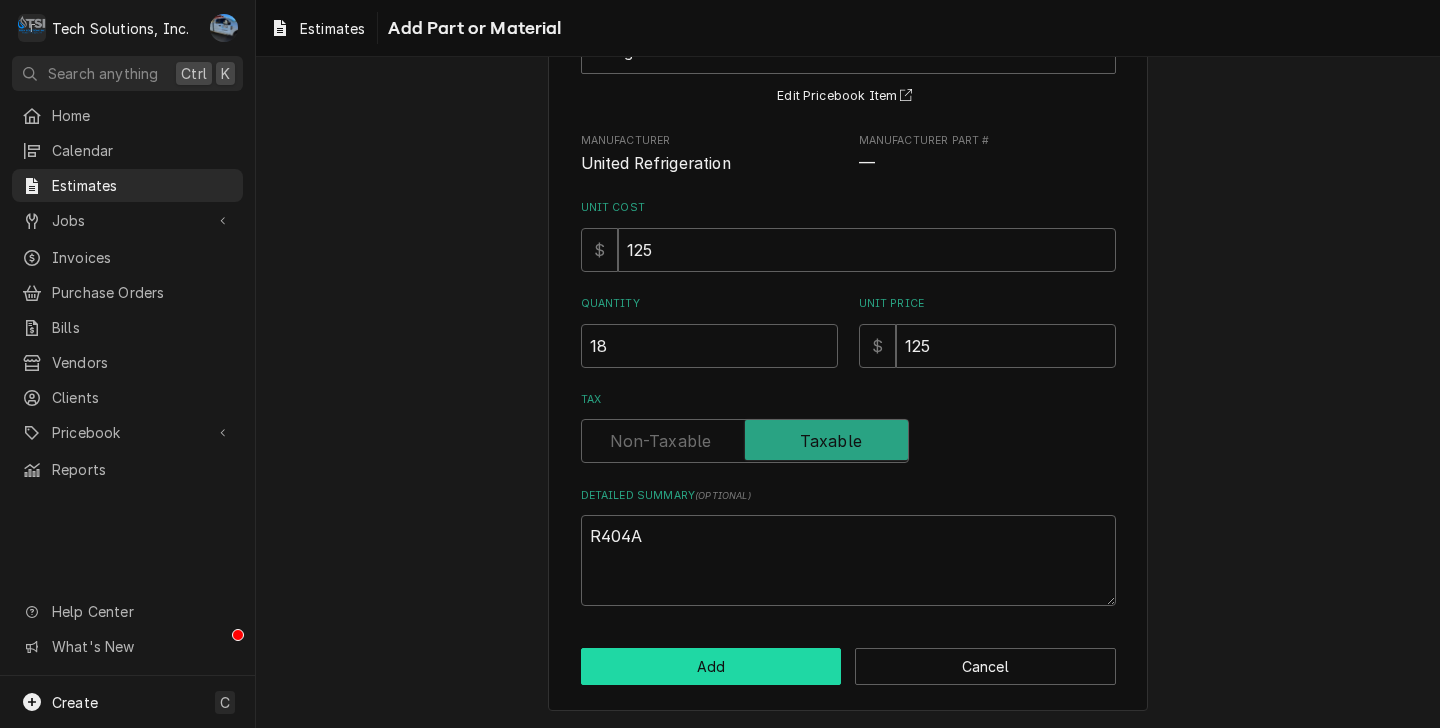 click on "Add" at bounding box center [711, 666] 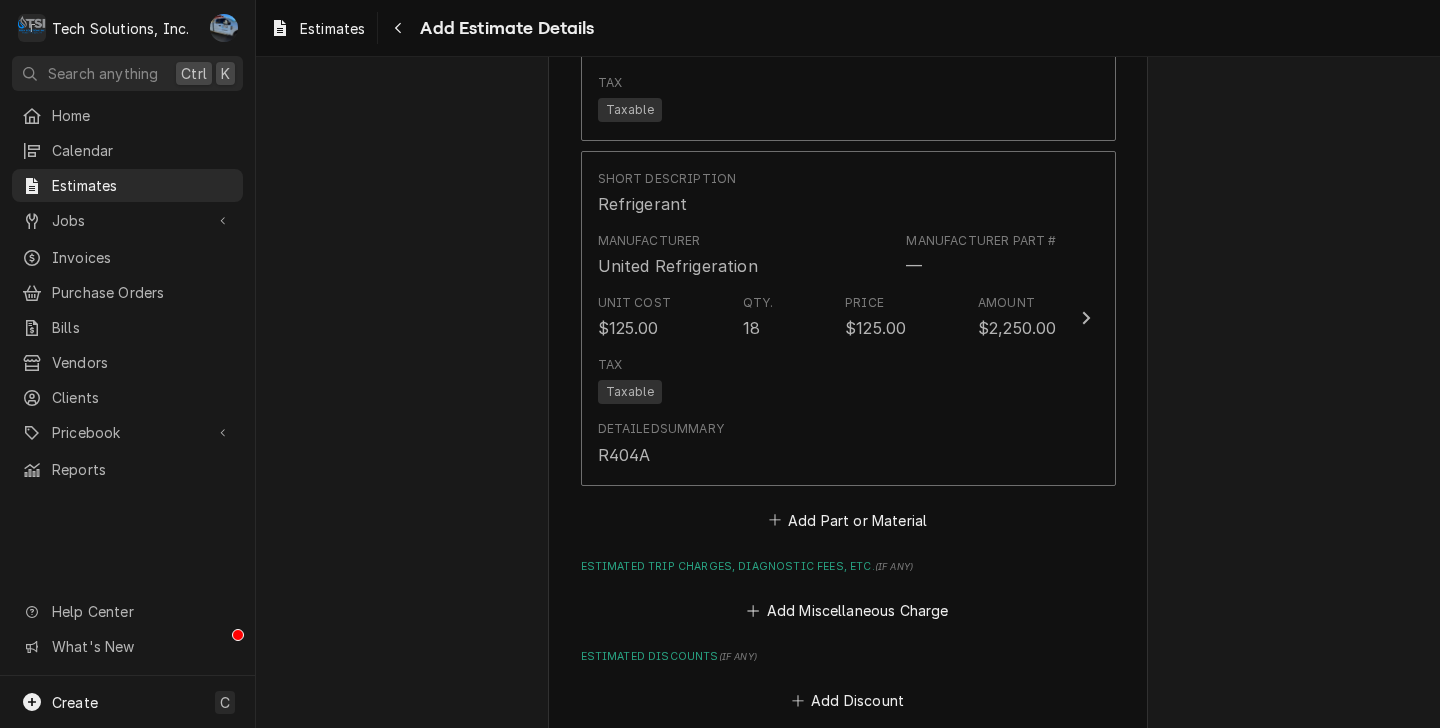 scroll, scrollTop: 3197, scrollLeft: 0, axis: vertical 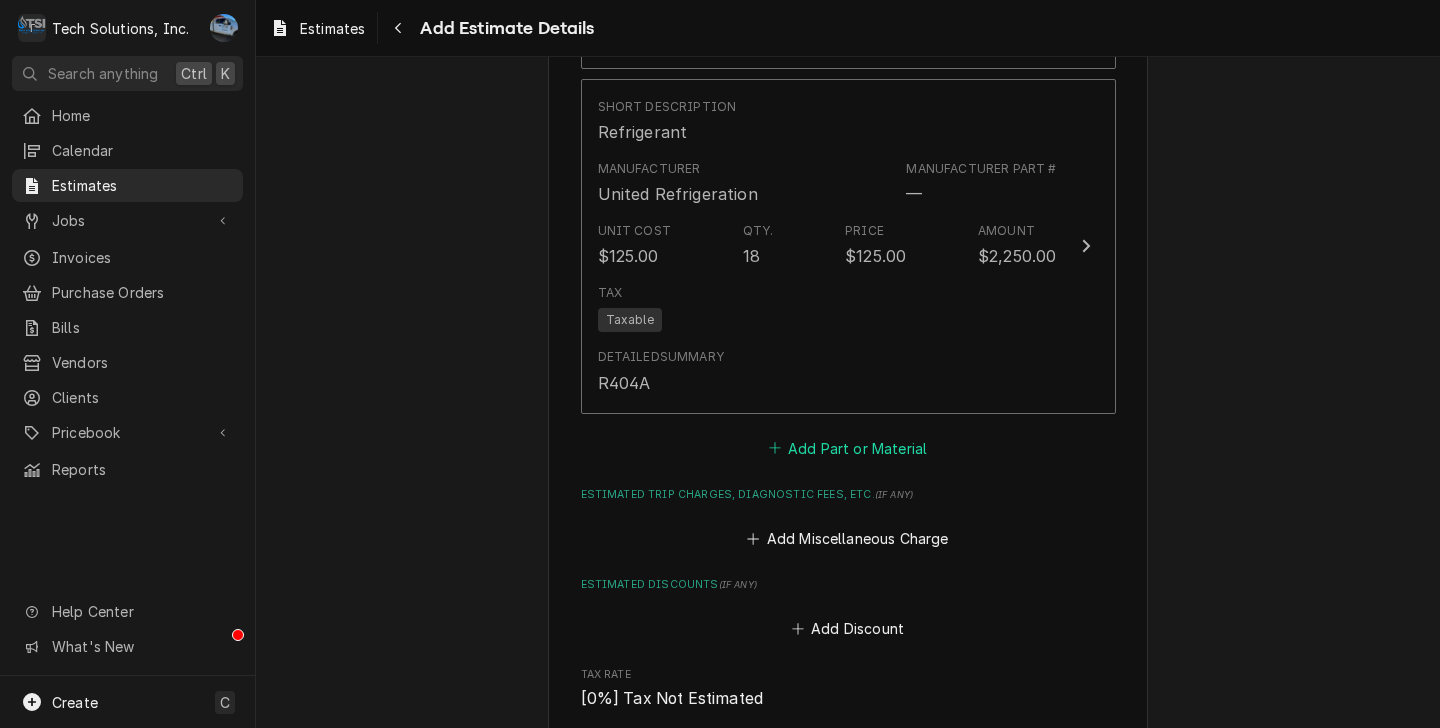 click on "Add Part or Material" at bounding box center [847, 448] 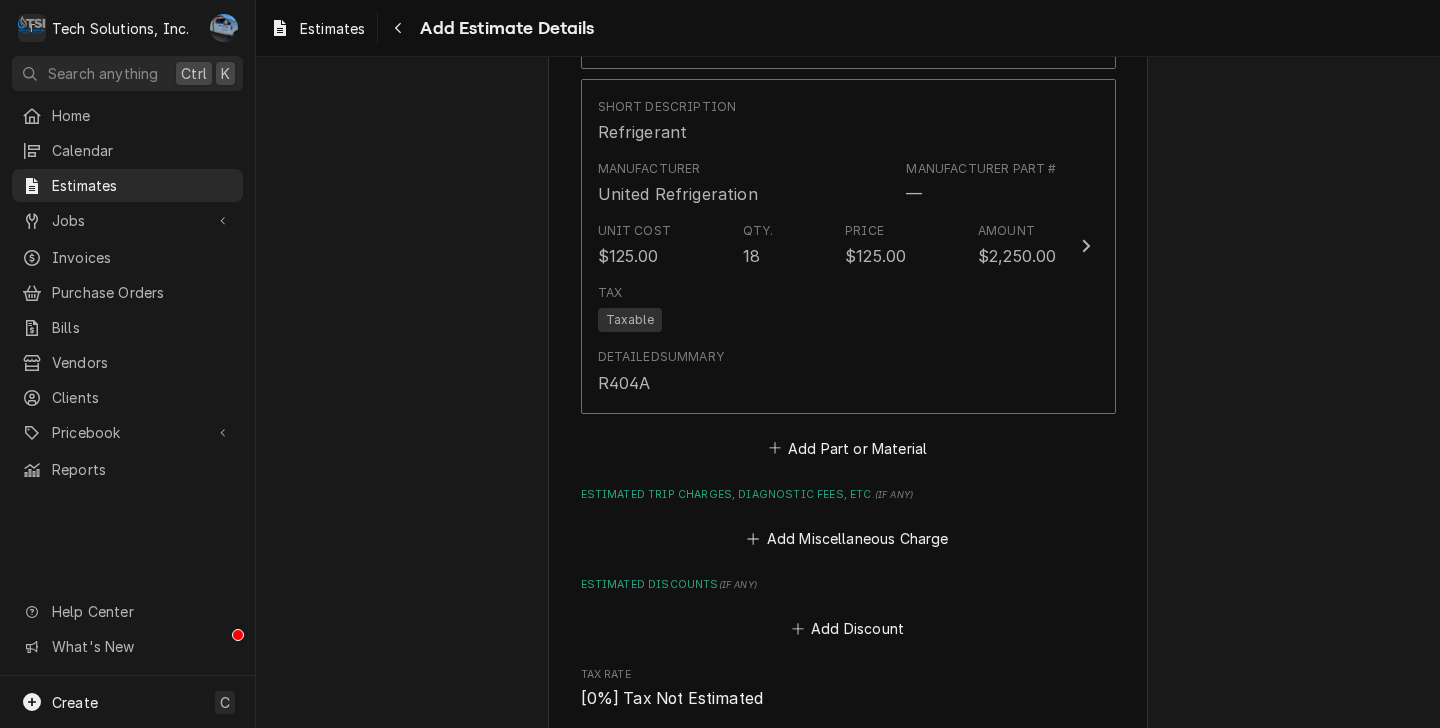 scroll, scrollTop: 0, scrollLeft: 0, axis: both 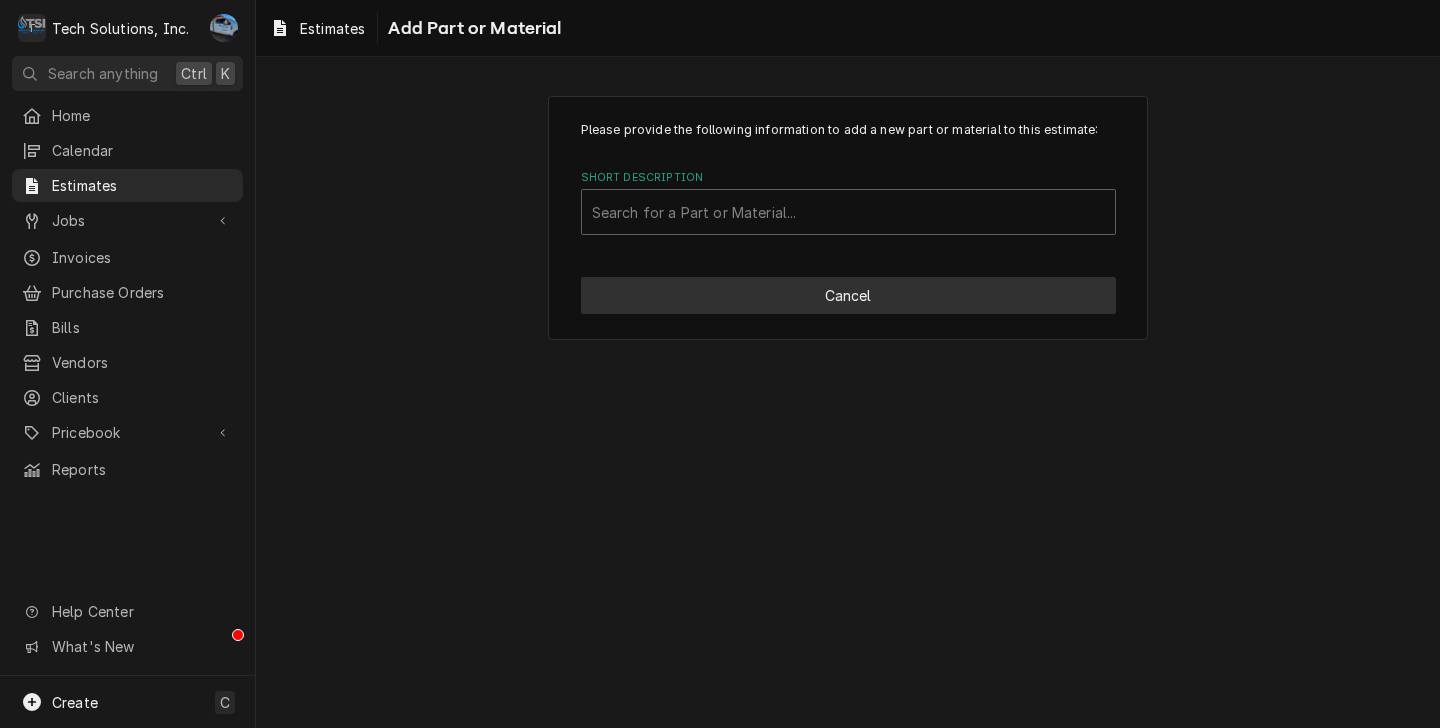 click on "Cancel" at bounding box center [848, 295] 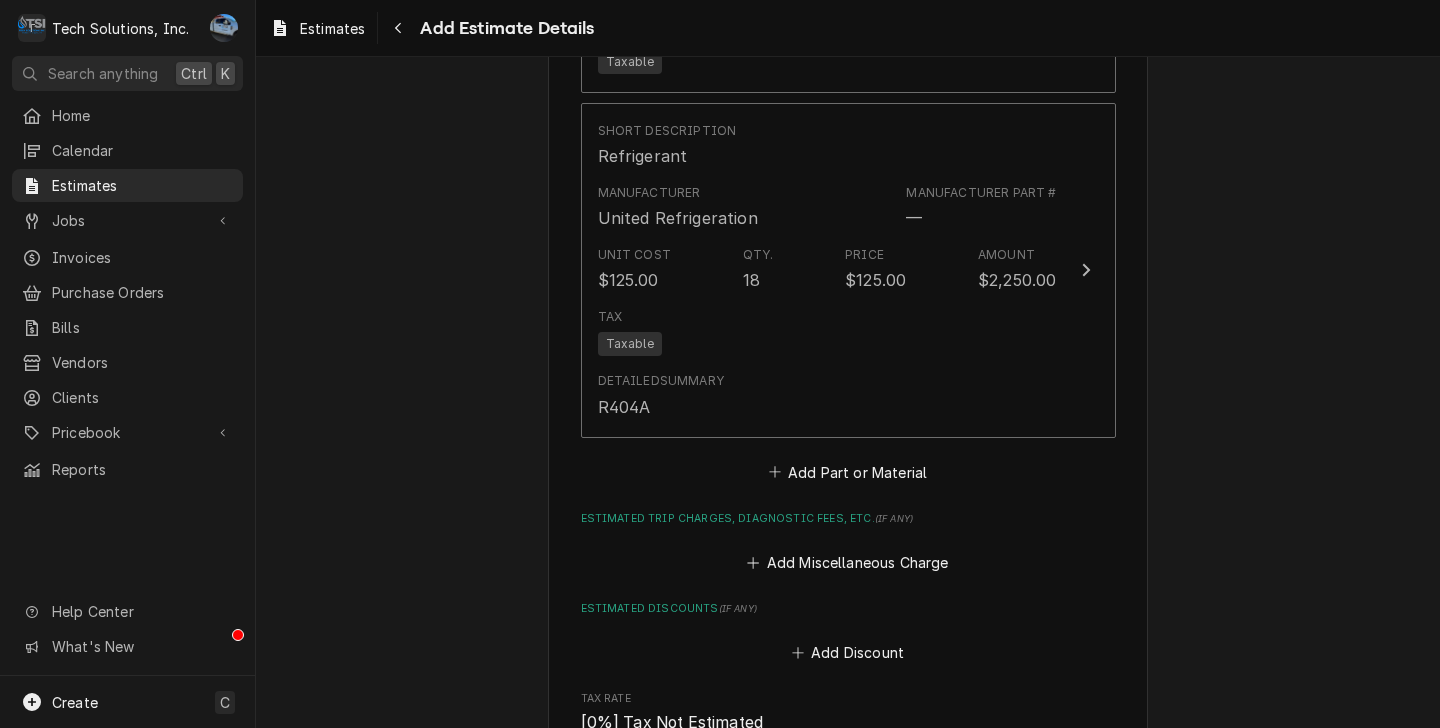 scroll, scrollTop: 3174, scrollLeft: 0, axis: vertical 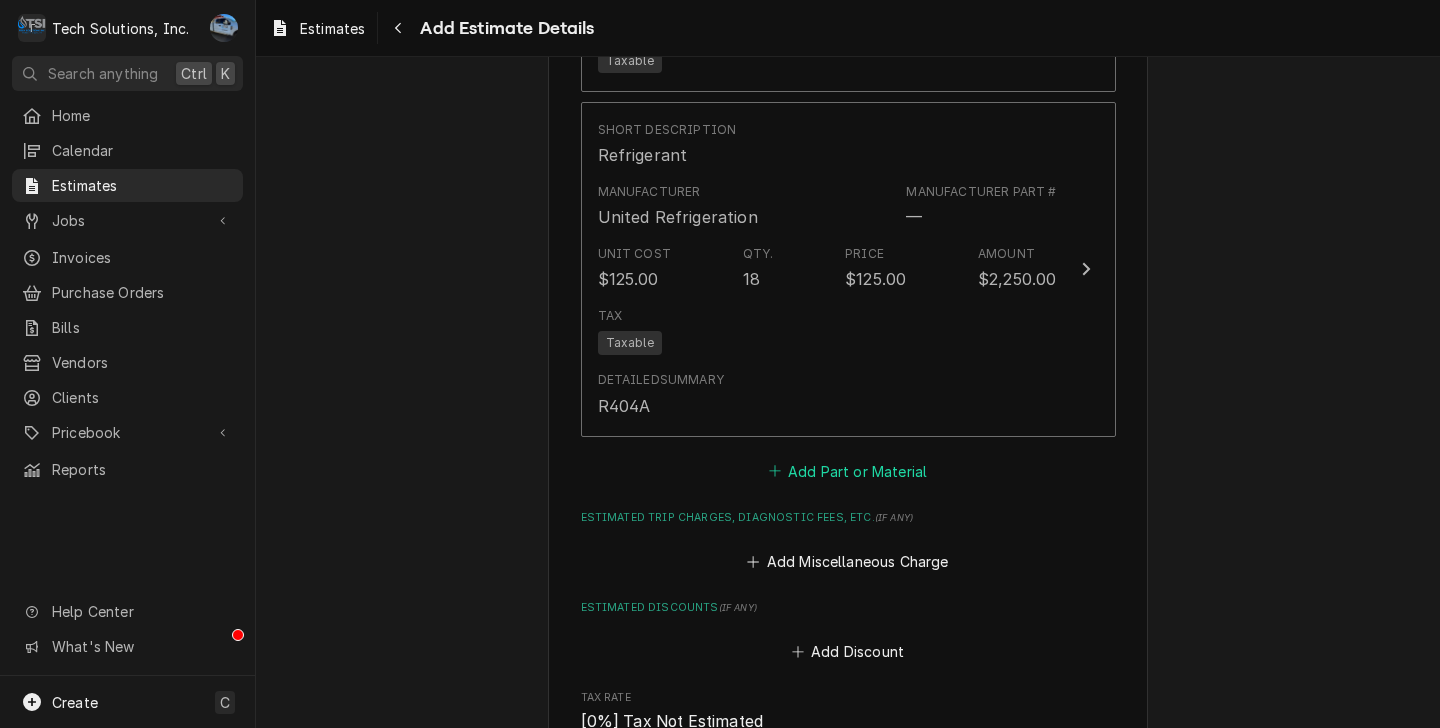 click on "Add Part or Material" at bounding box center (847, 471) 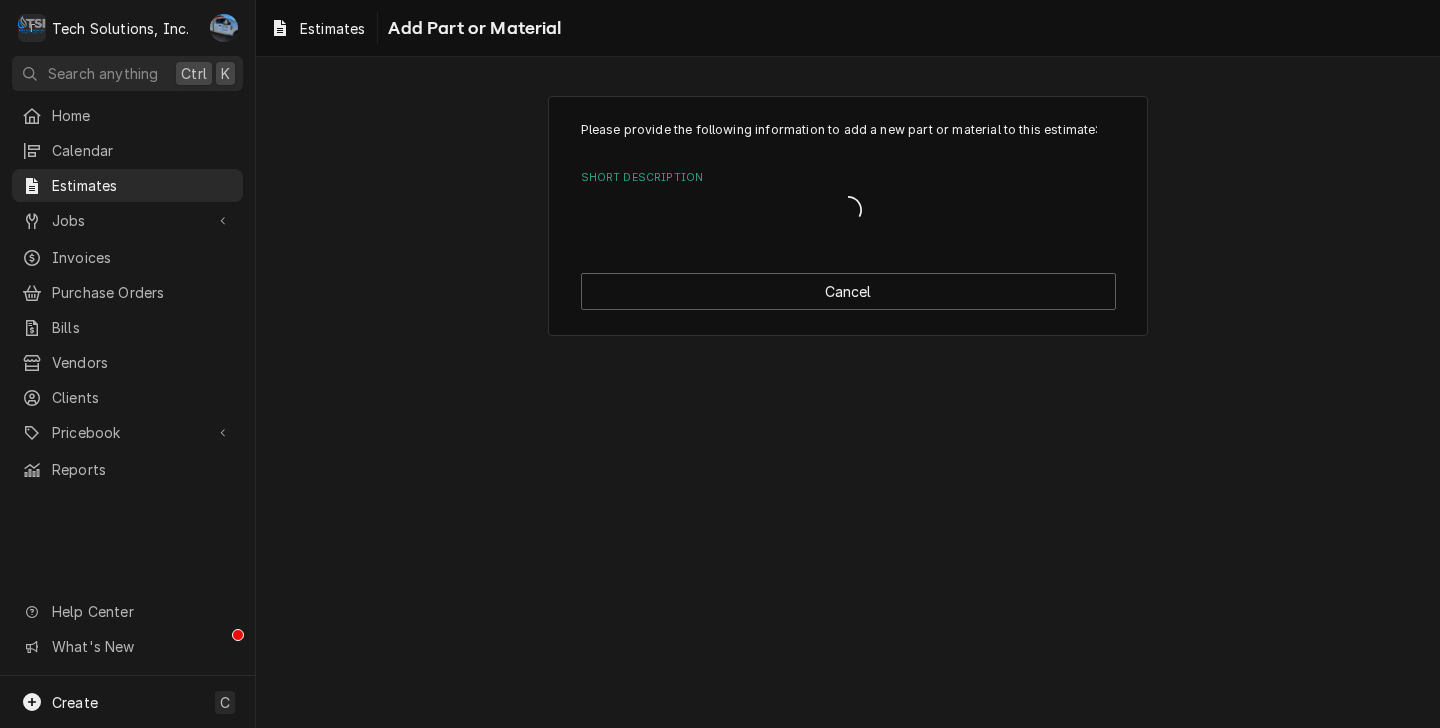 scroll, scrollTop: 0, scrollLeft: 0, axis: both 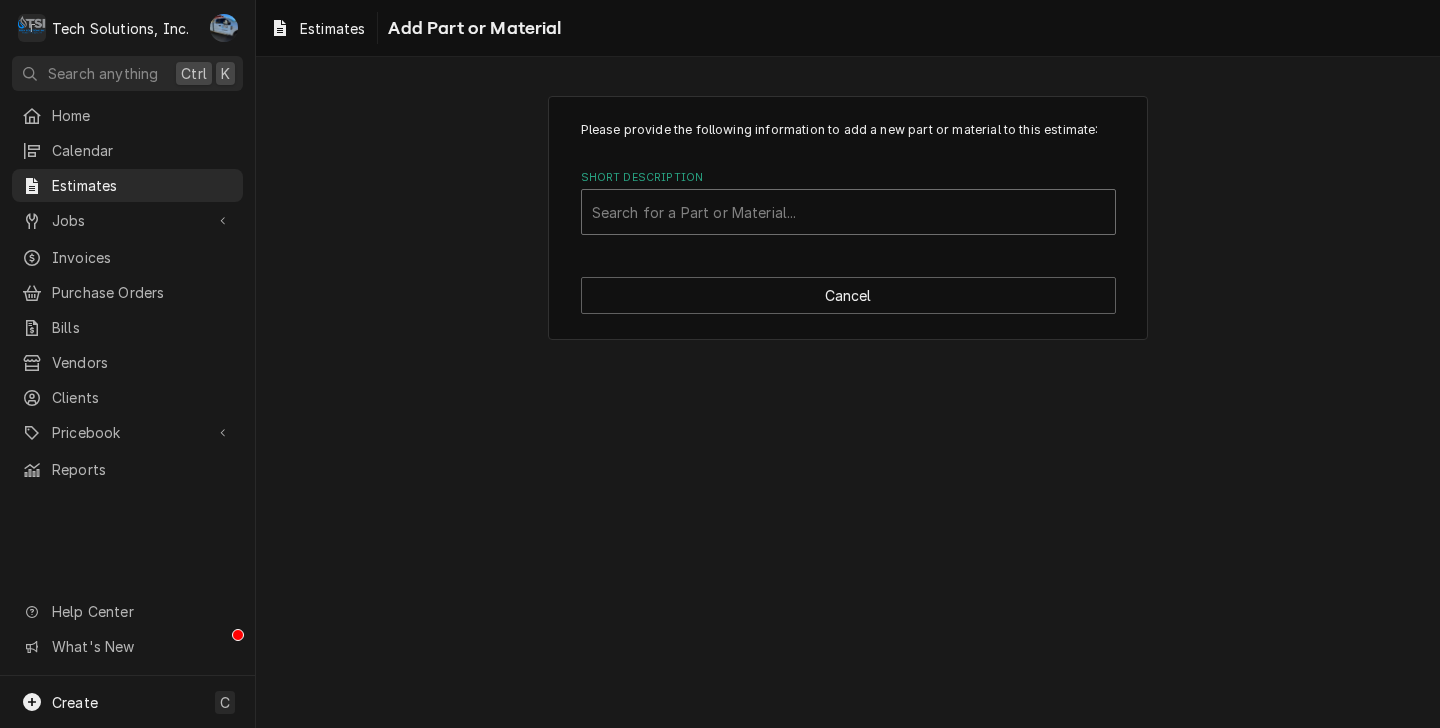 drag, startPoint x: 850, startPoint y: 205, endPoint x: 840, endPoint y: 204, distance: 10.049875 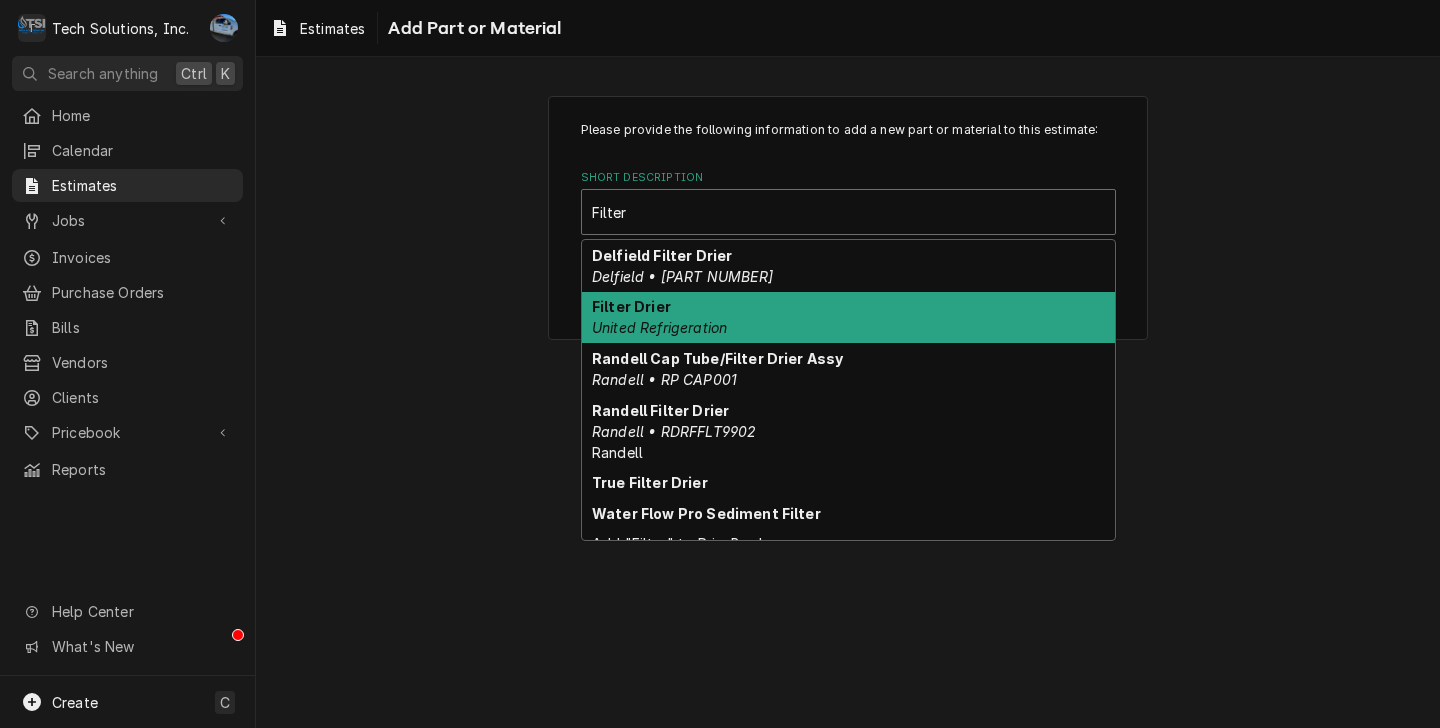 click on "Filter Drier" at bounding box center (631, 306) 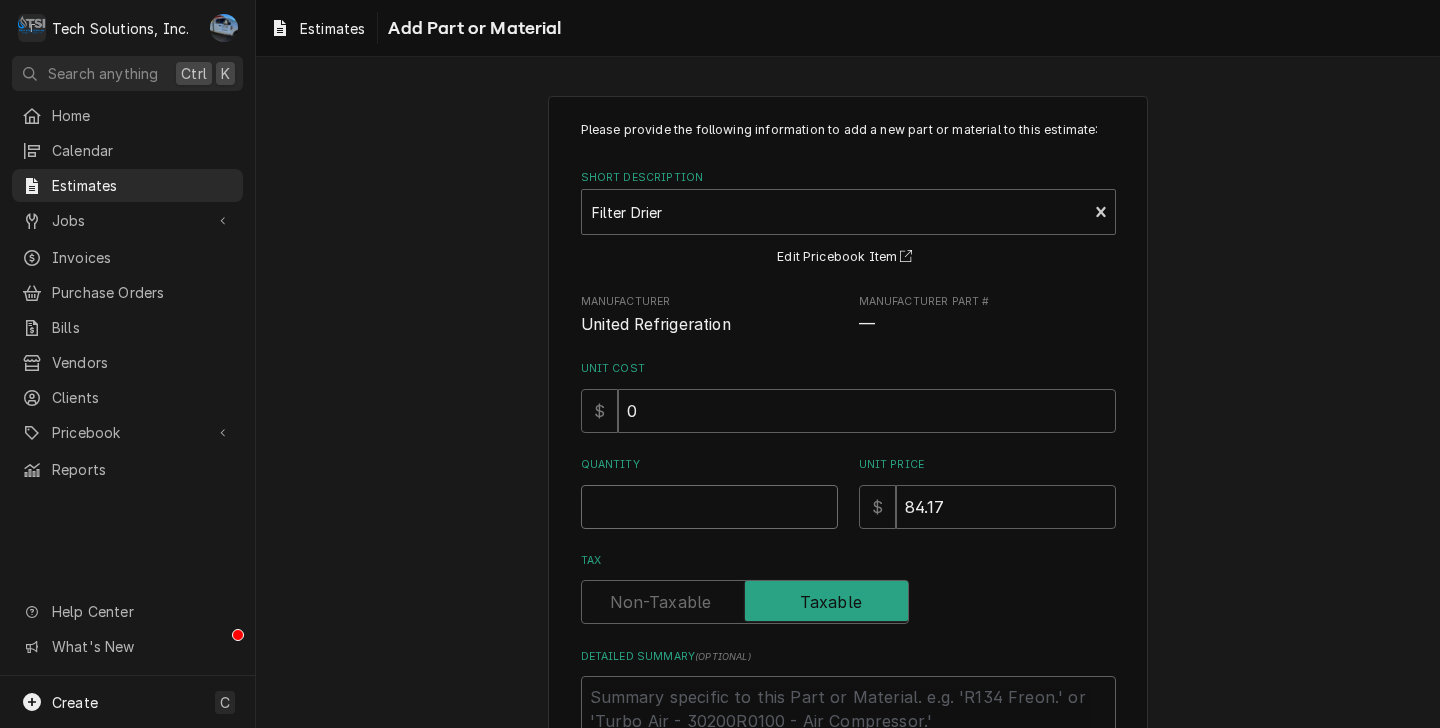 click on "Quantity" at bounding box center (709, 507) 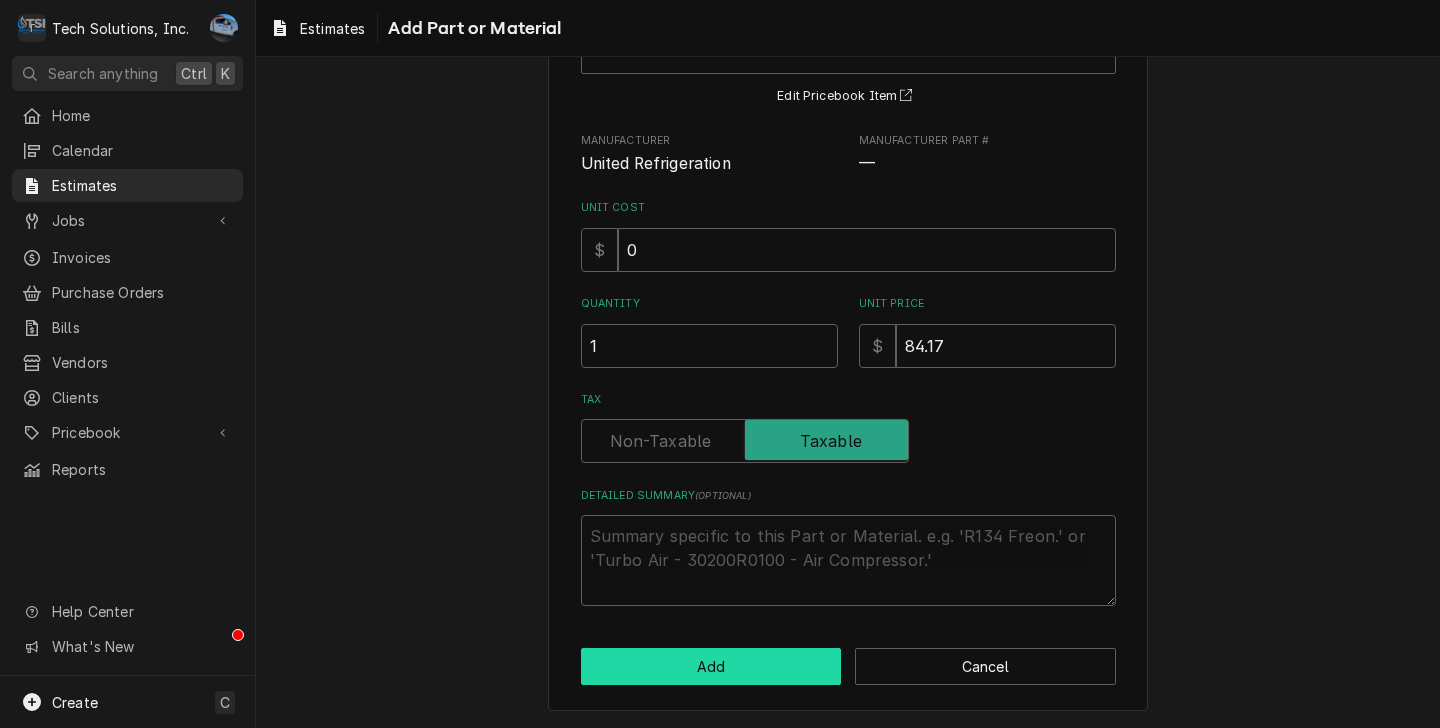 click on "Add" at bounding box center (711, 666) 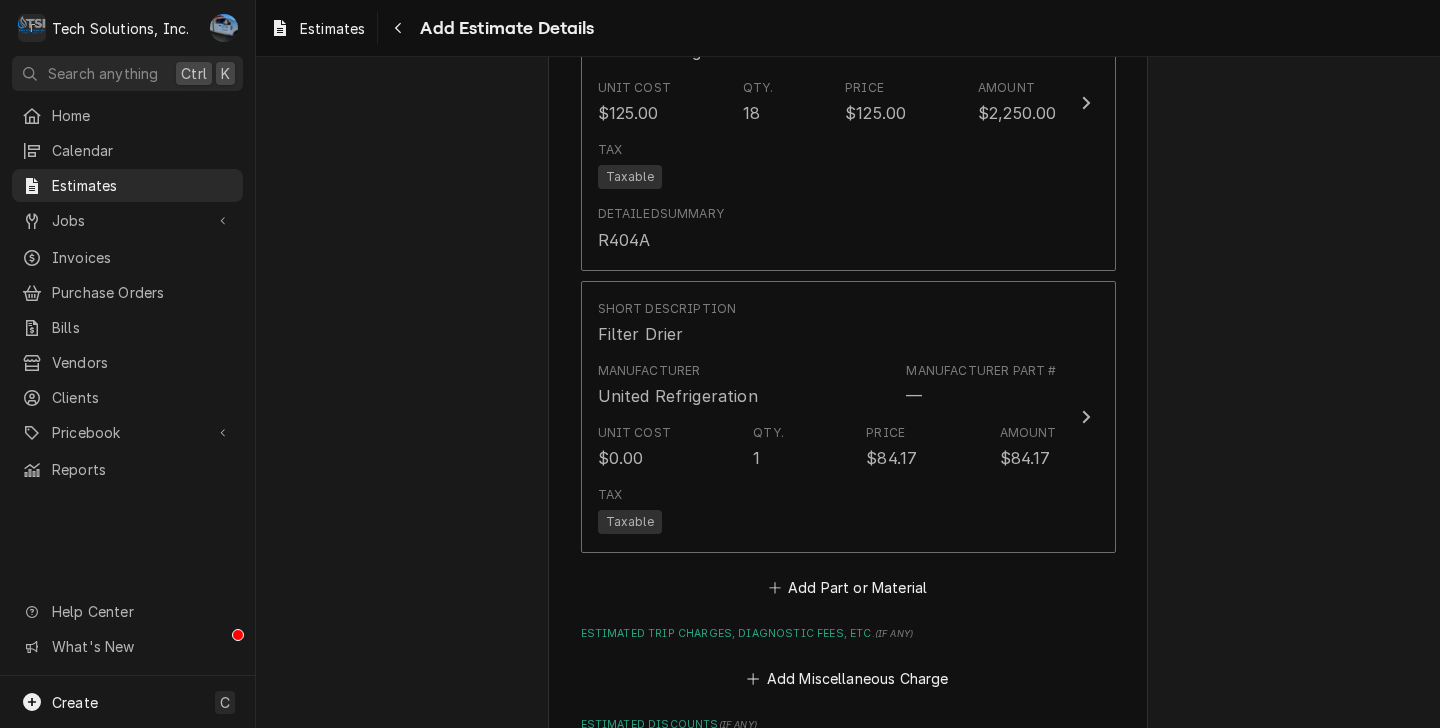 scroll, scrollTop: 3451, scrollLeft: 0, axis: vertical 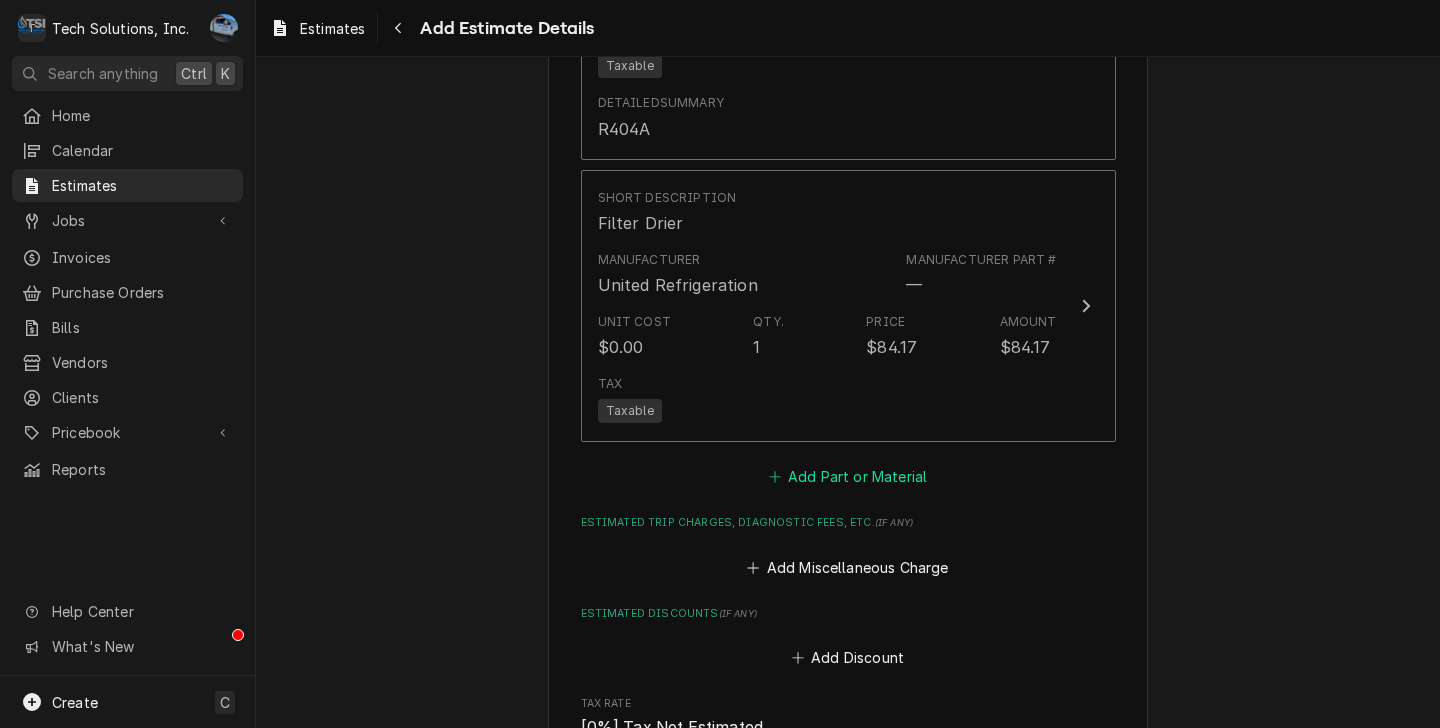 click on "Add Part or Material" at bounding box center [847, 477] 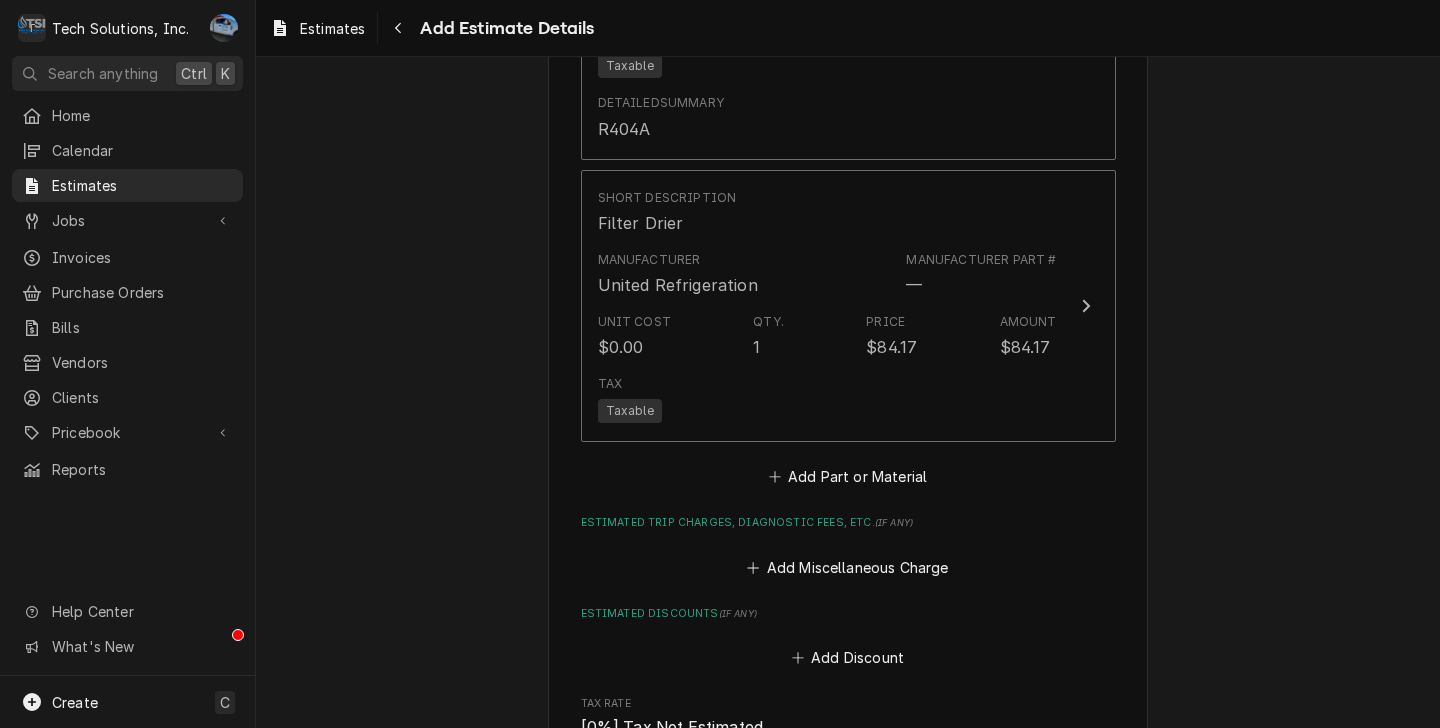 scroll, scrollTop: 0, scrollLeft: 0, axis: both 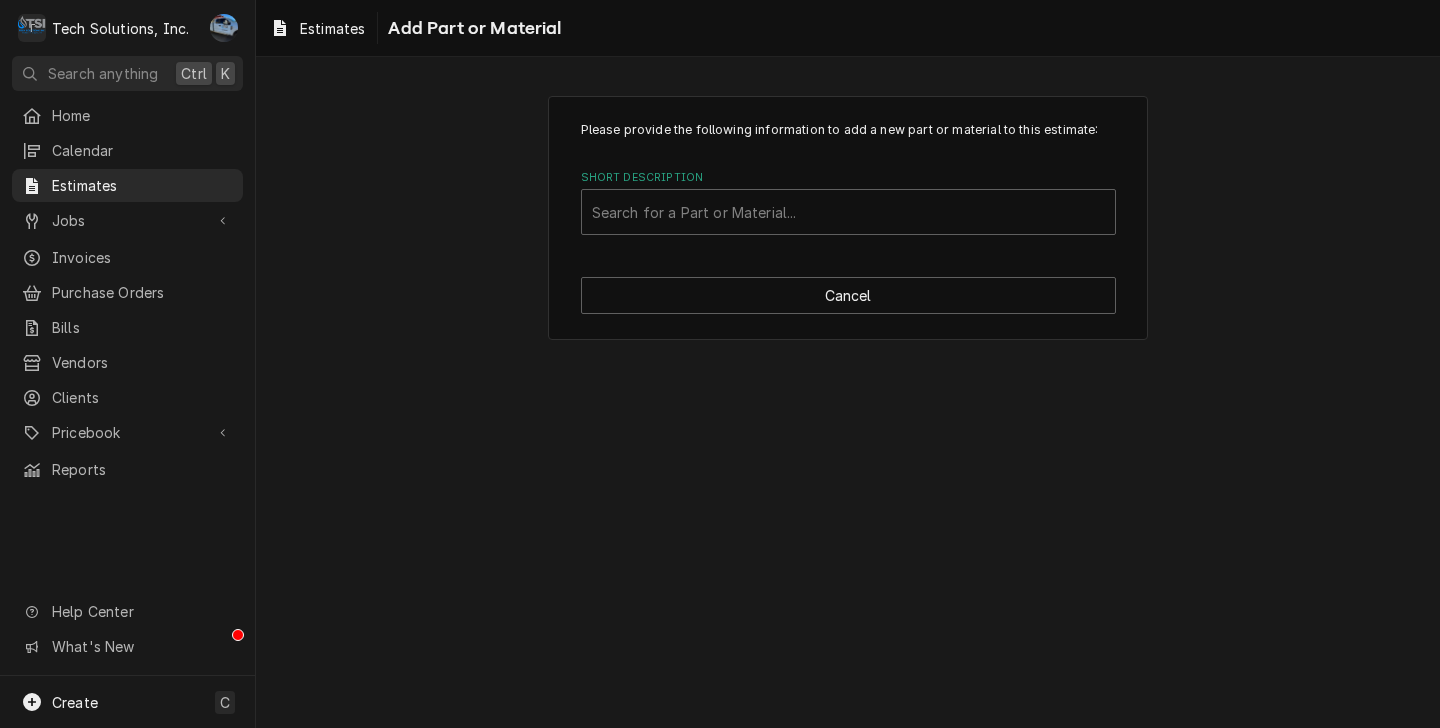click on "Short Description" at bounding box center [848, 178] 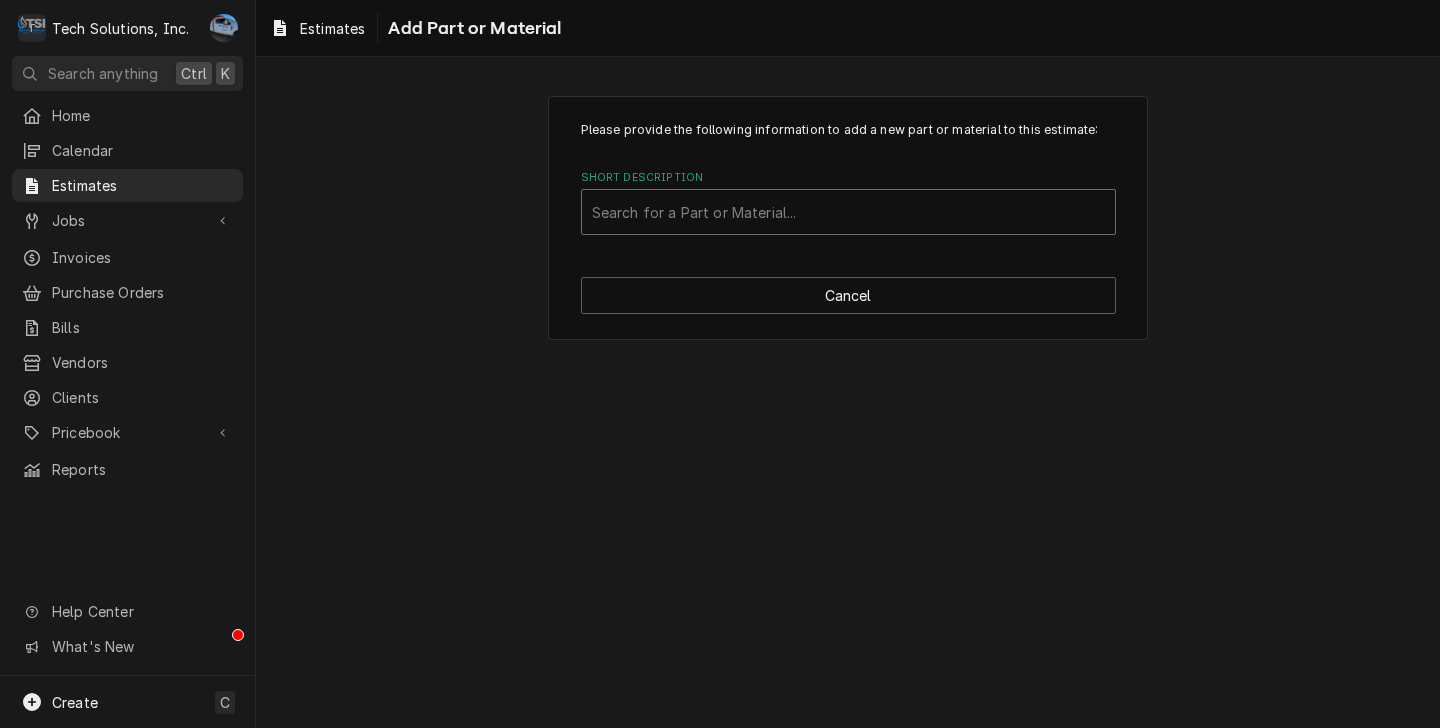 click at bounding box center [848, 212] 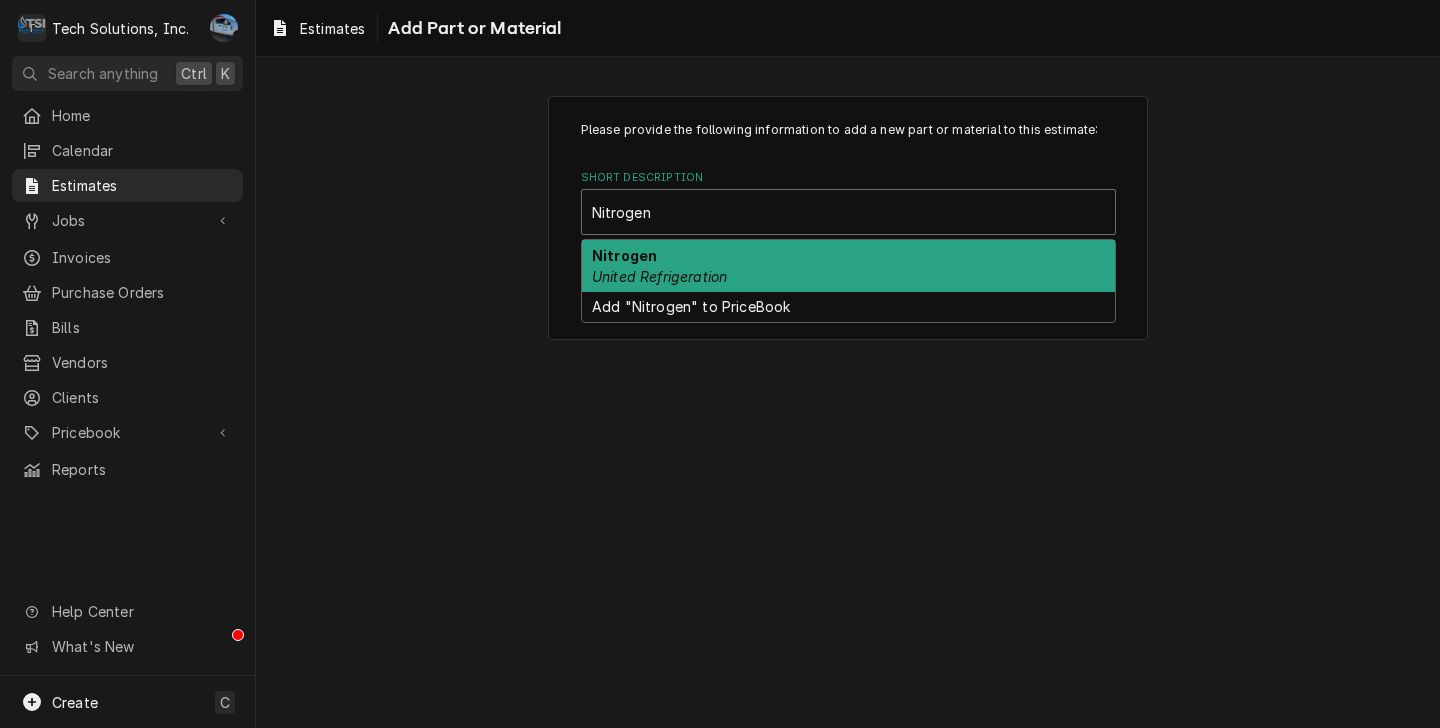click on "Nitrogen United Refrigeration" at bounding box center (848, 266) 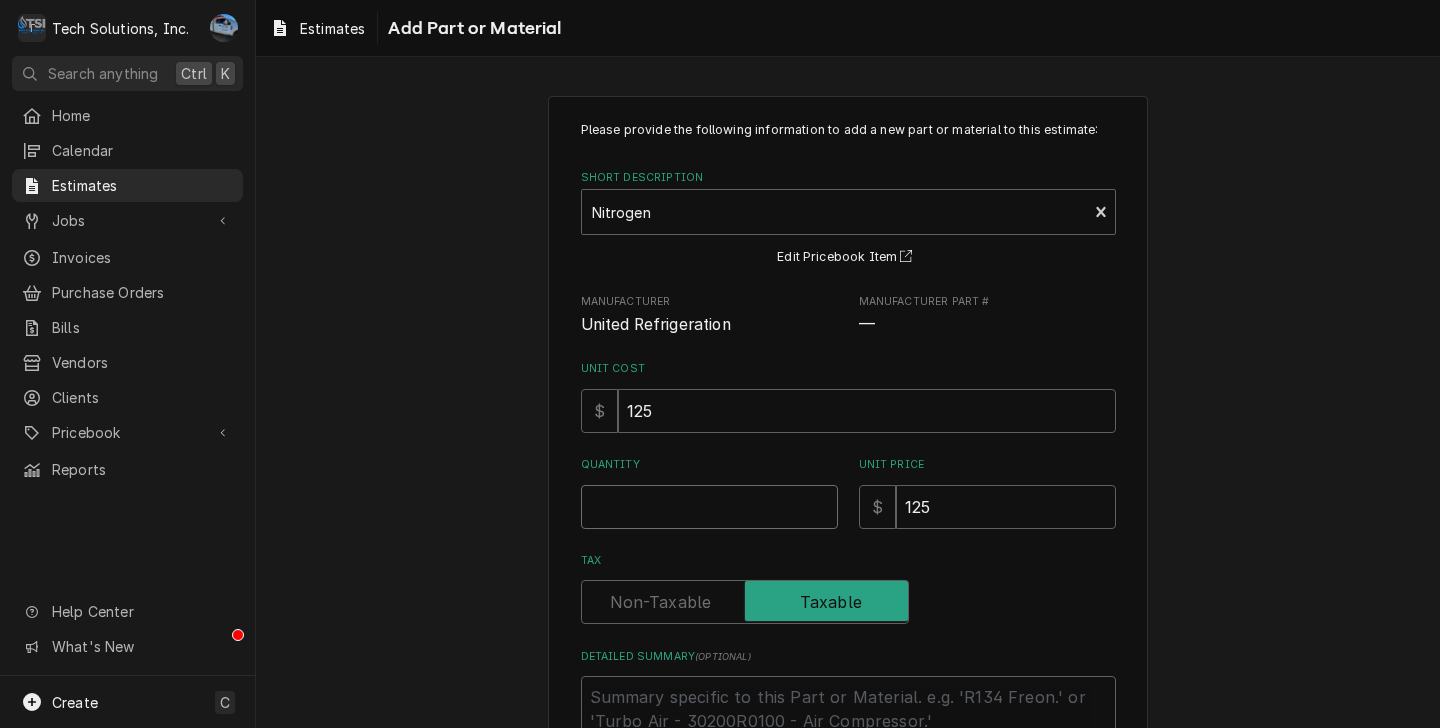 click on "Quantity" at bounding box center [709, 507] 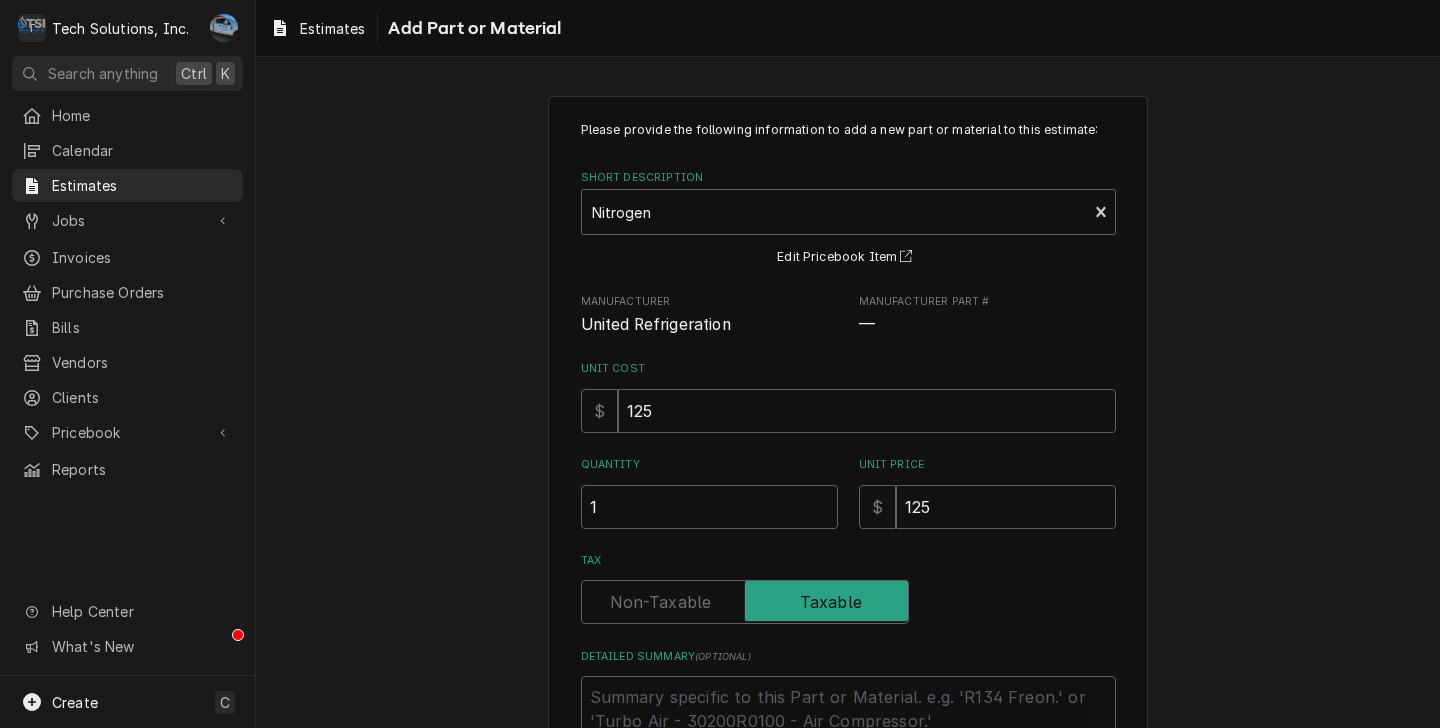 click on "Please provide the following information to add a new part or material to this estimate: Short Description Nitrogen United Refrigeration Edit Pricebook Item    Manufacturer United Refrigeration Manufacturer Part # — Unit Cost $ 125 Quantity 1 Unit Price $ 125 Tax Detailed Summary  ( optional ) Add Cancel" at bounding box center (848, 483) 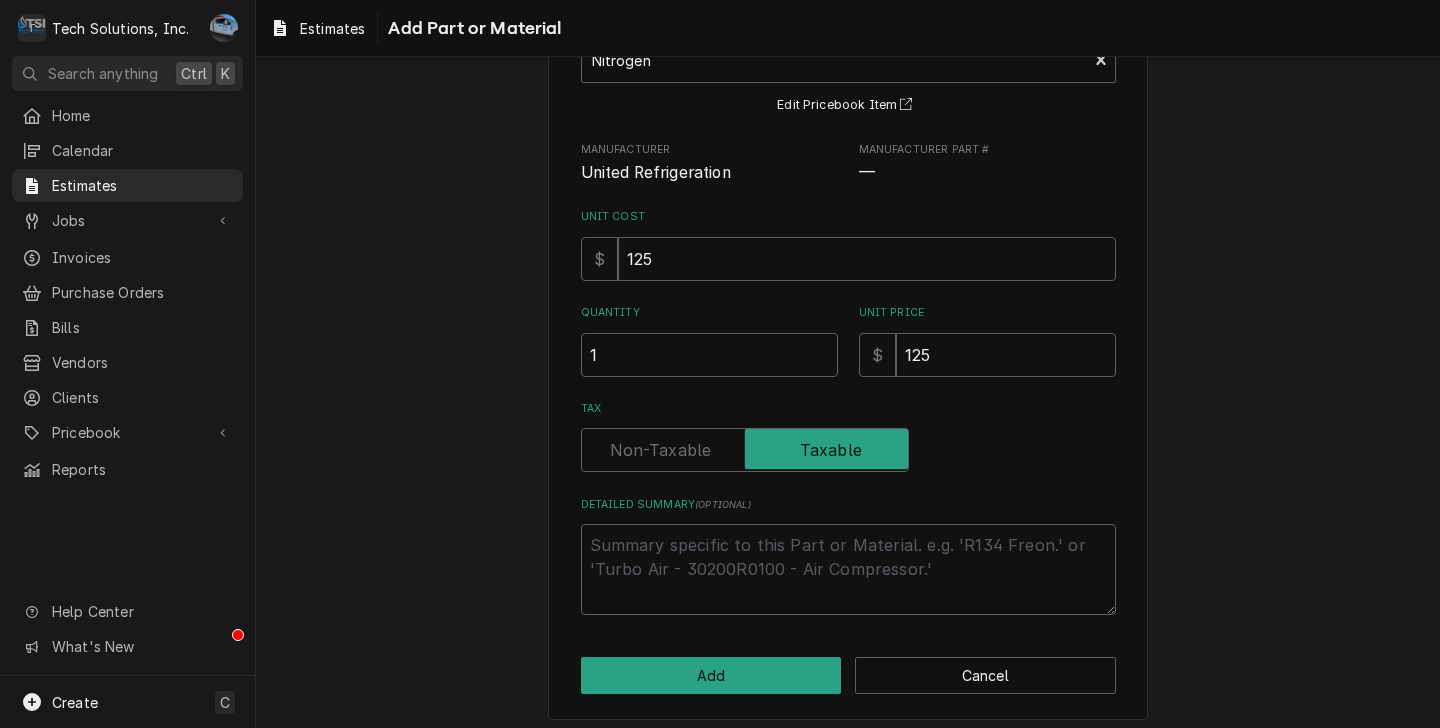 scroll, scrollTop: 163, scrollLeft: 0, axis: vertical 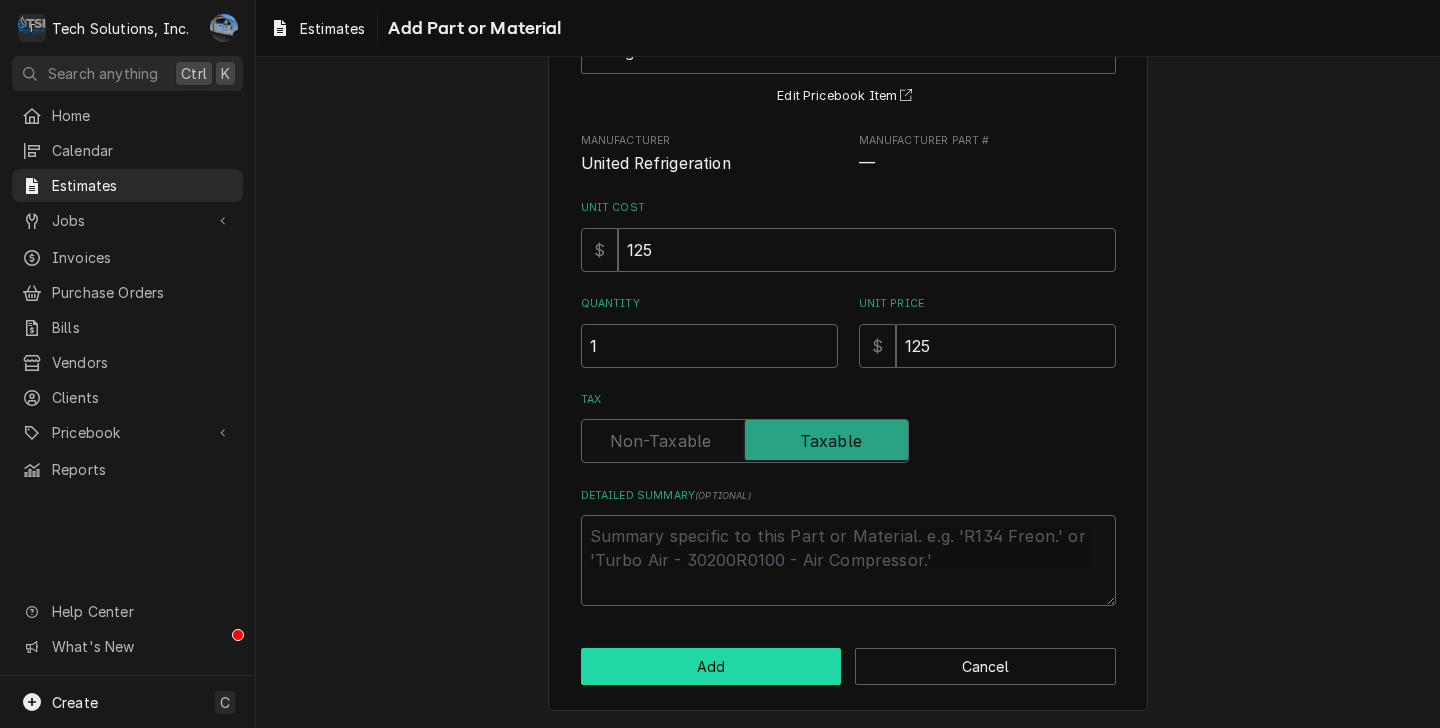 click on "Add" at bounding box center (711, 666) 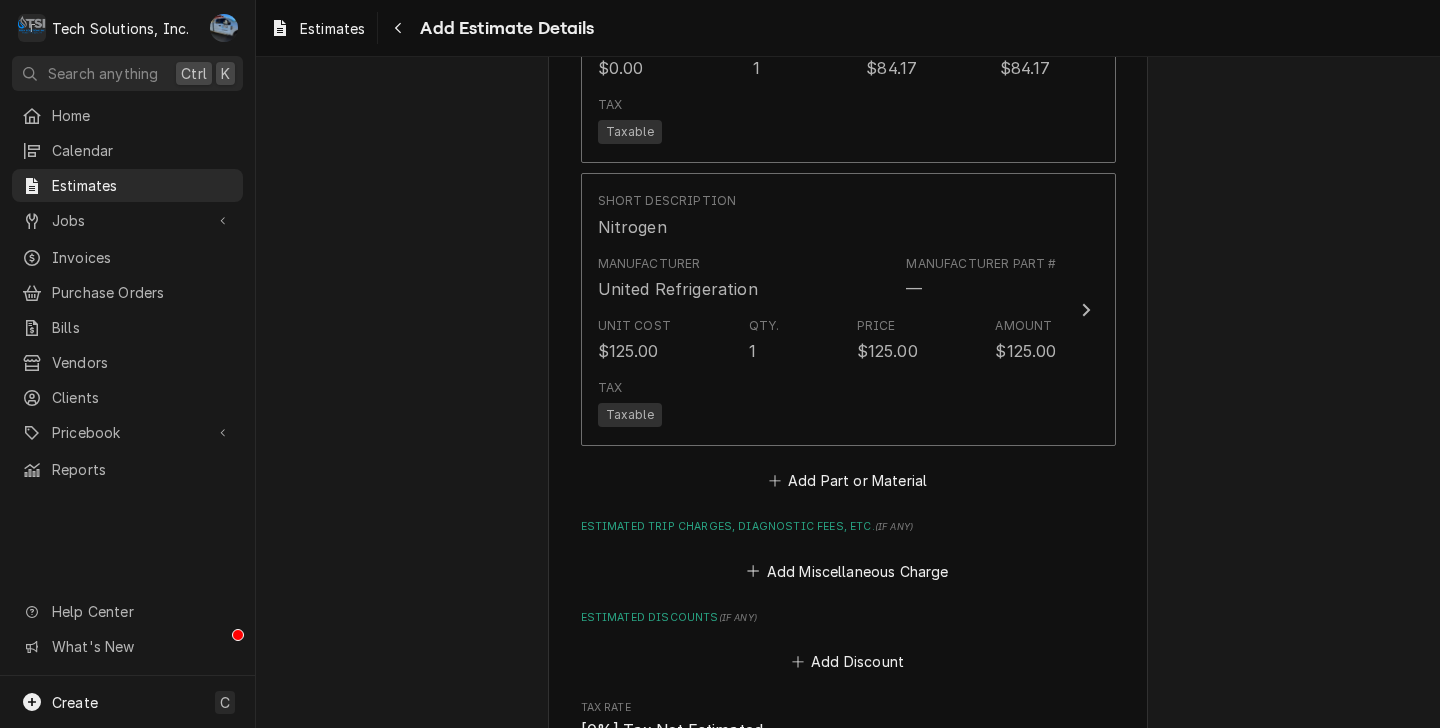 scroll, scrollTop: 3828, scrollLeft: 0, axis: vertical 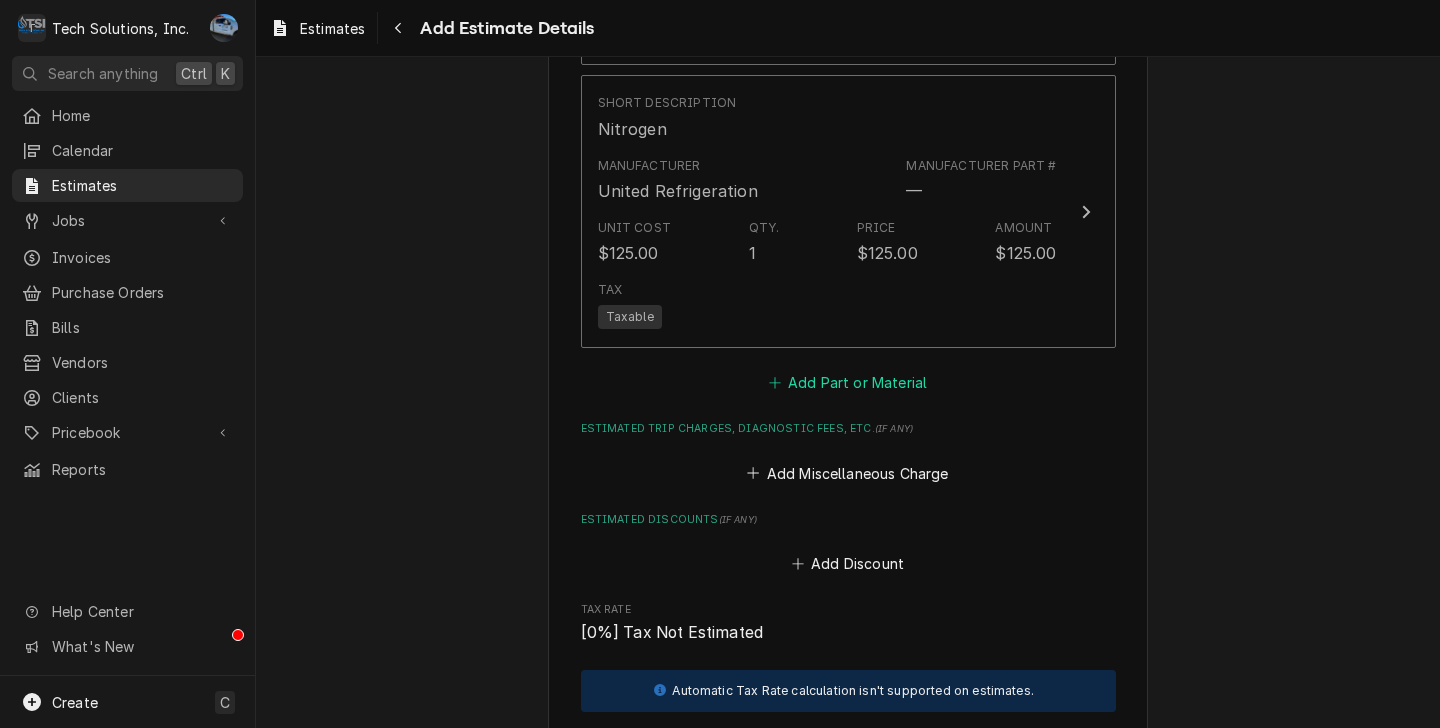 click on "Add Part or Material" at bounding box center [847, 383] 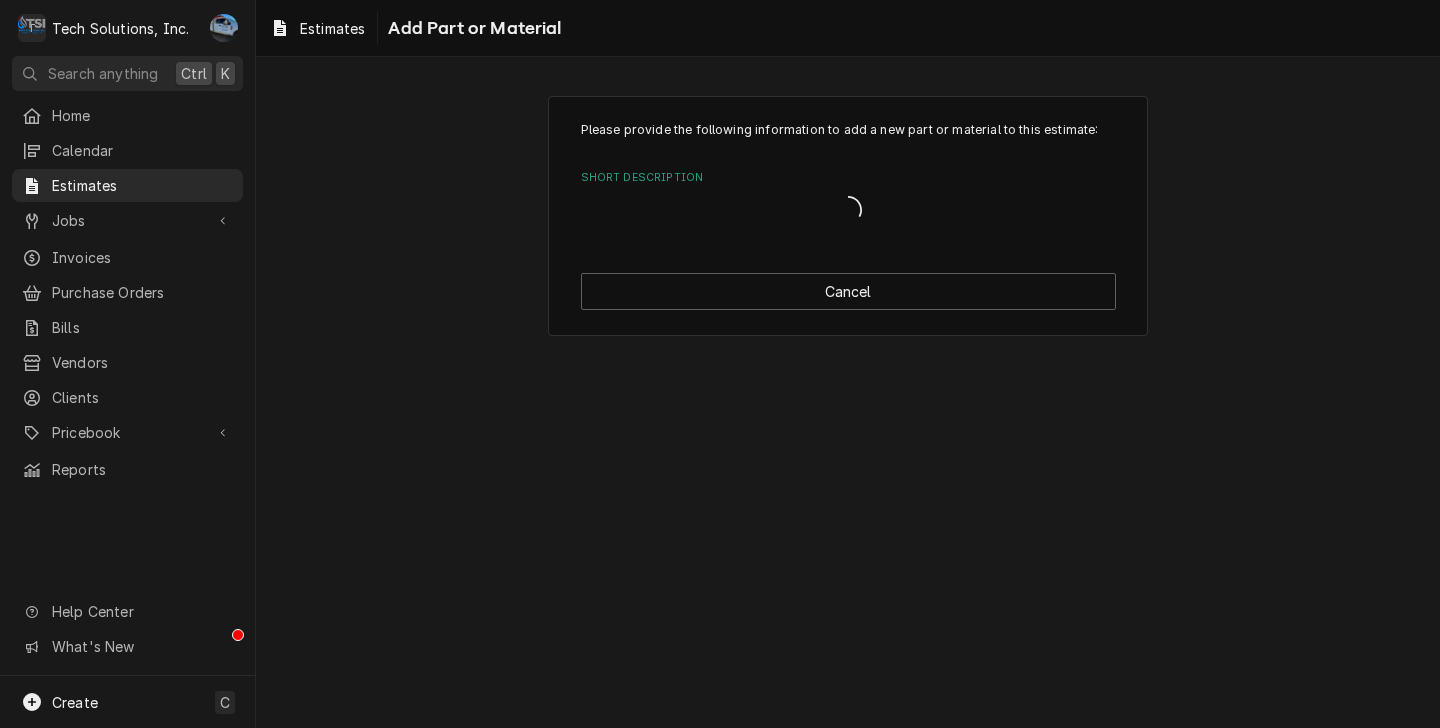 scroll, scrollTop: 0, scrollLeft: 0, axis: both 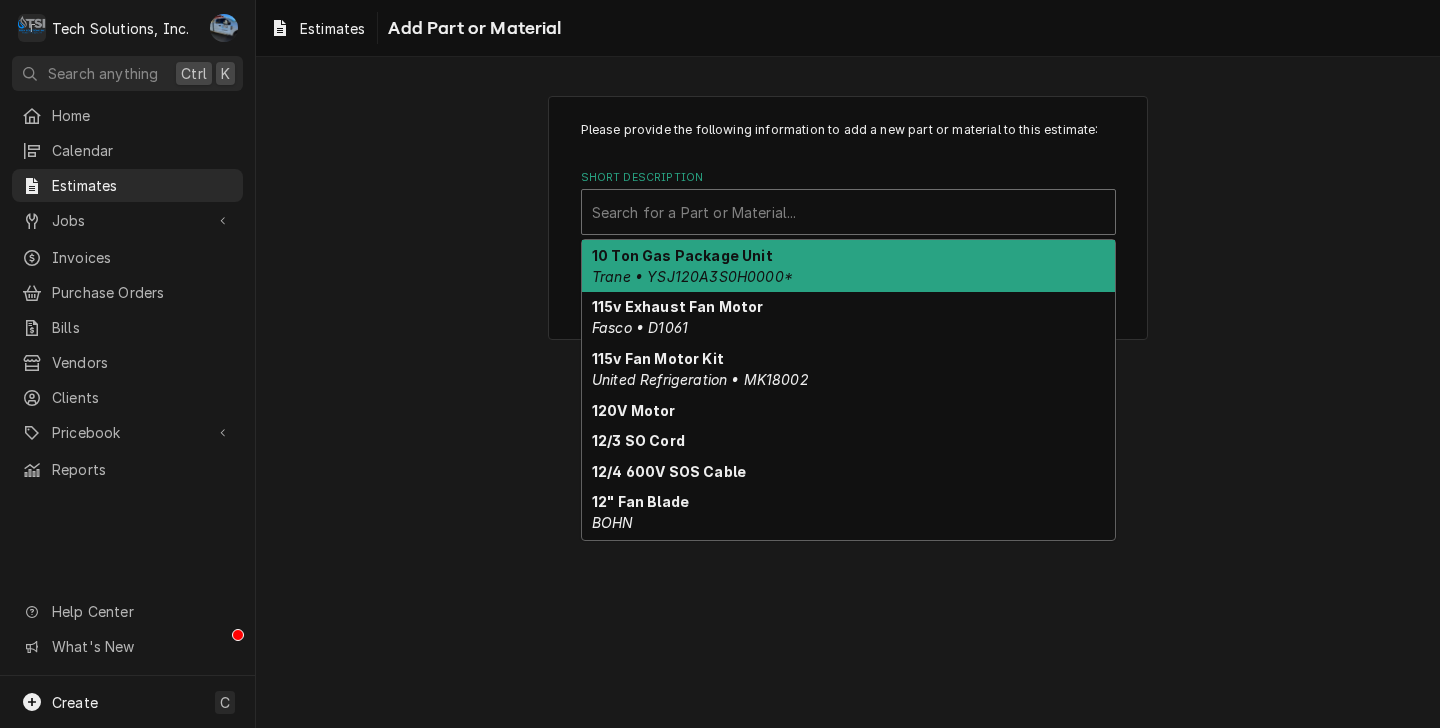 click on "Search for a Part or Material..." at bounding box center (848, 212) 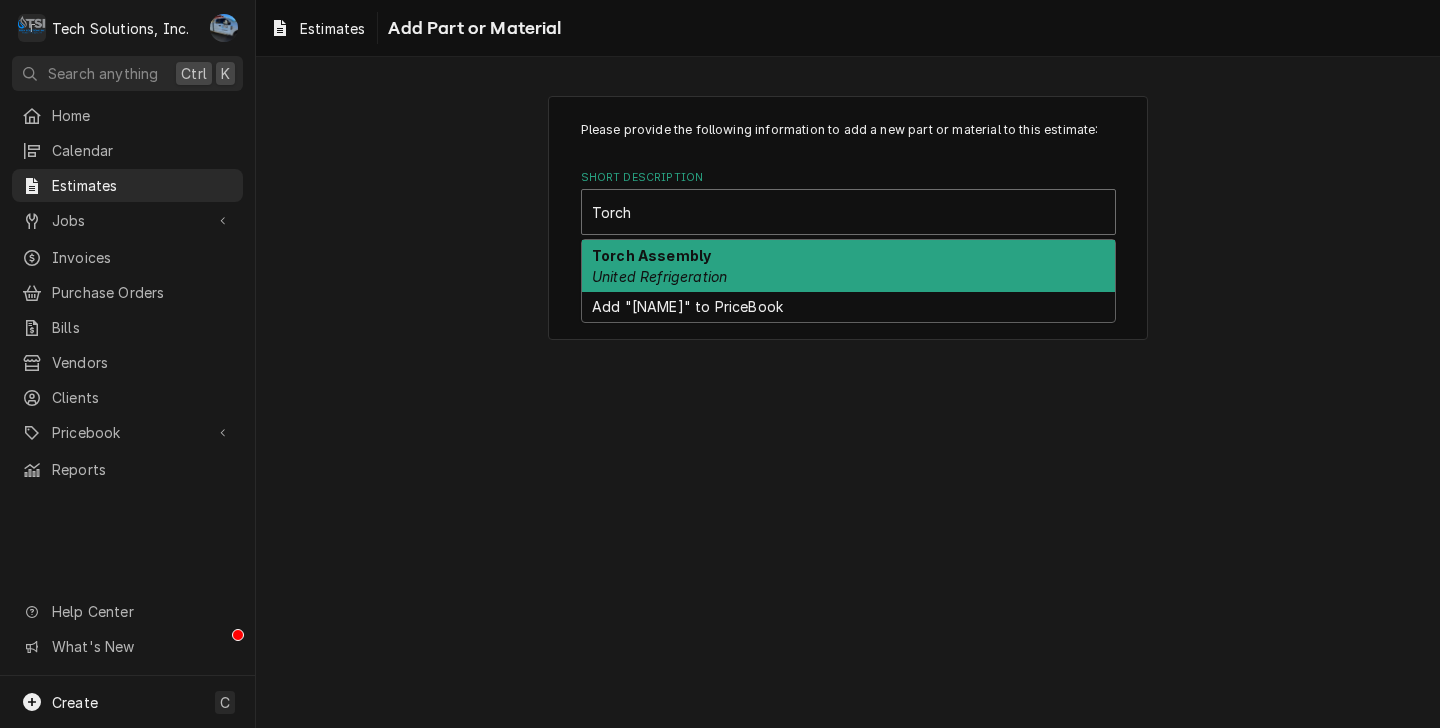 drag, startPoint x: 653, startPoint y: 271, endPoint x: 692, endPoint y: 308, distance: 53.75872 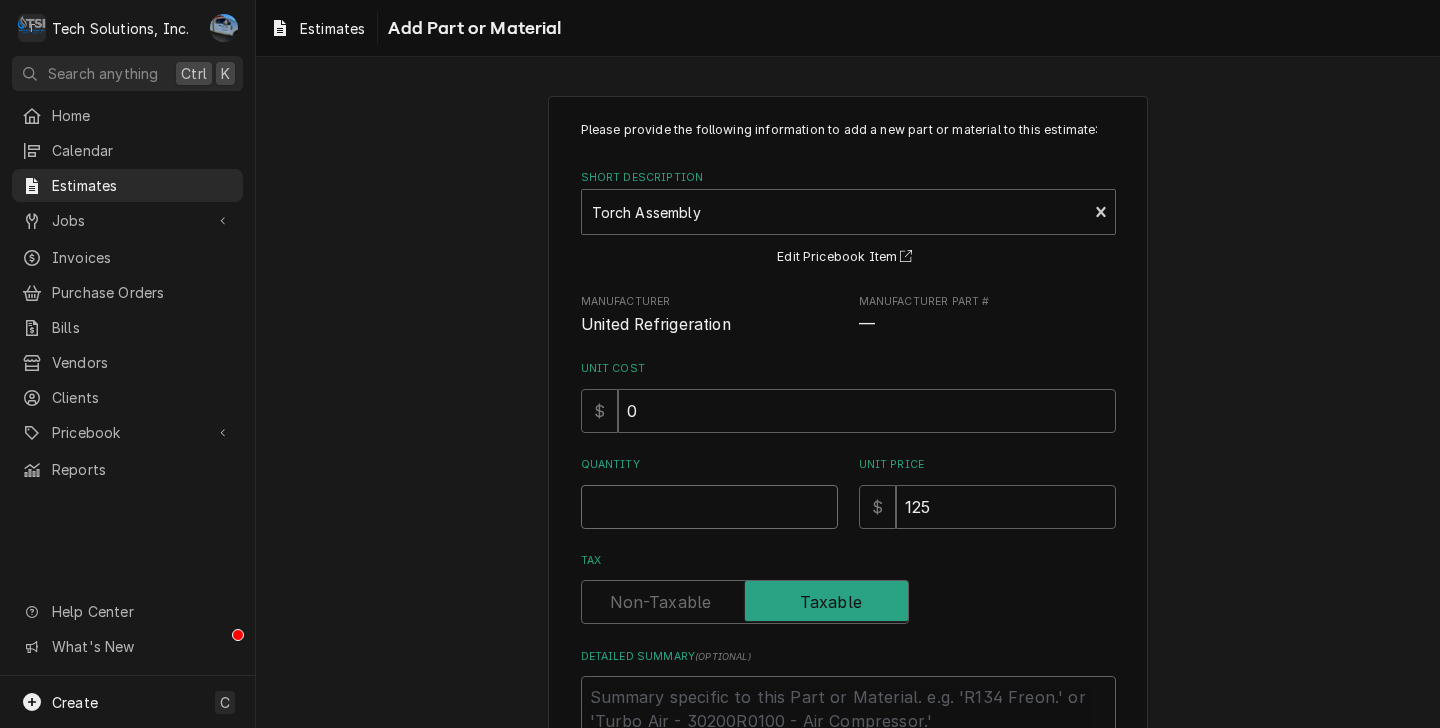click on "Quantity" at bounding box center (709, 507) 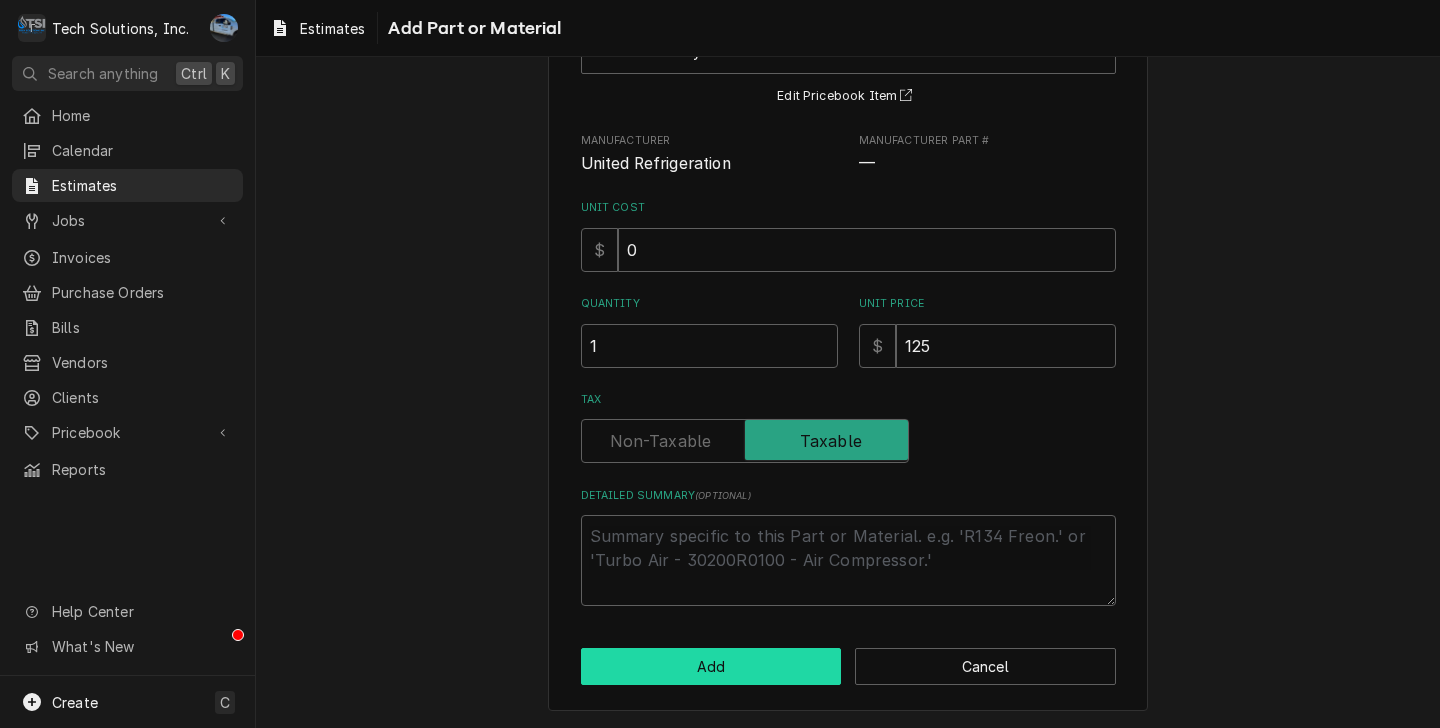click on "Add" at bounding box center [711, 666] 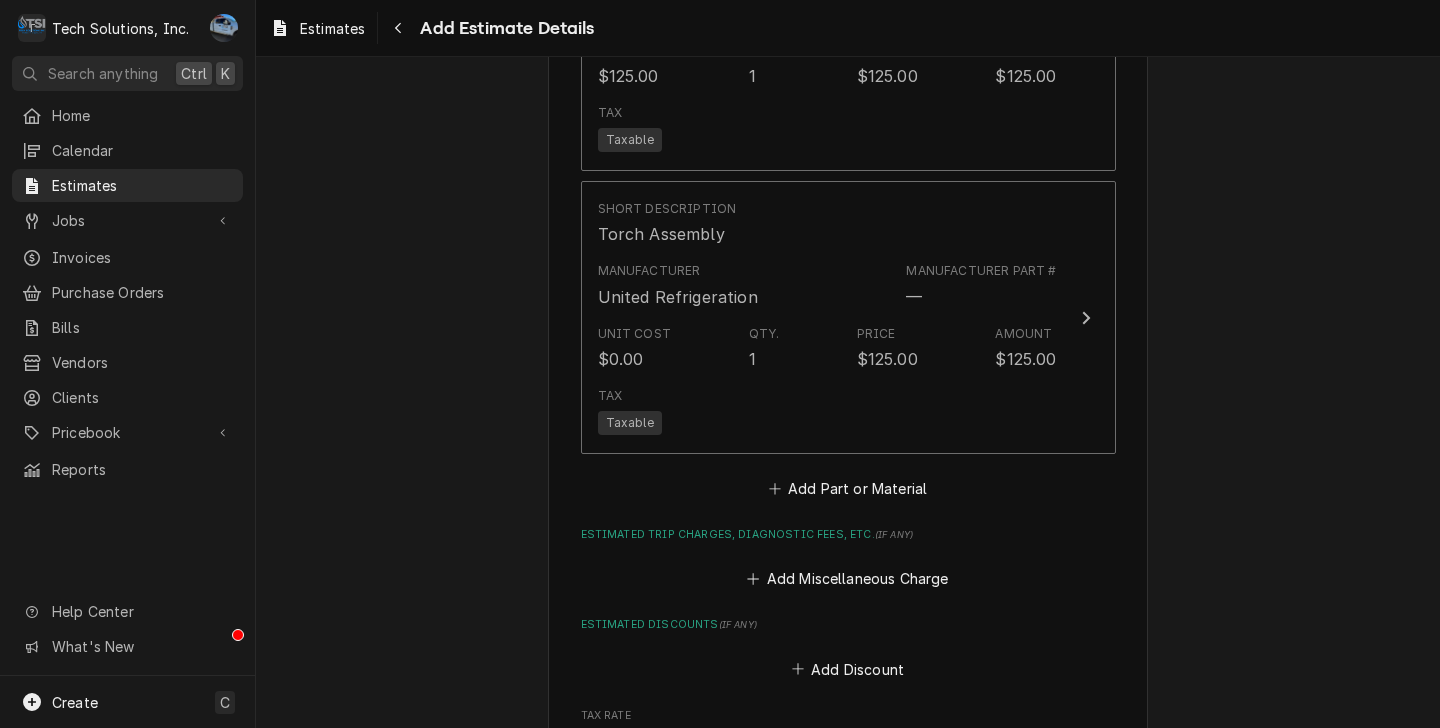 scroll, scrollTop: 4205, scrollLeft: 0, axis: vertical 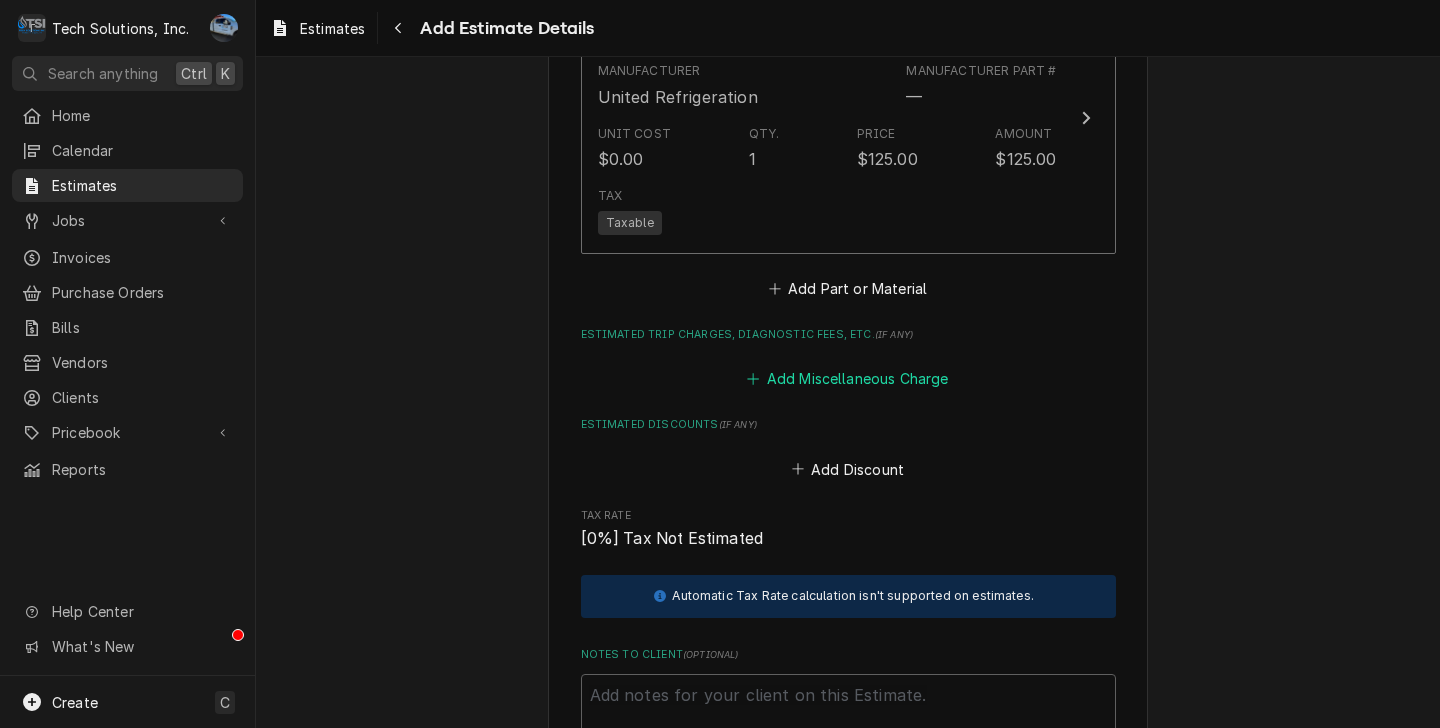 click on "Add Miscellaneous Charge" at bounding box center [848, 379] 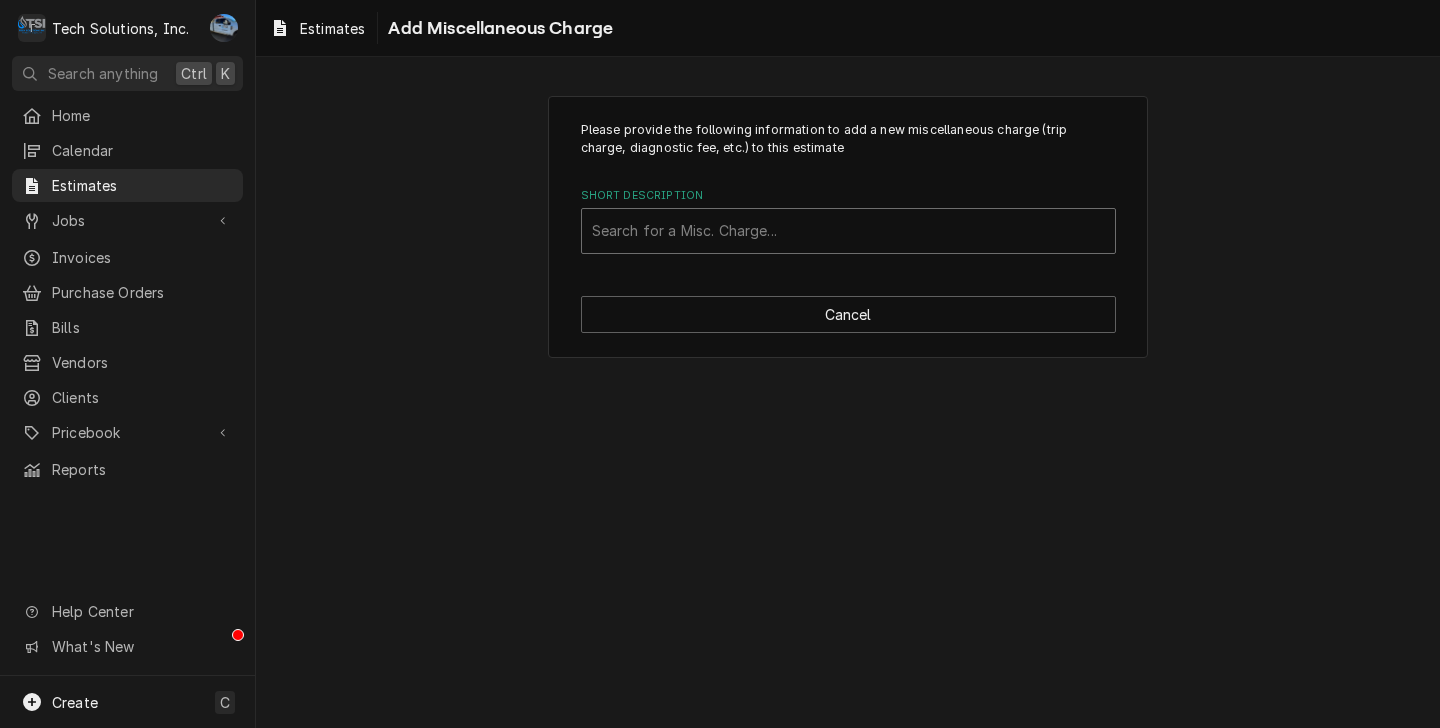 click at bounding box center [848, 231] 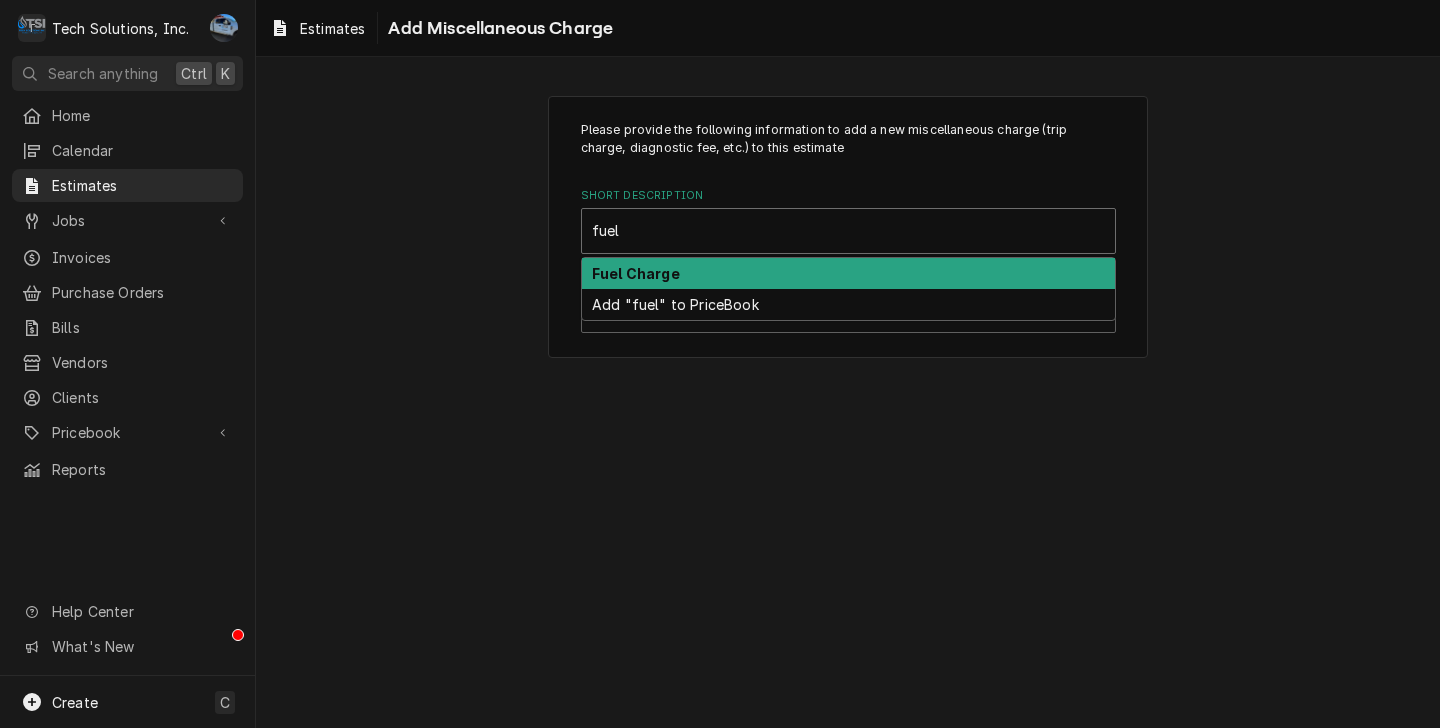 click on "Fuel Charge" at bounding box center [848, 273] 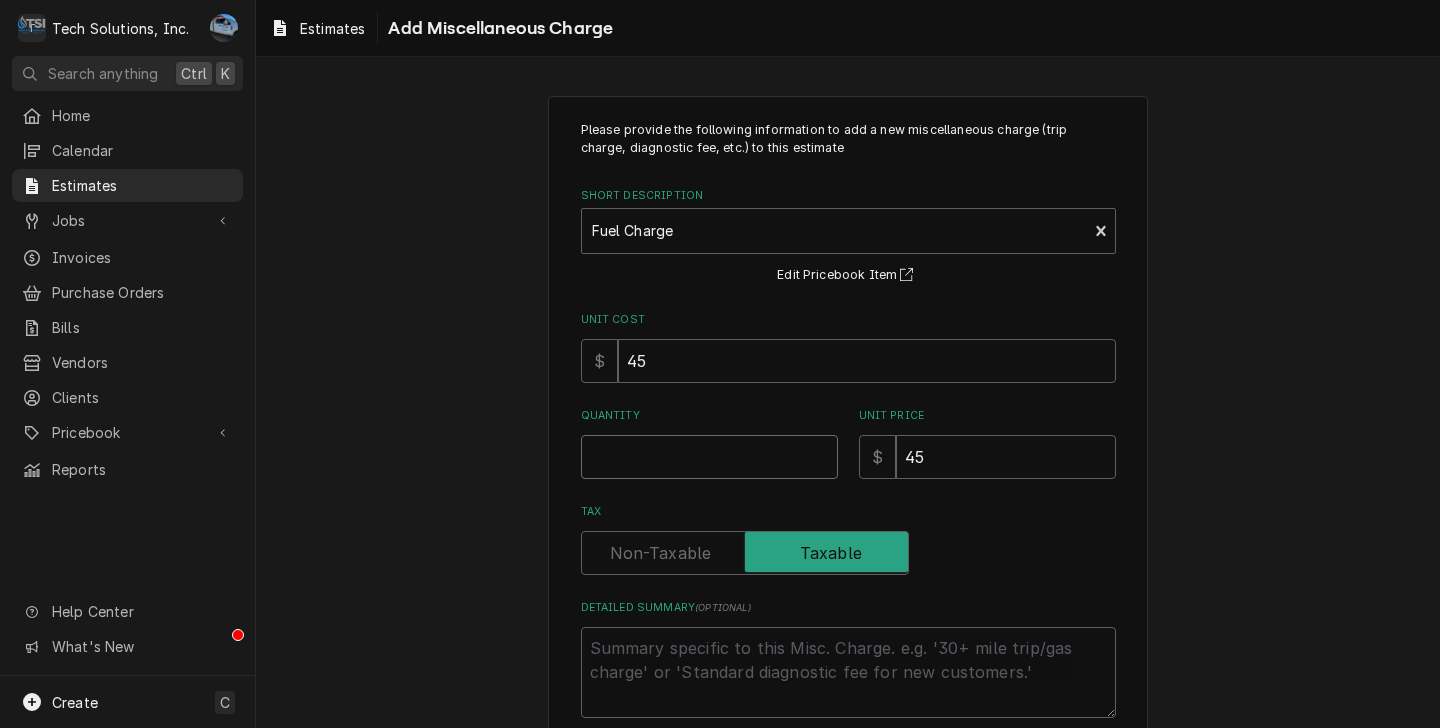 click on "Quantity" at bounding box center (709, 457) 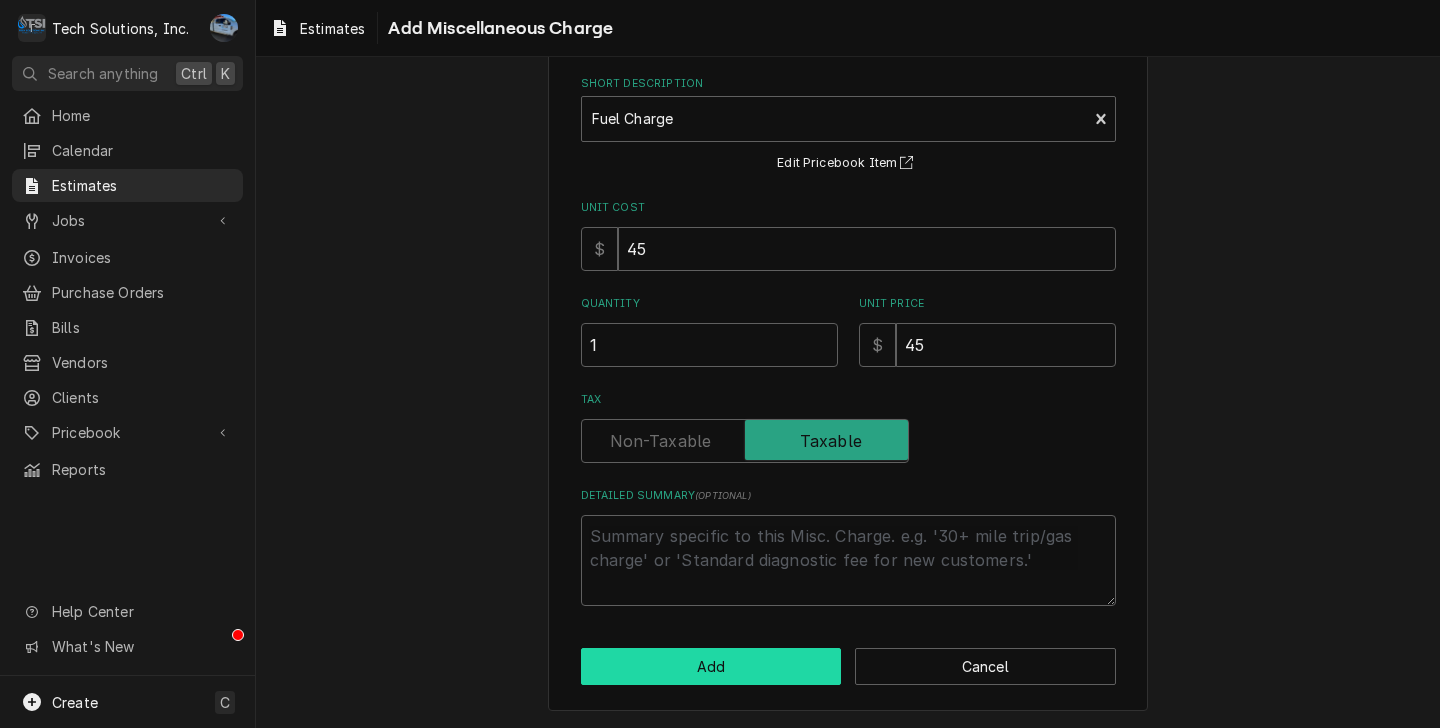 click on "Add" at bounding box center (711, 666) 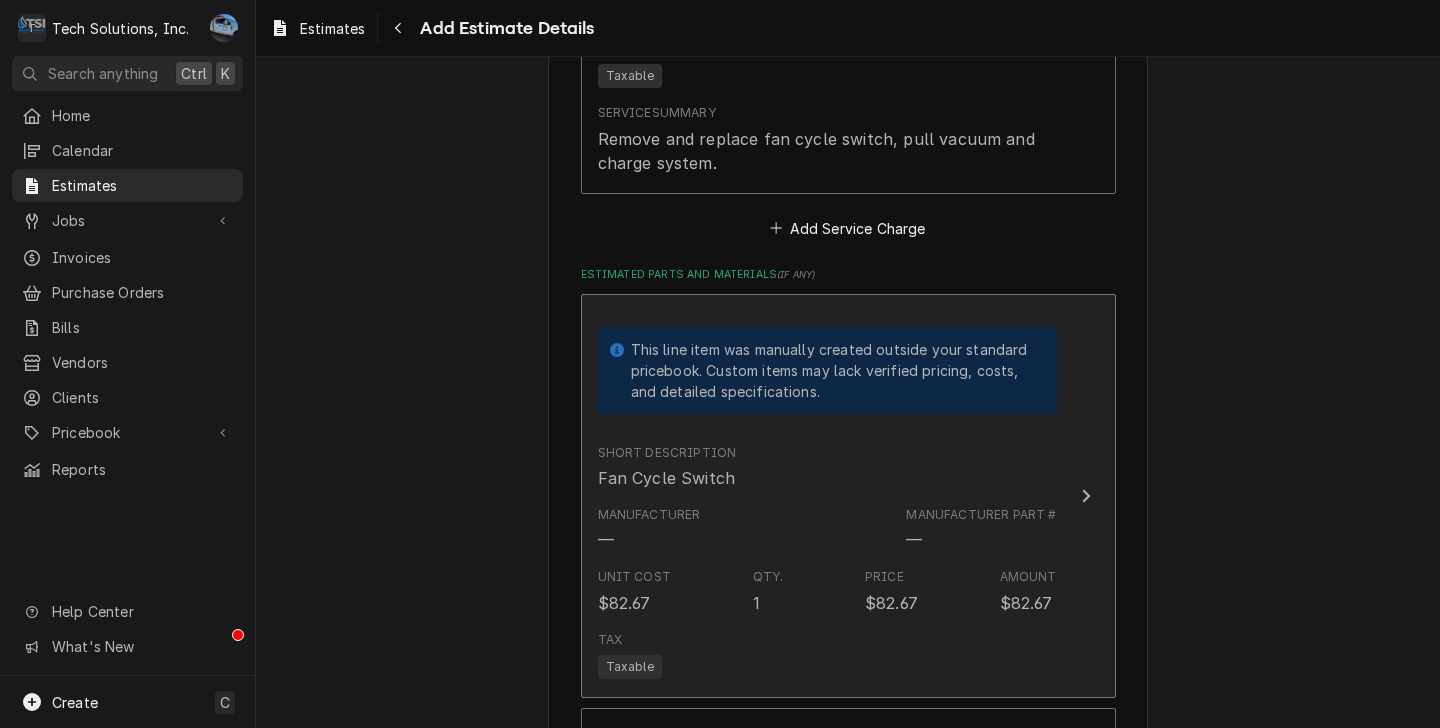 scroll, scrollTop: 2527, scrollLeft: 0, axis: vertical 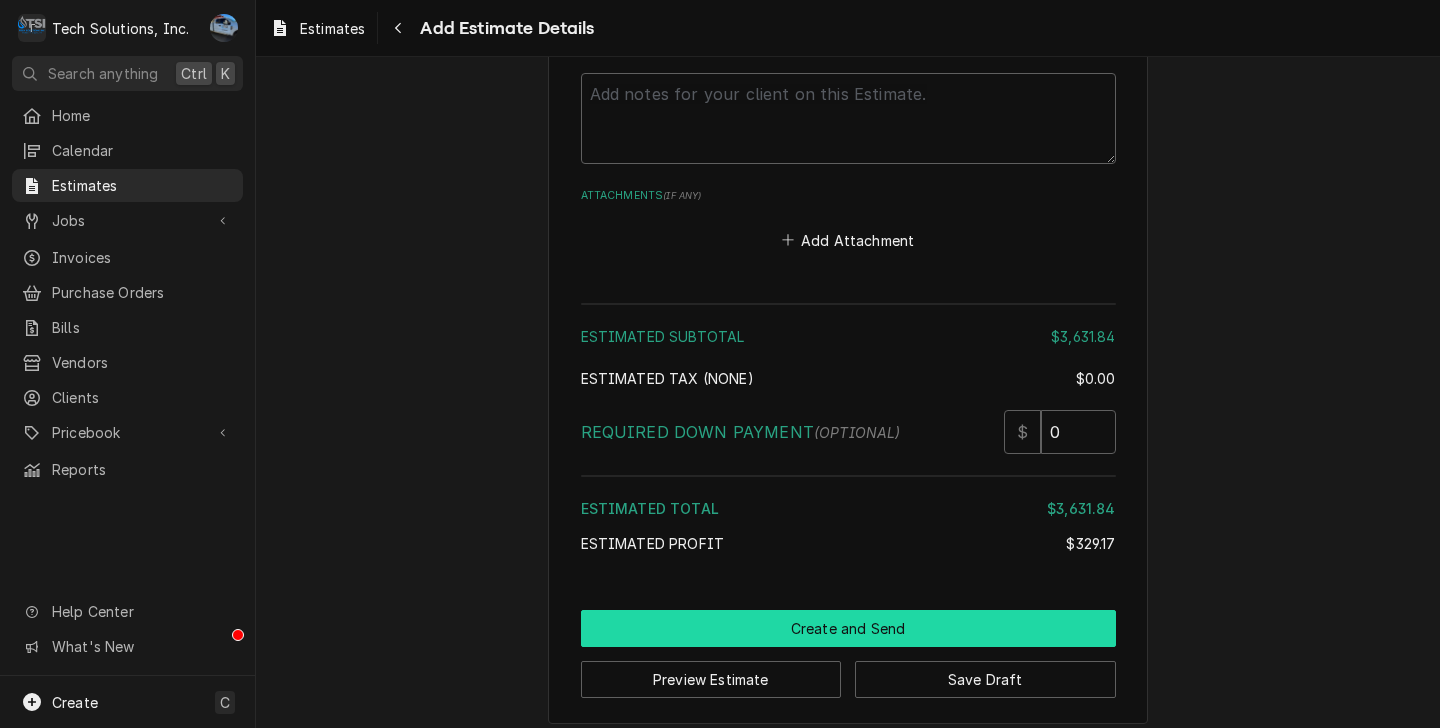 click on "Create and Send" at bounding box center [848, 628] 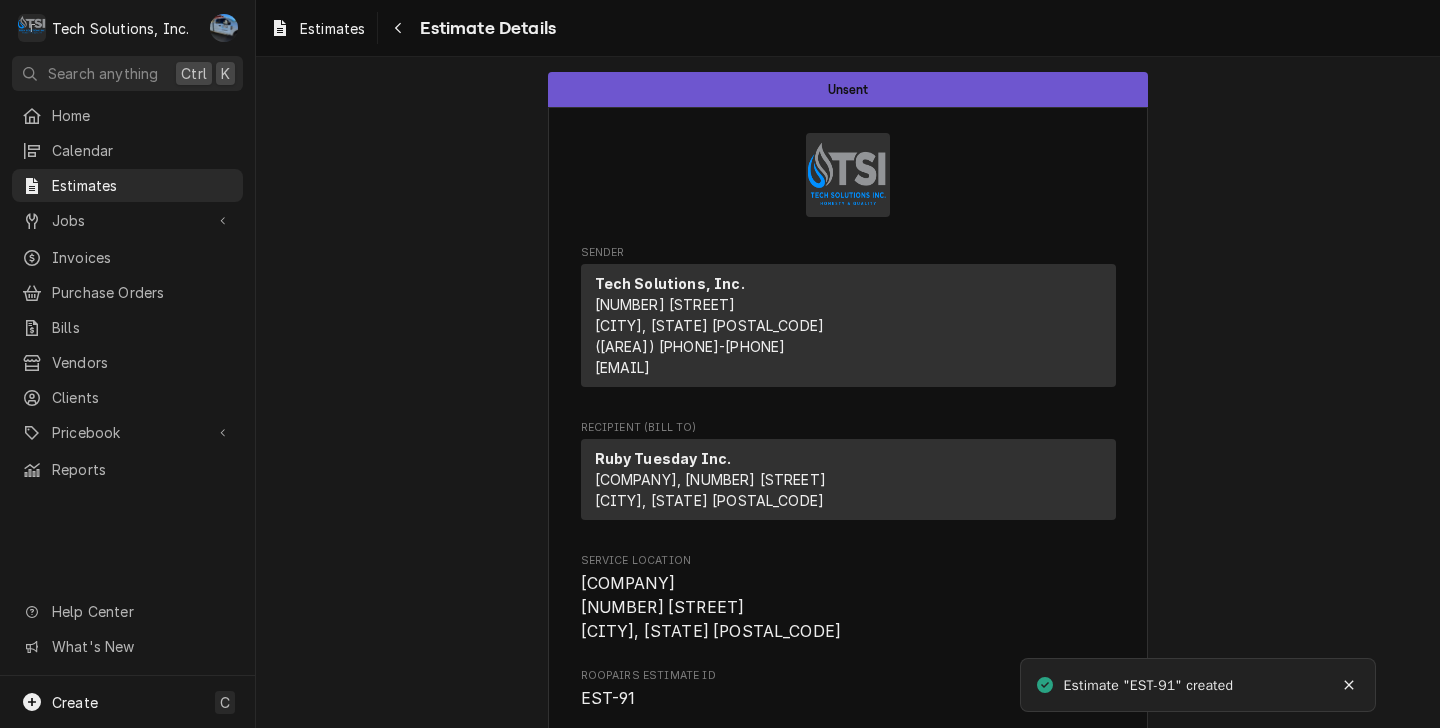 scroll, scrollTop: 0, scrollLeft: 0, axis: both 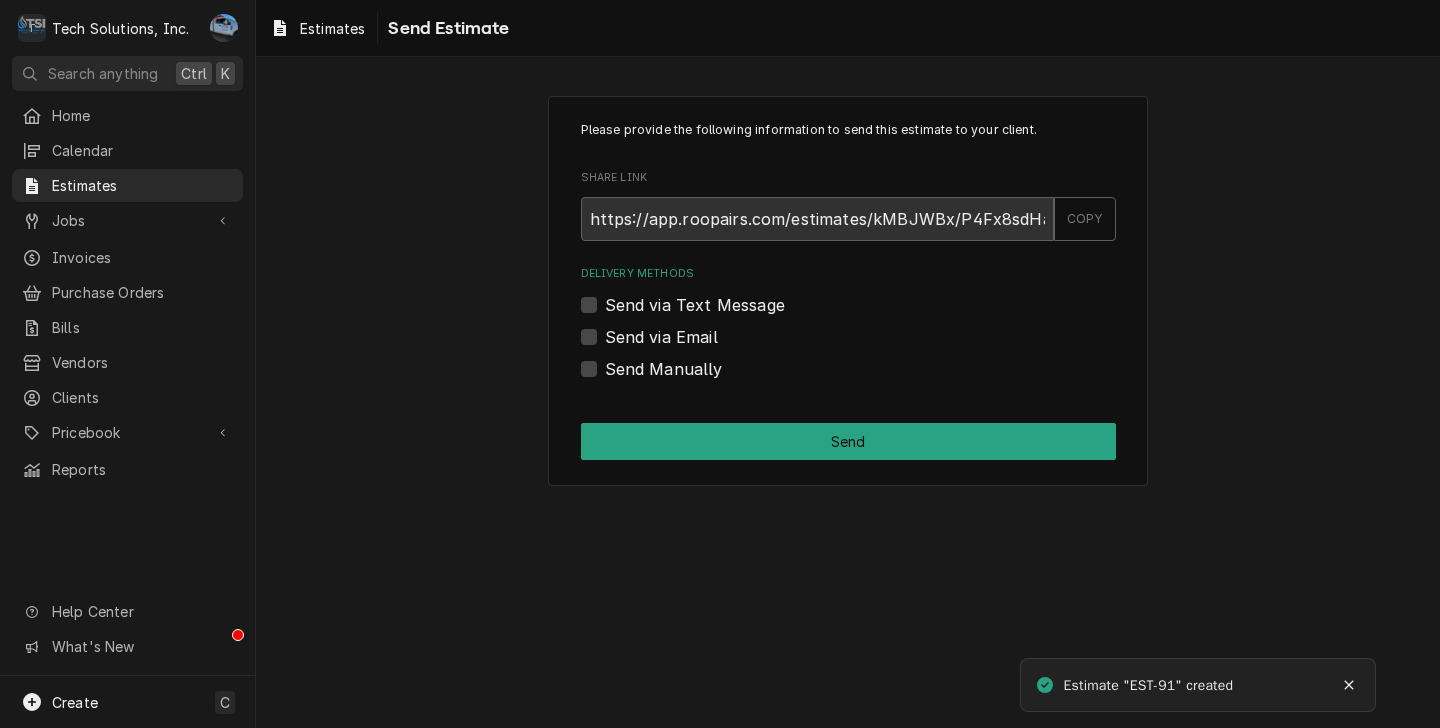 click on "Send via Email" at bounding box center (661, 337) 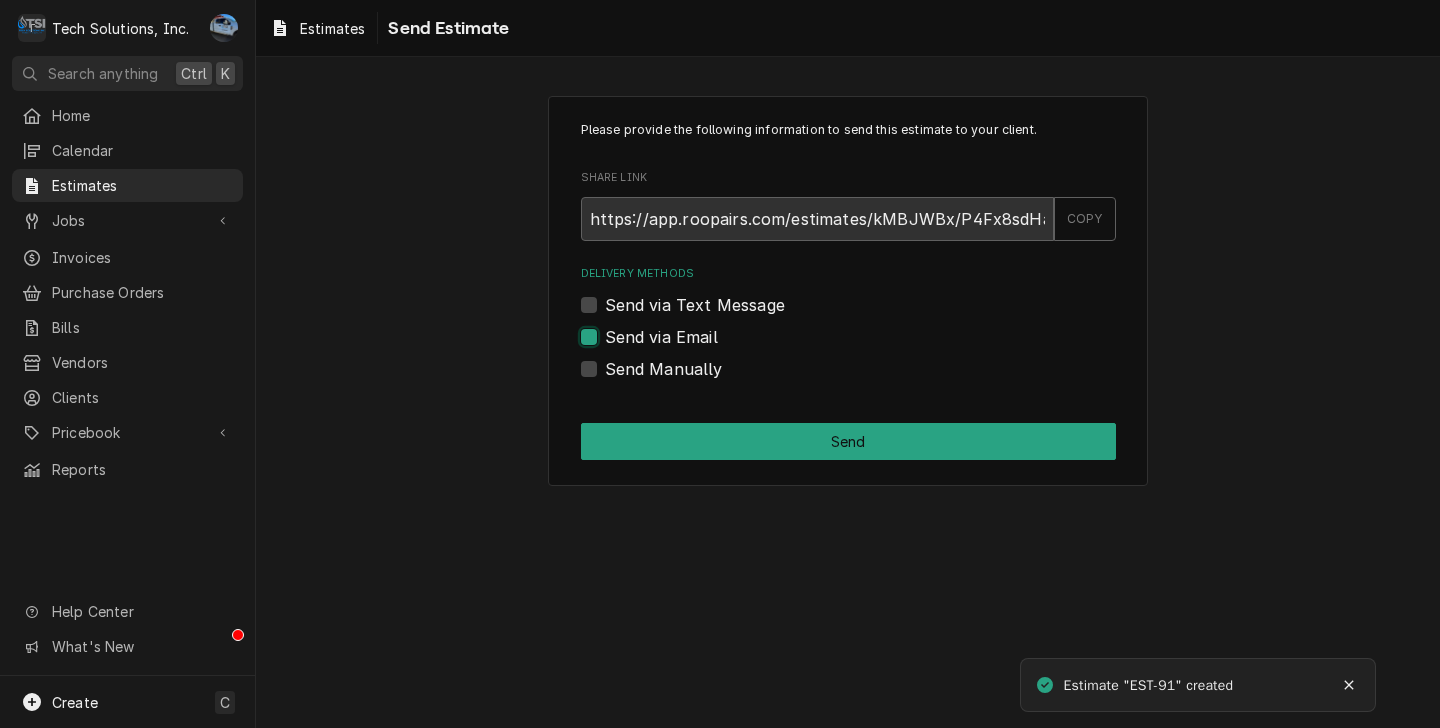 checkbox on "true" 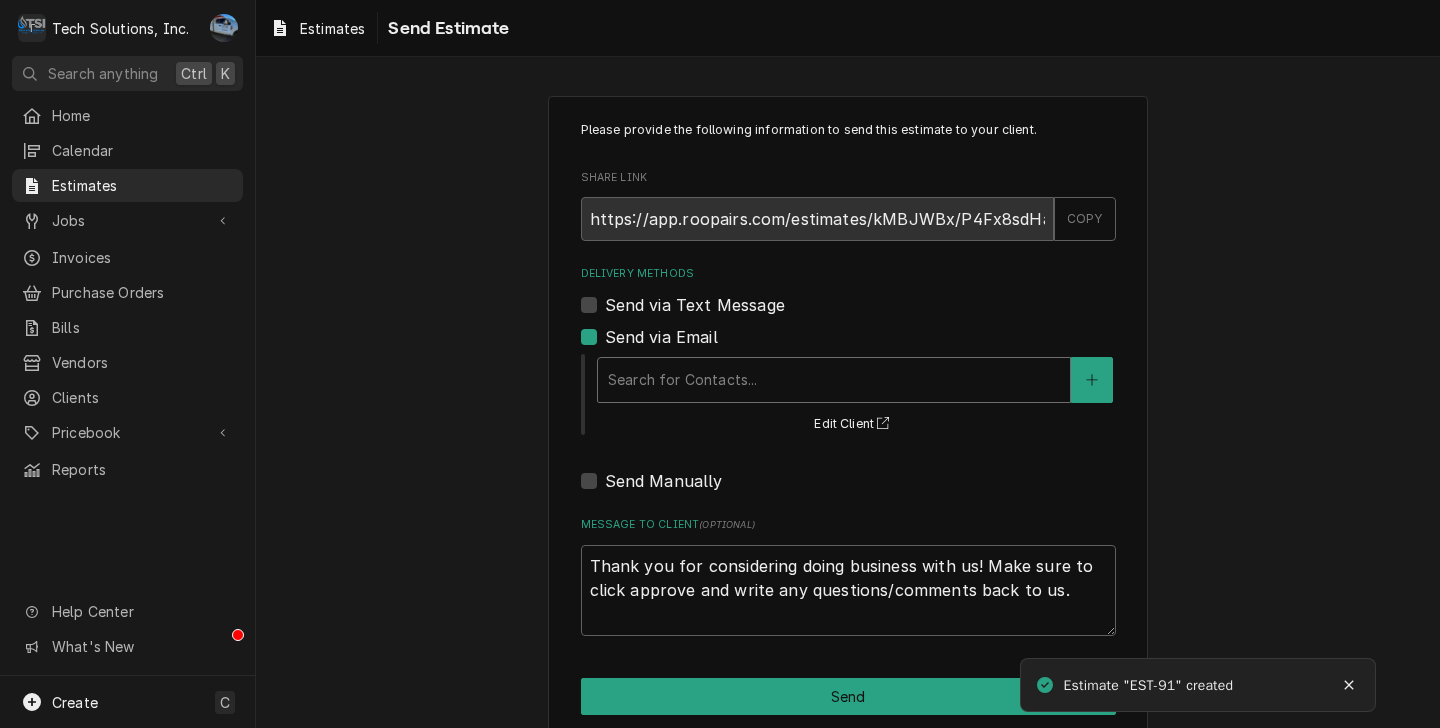 click at bounding box center [834, 380] 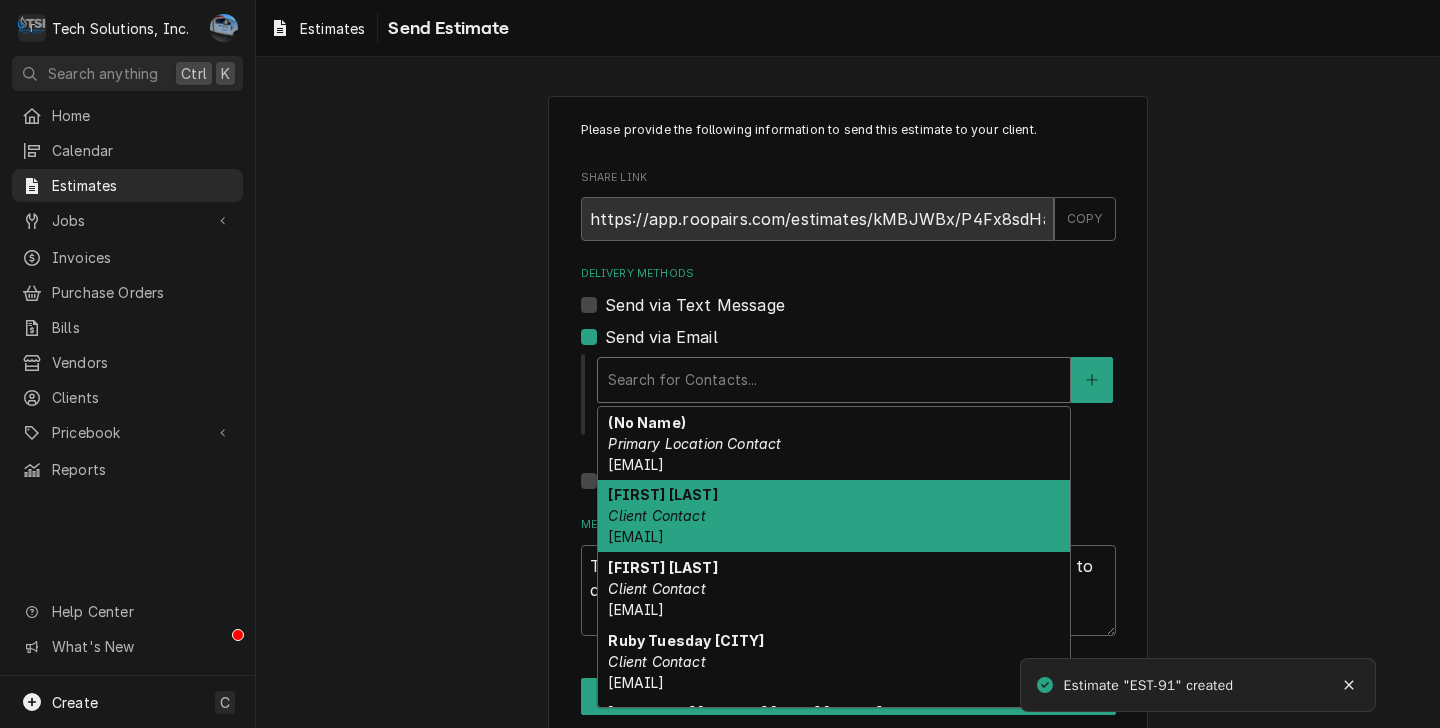 click on "[FIRST] [LAST] Client Contact [EMAIL]" at bounding box center (834, 516) 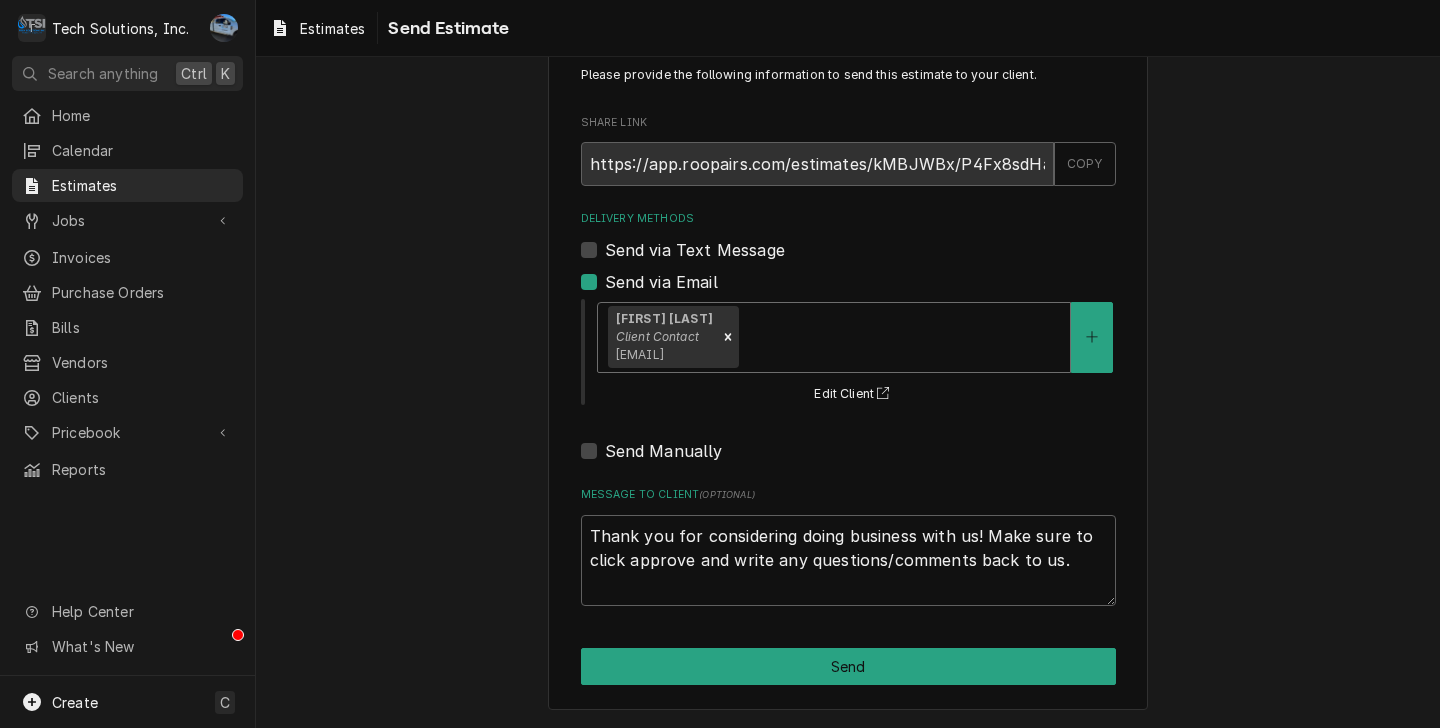 scroll, scrollTop: 56, scrollLeft: 0, axis: vertical 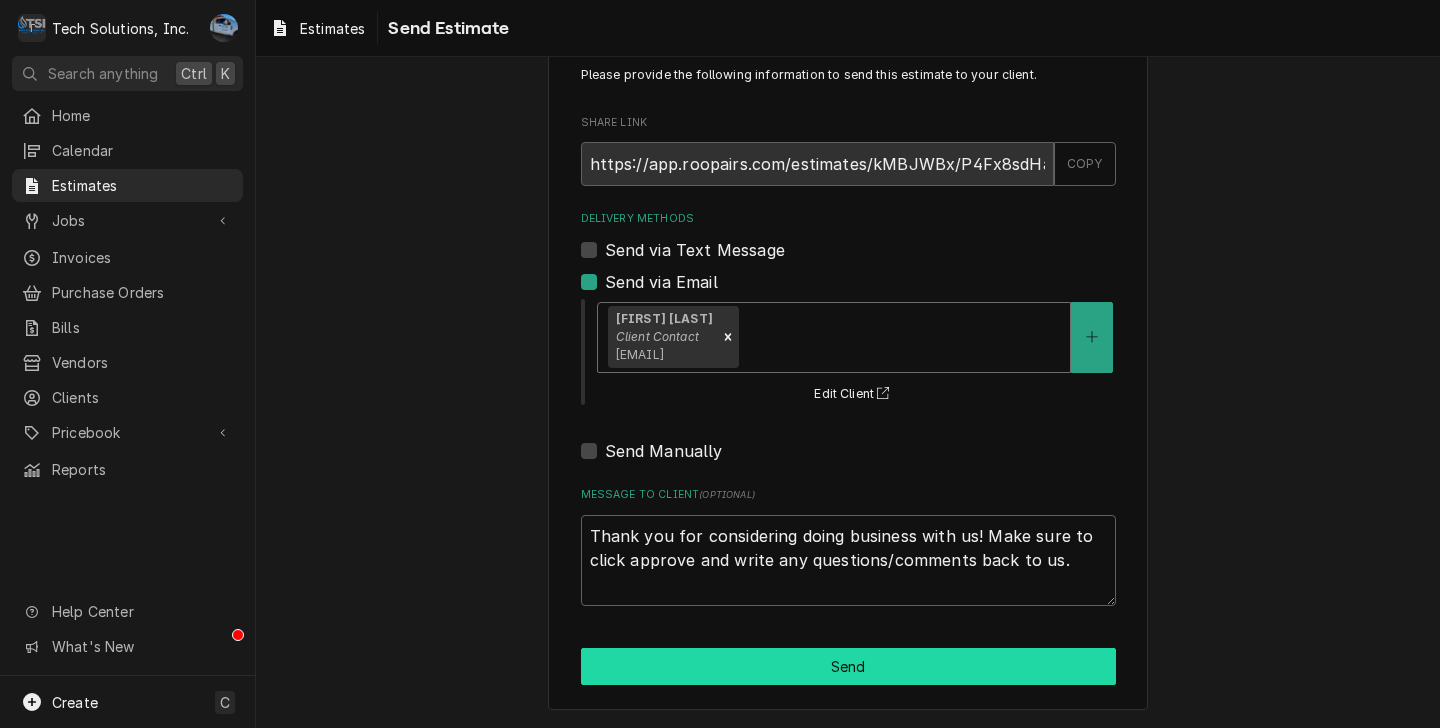 click on "Send" at bounding box center (848, 666) 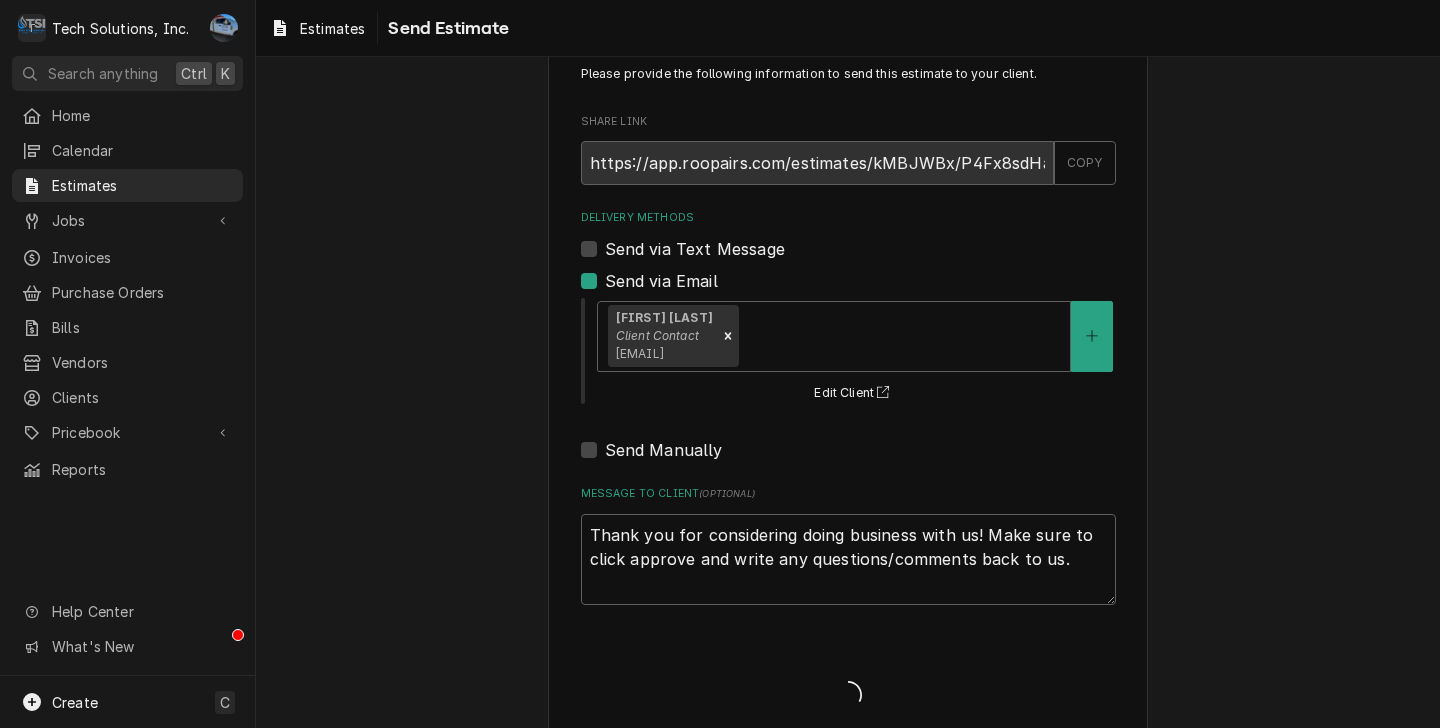 type on "x" 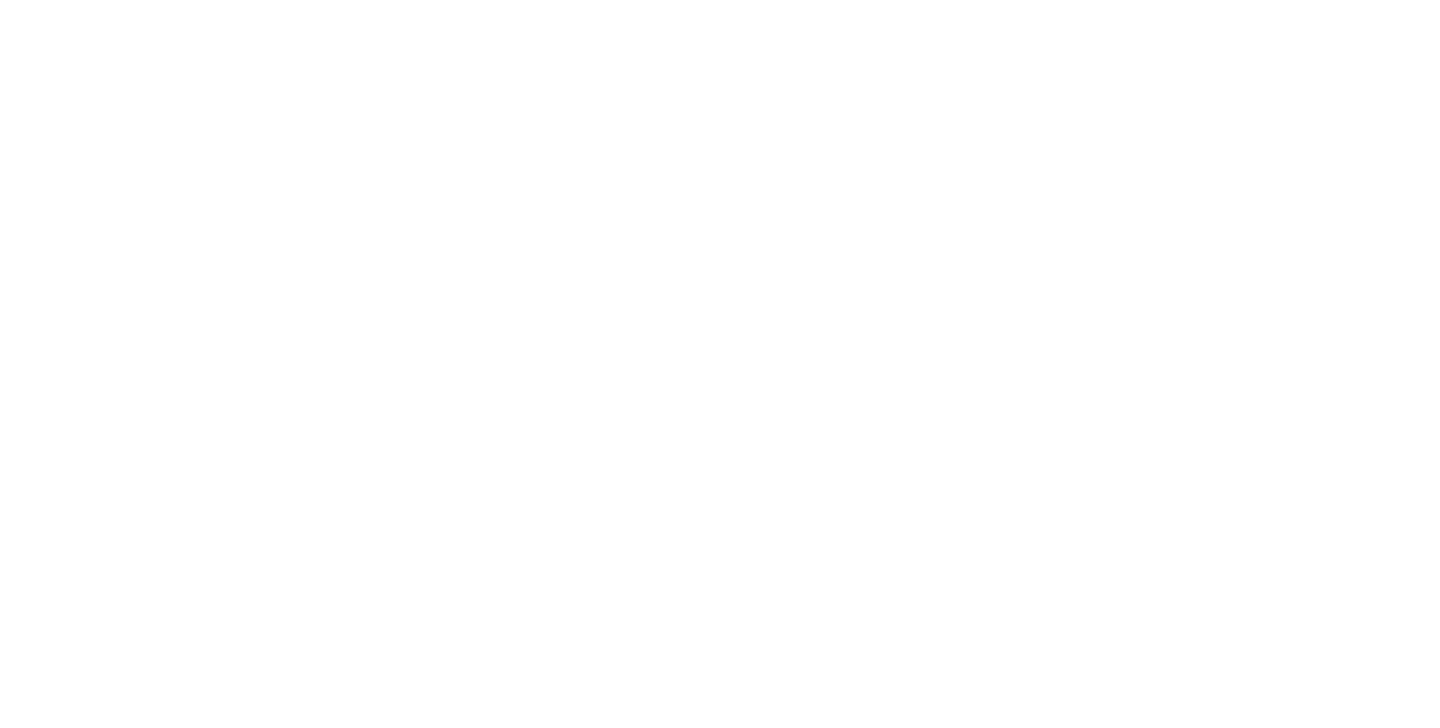 scroll, scrollTop: 0, scrollLeft: 0, axis: both 